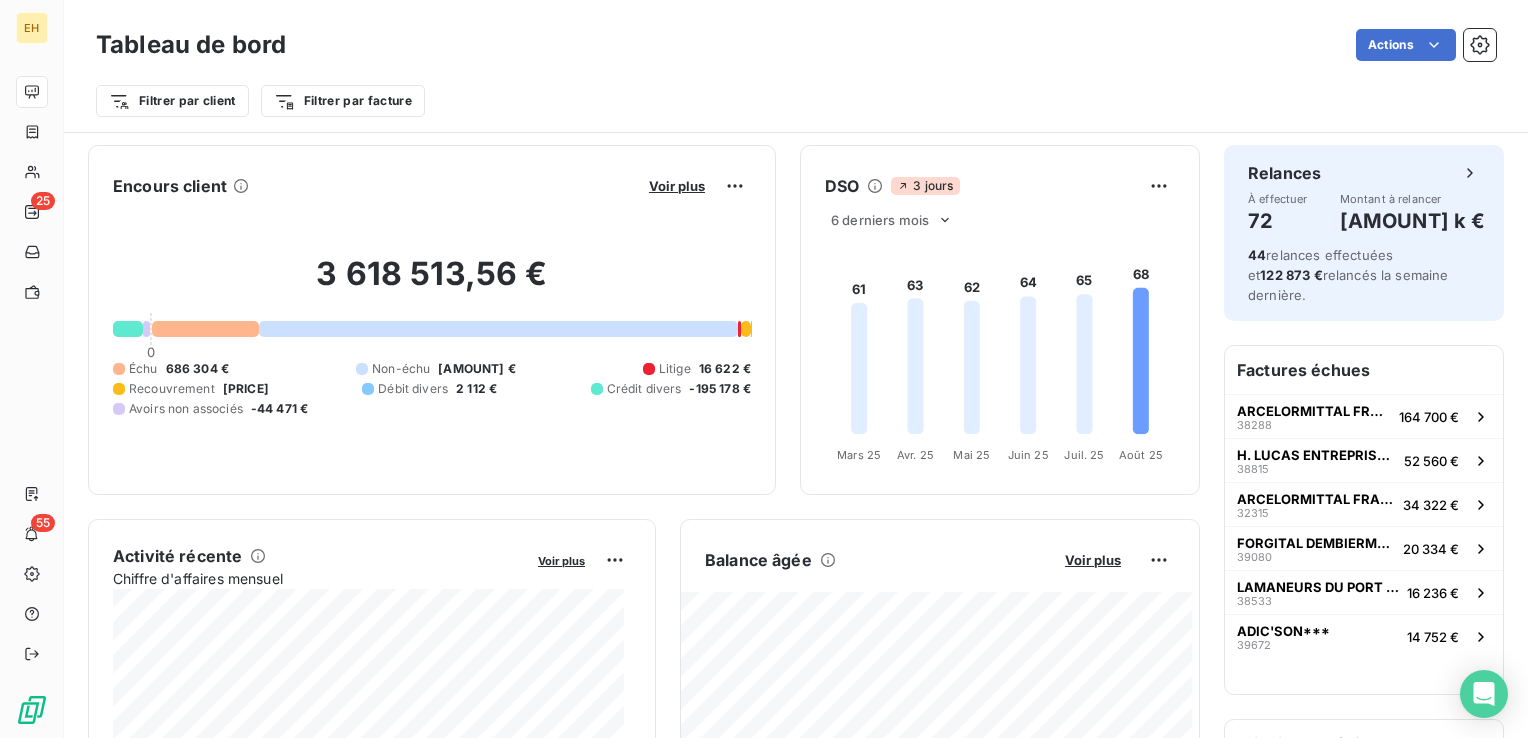 scroll, scrollTop: 0, scrollLeft: 0, axis: both 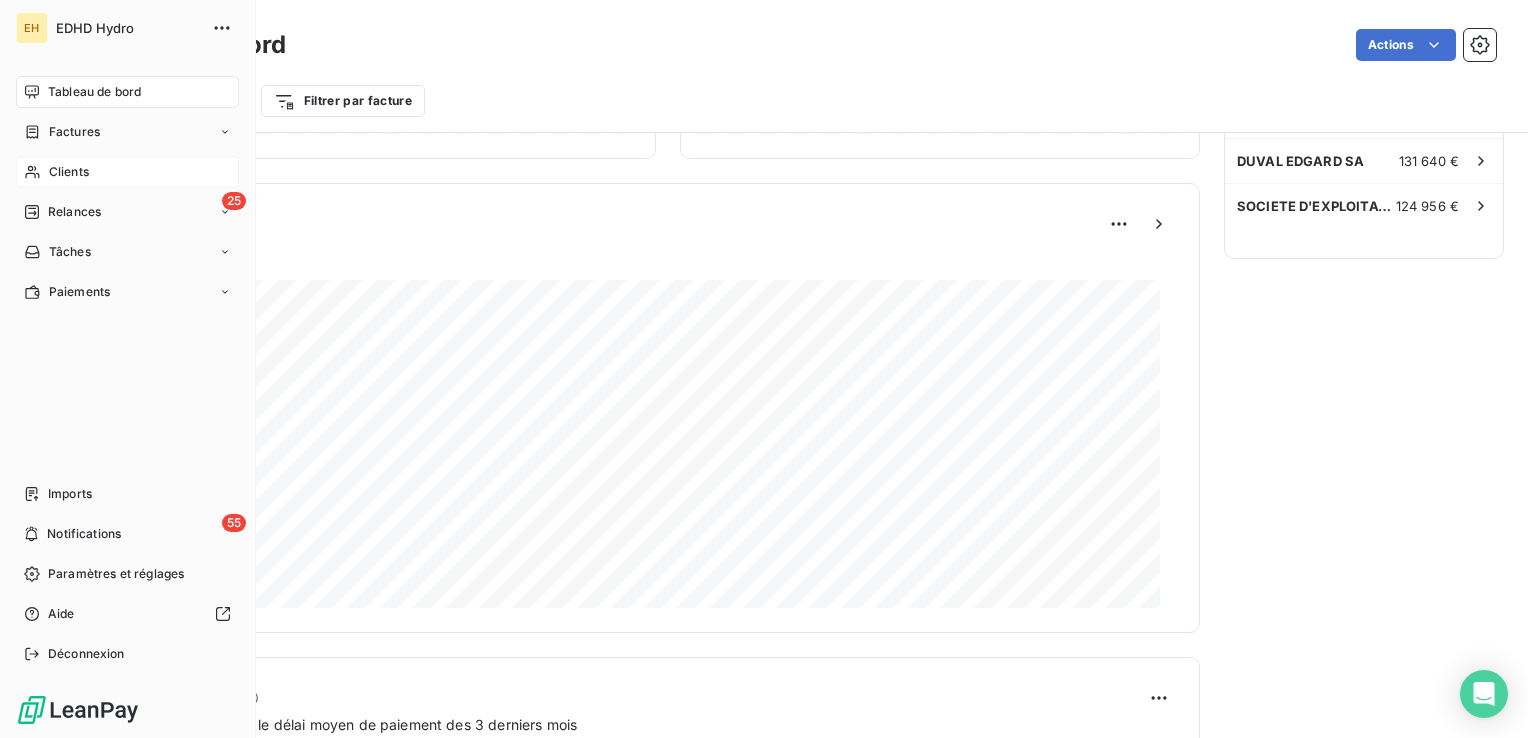 click on "Clients" at bounding box center (69, 172) 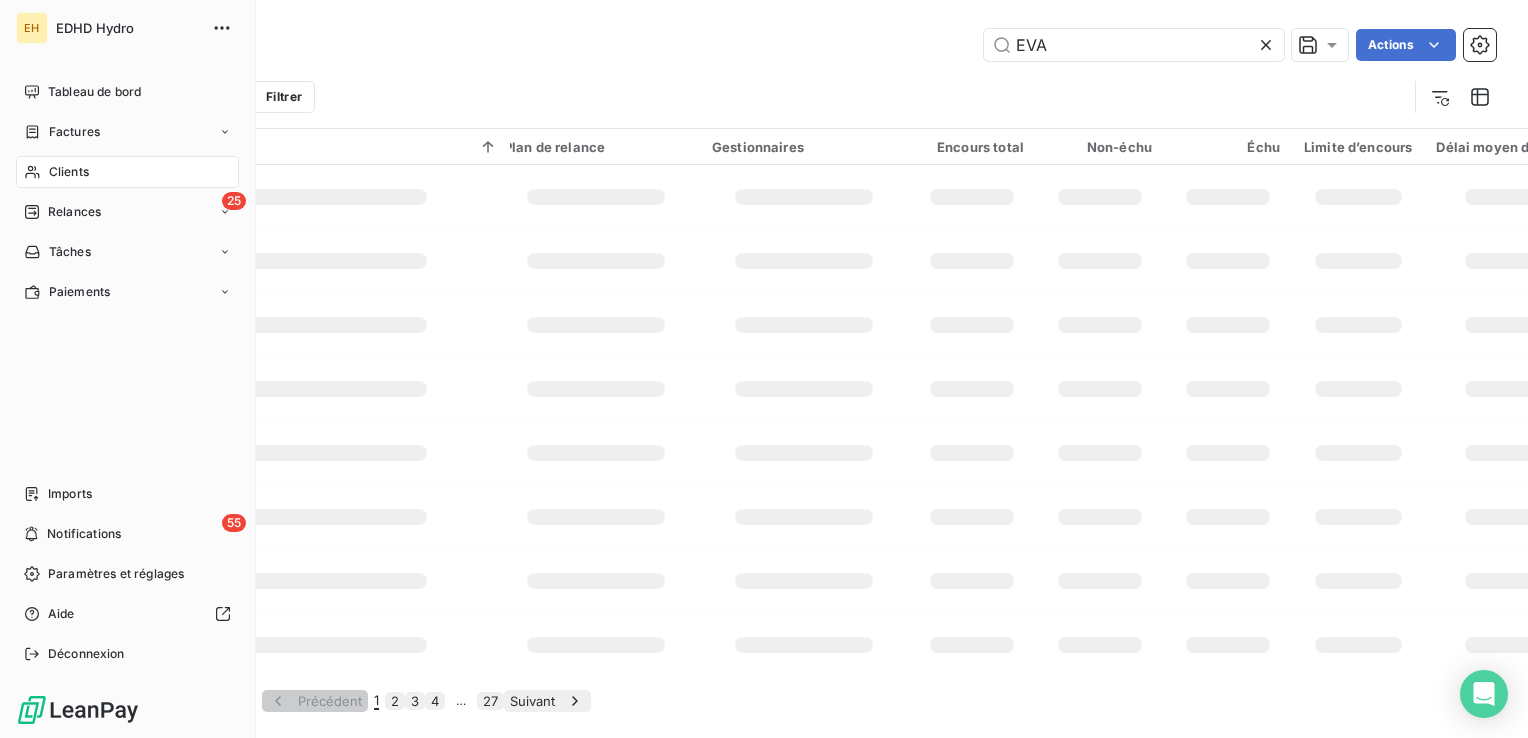 type on "EVA" 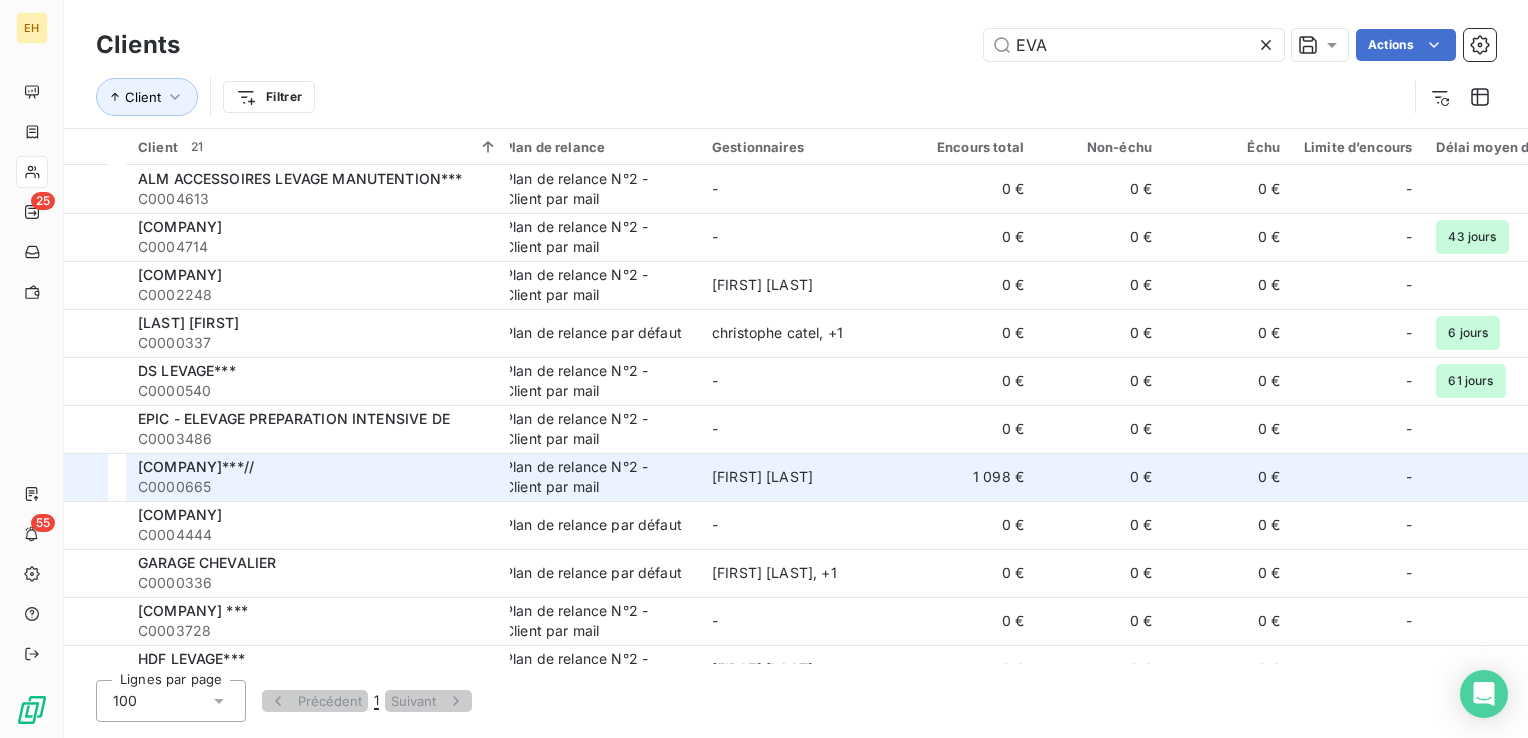 click on "[COMPANY]***//" at bounding box center [318, 467] 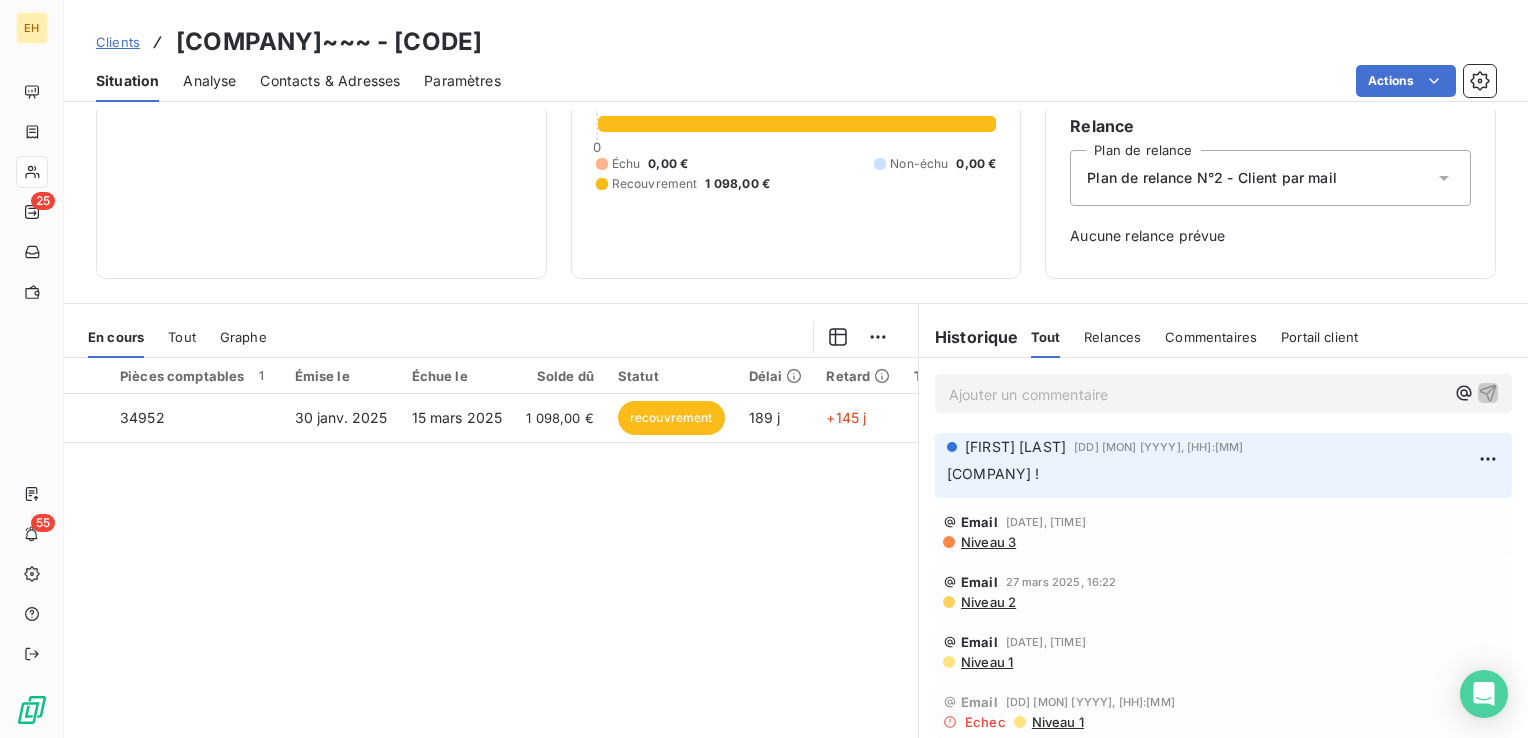 scroll, scrollTop: 200, scrollLeft: 0, axis: vertical 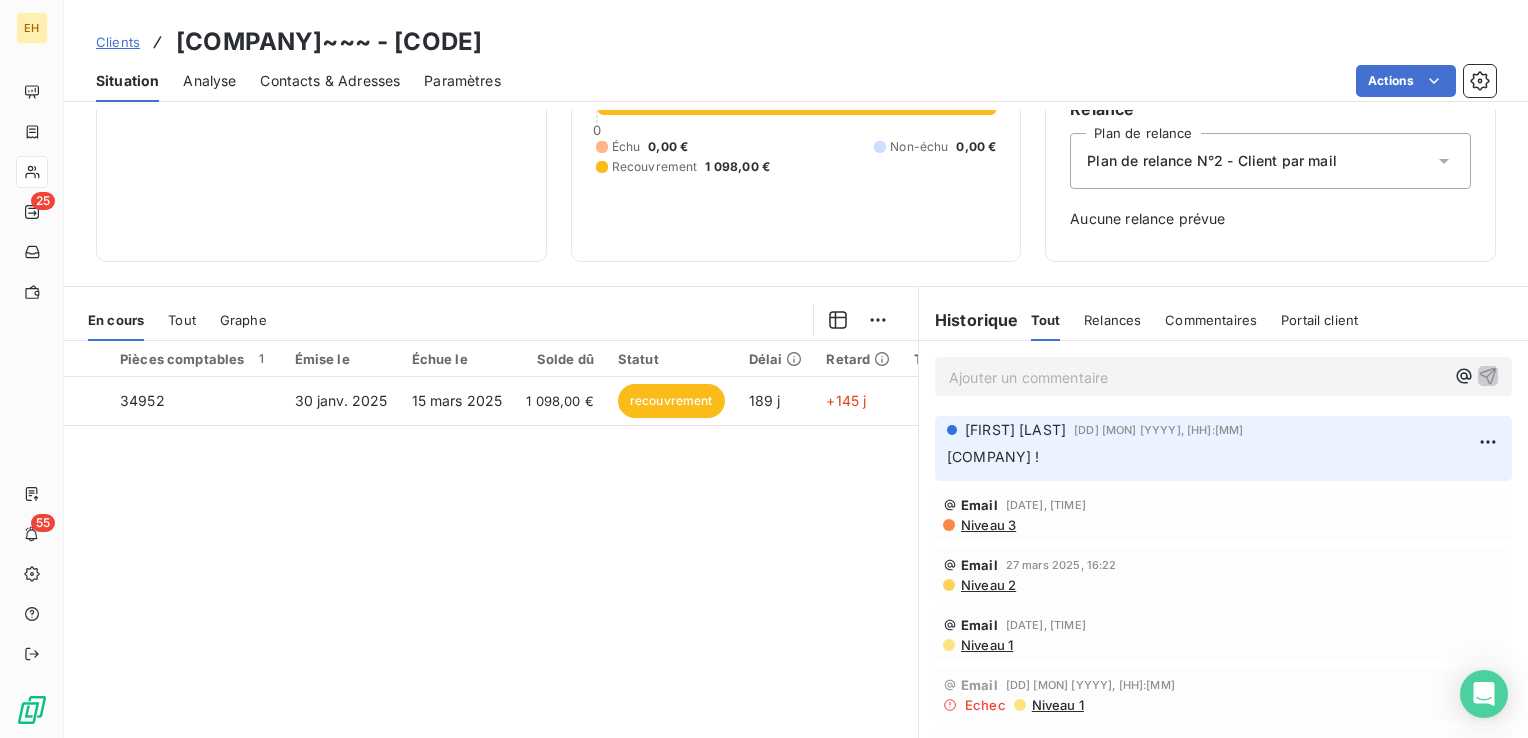 click on "Ajouter un commentaire ﻿" at bounding box center (1197, 377) 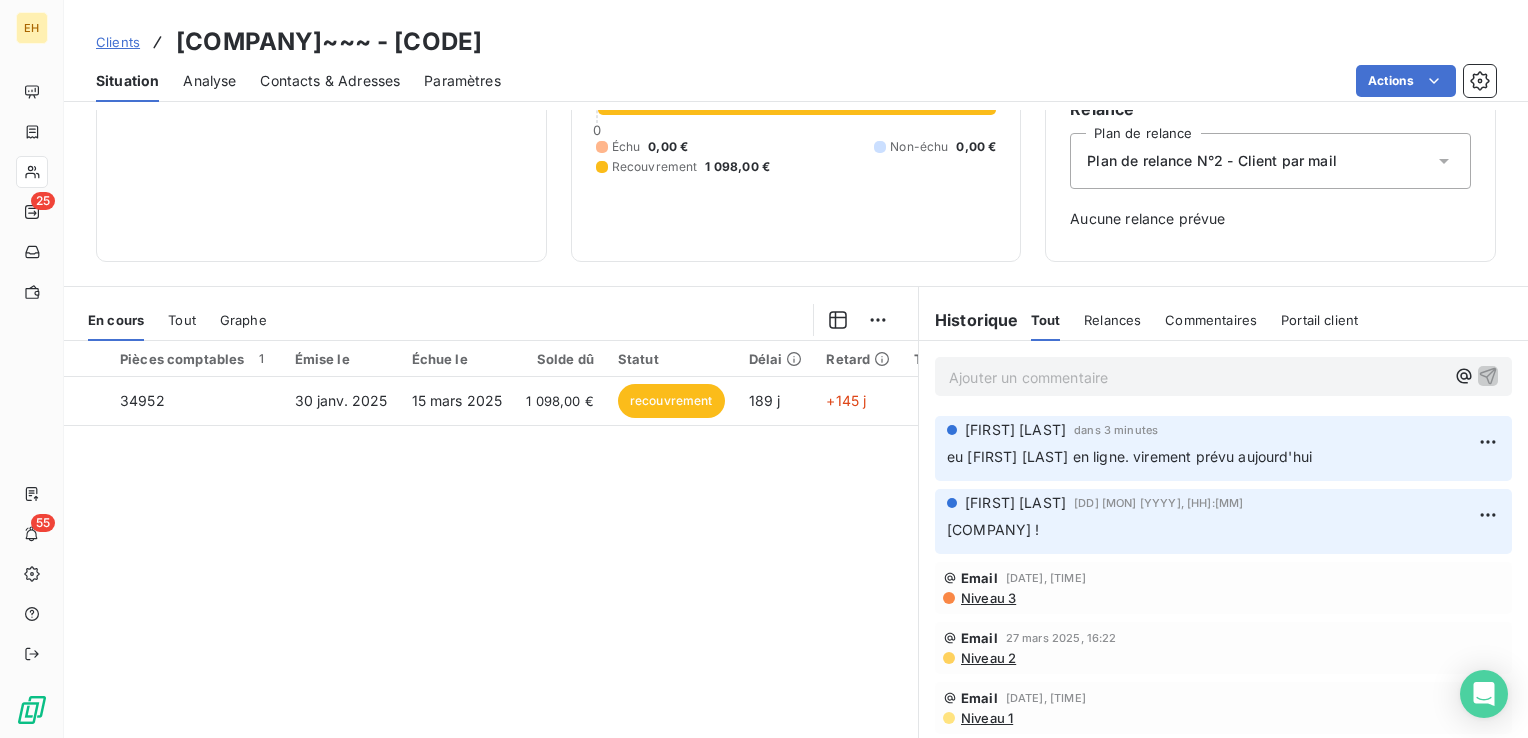 click on "Niveau 3" at bounding box center [987, 598] 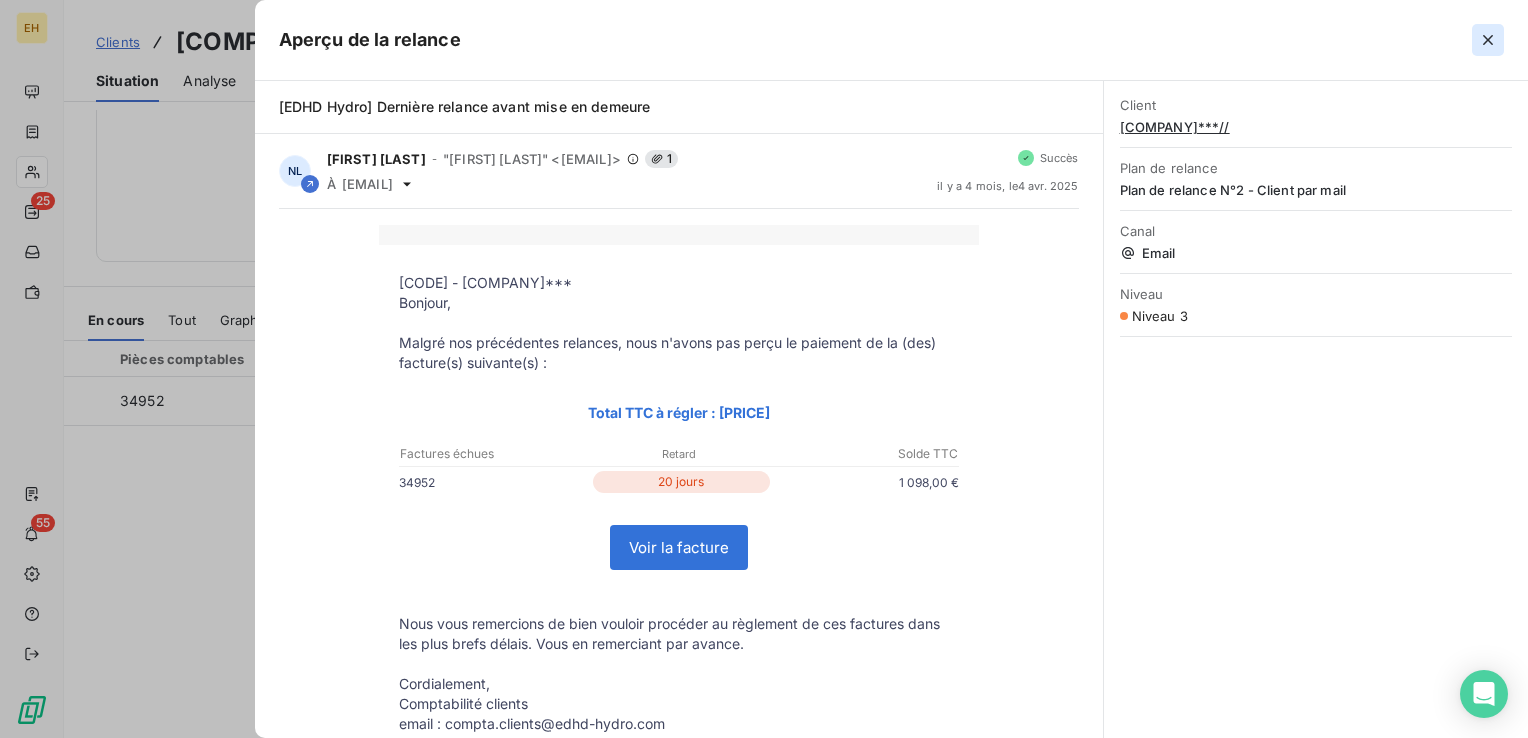 click 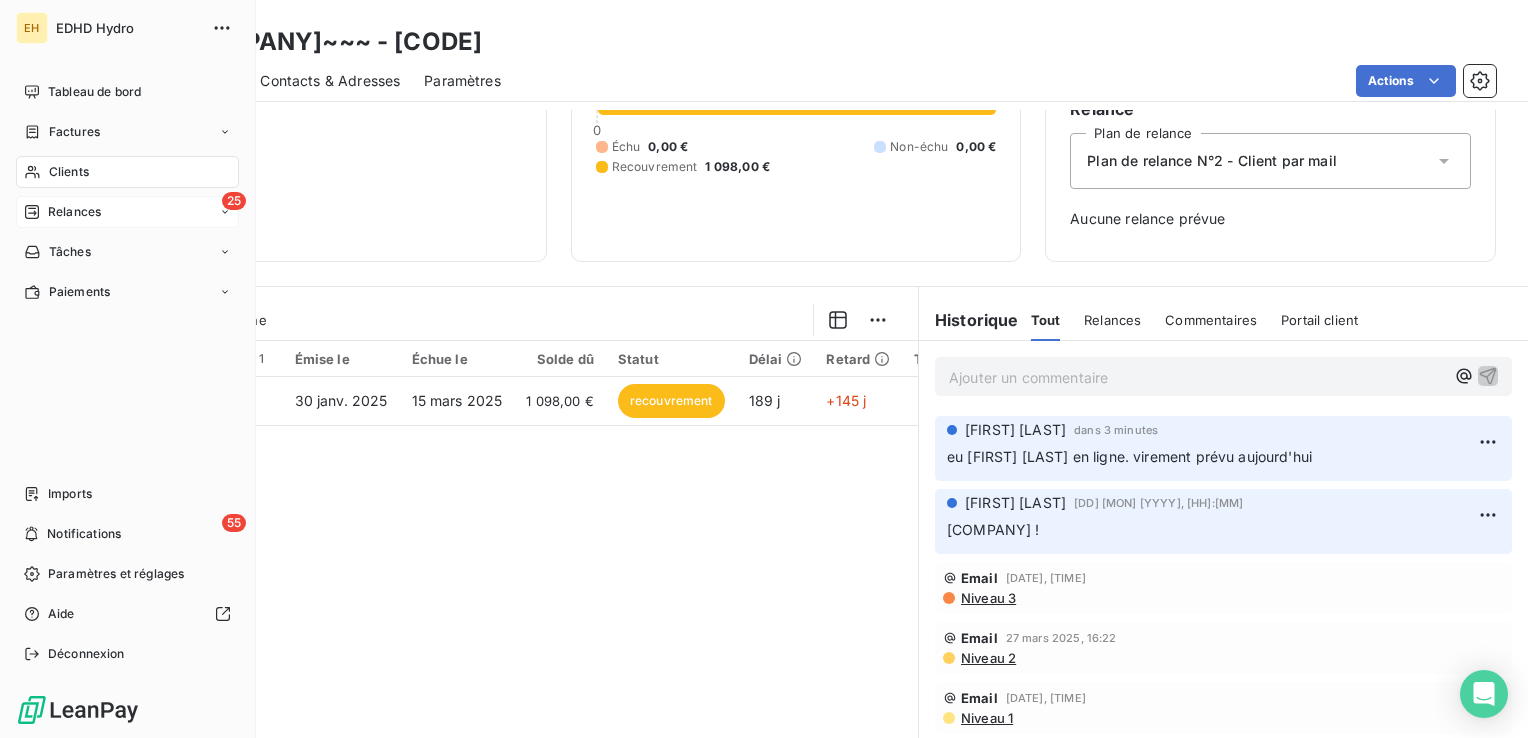 click on "Relances" at bounding box center (74, 212) 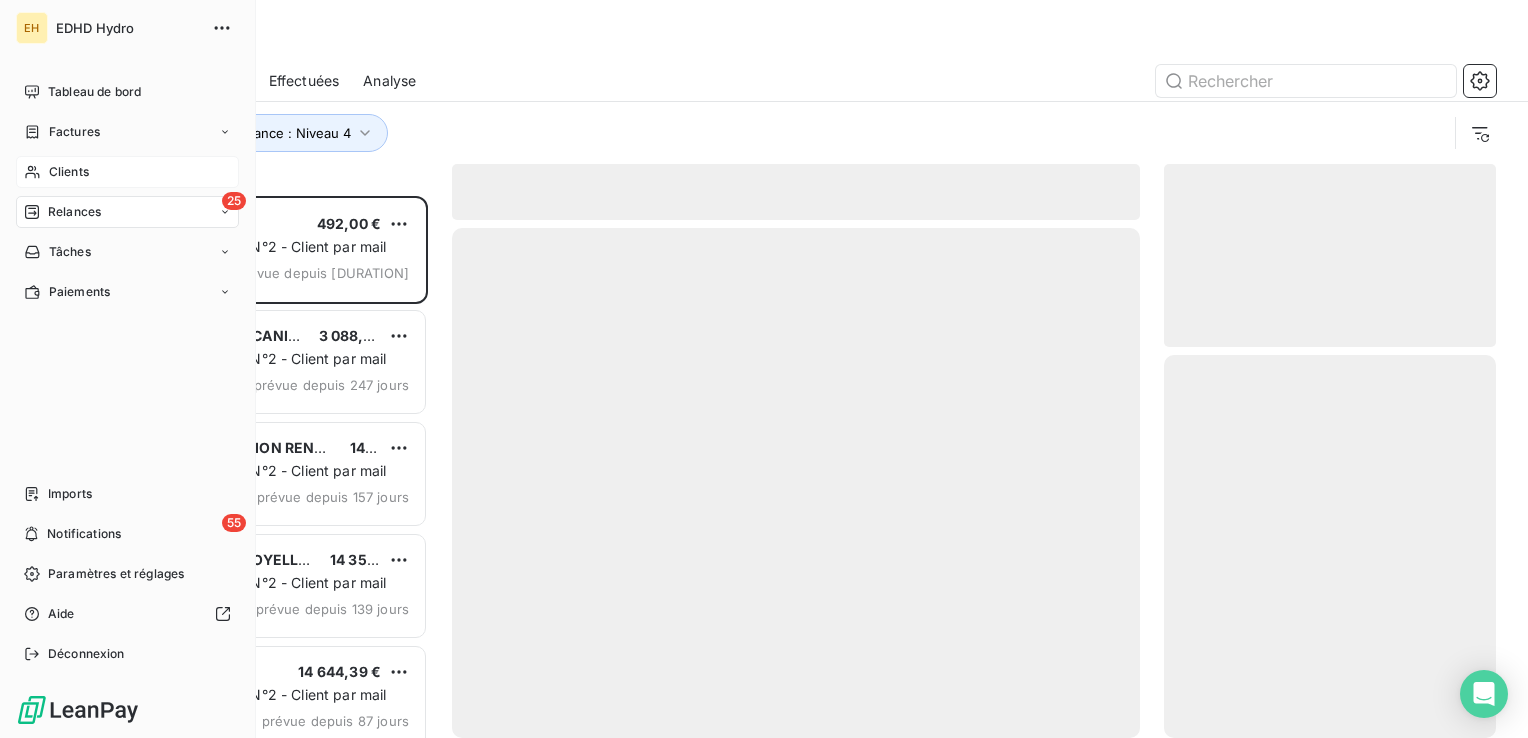 scroll, scrollTop: 16, scrollLeft: 16, axis: both 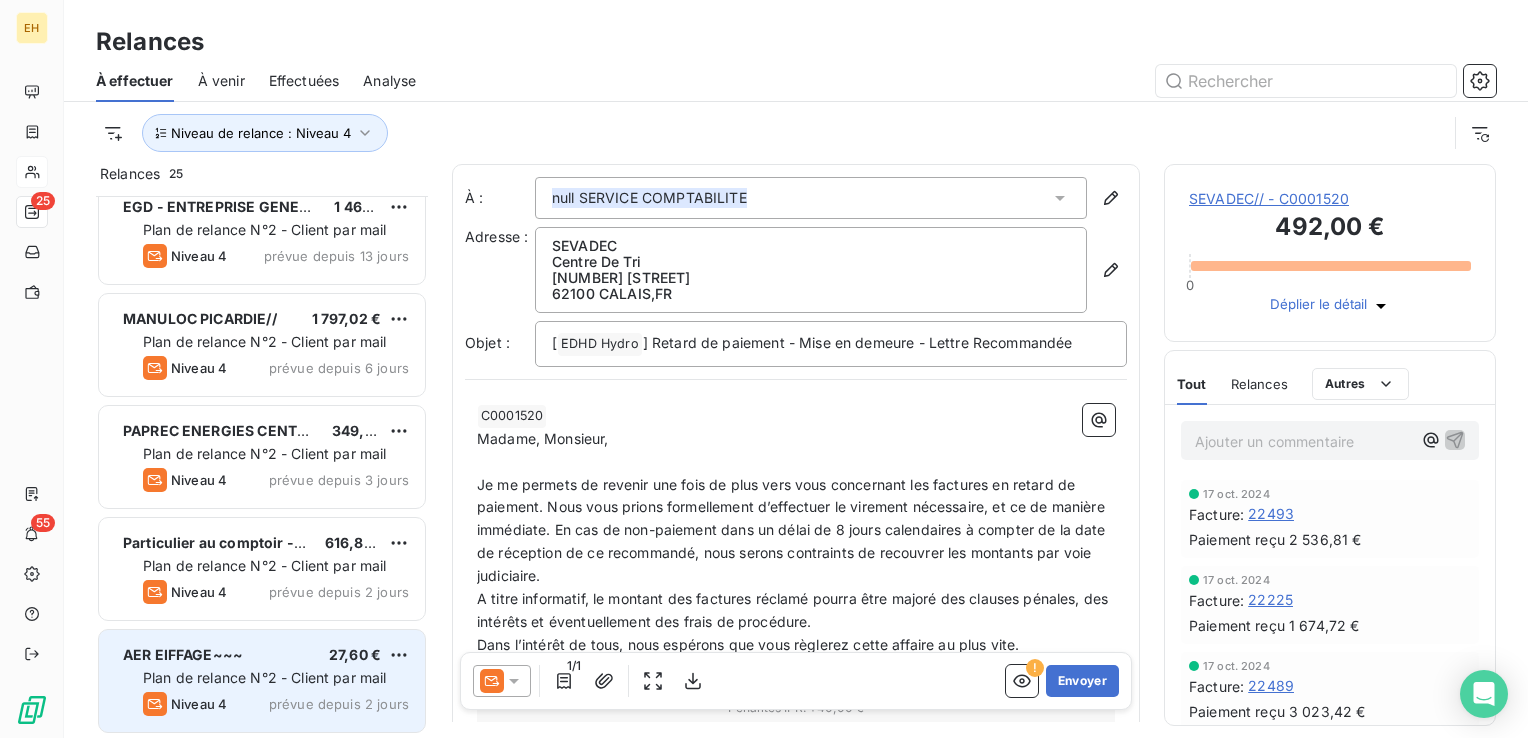click on "AER EIFFAGE~~~" at bounding box center [183, 654] 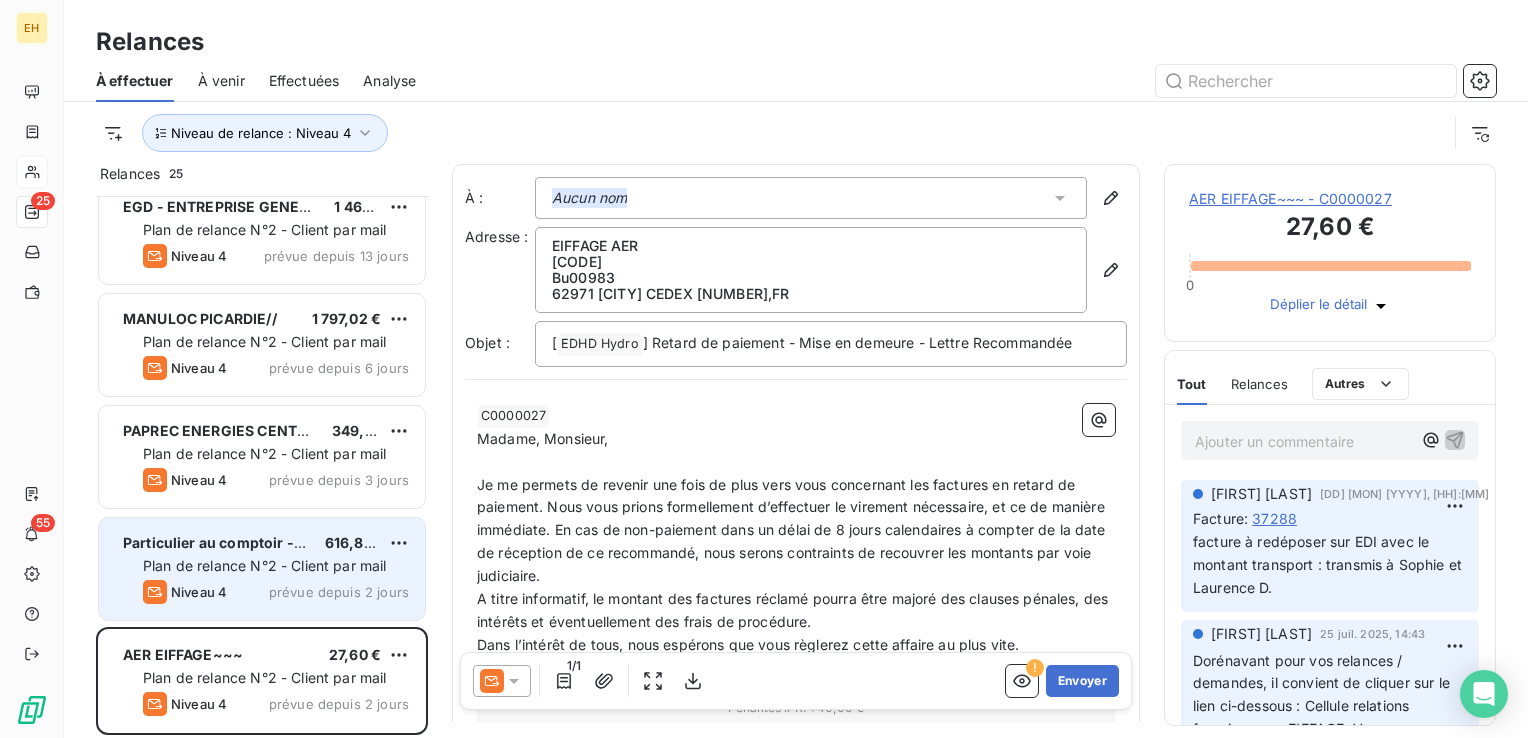 click on "Niveau 4 prévue depuis 2 jours" at bounding box center (276, 592) 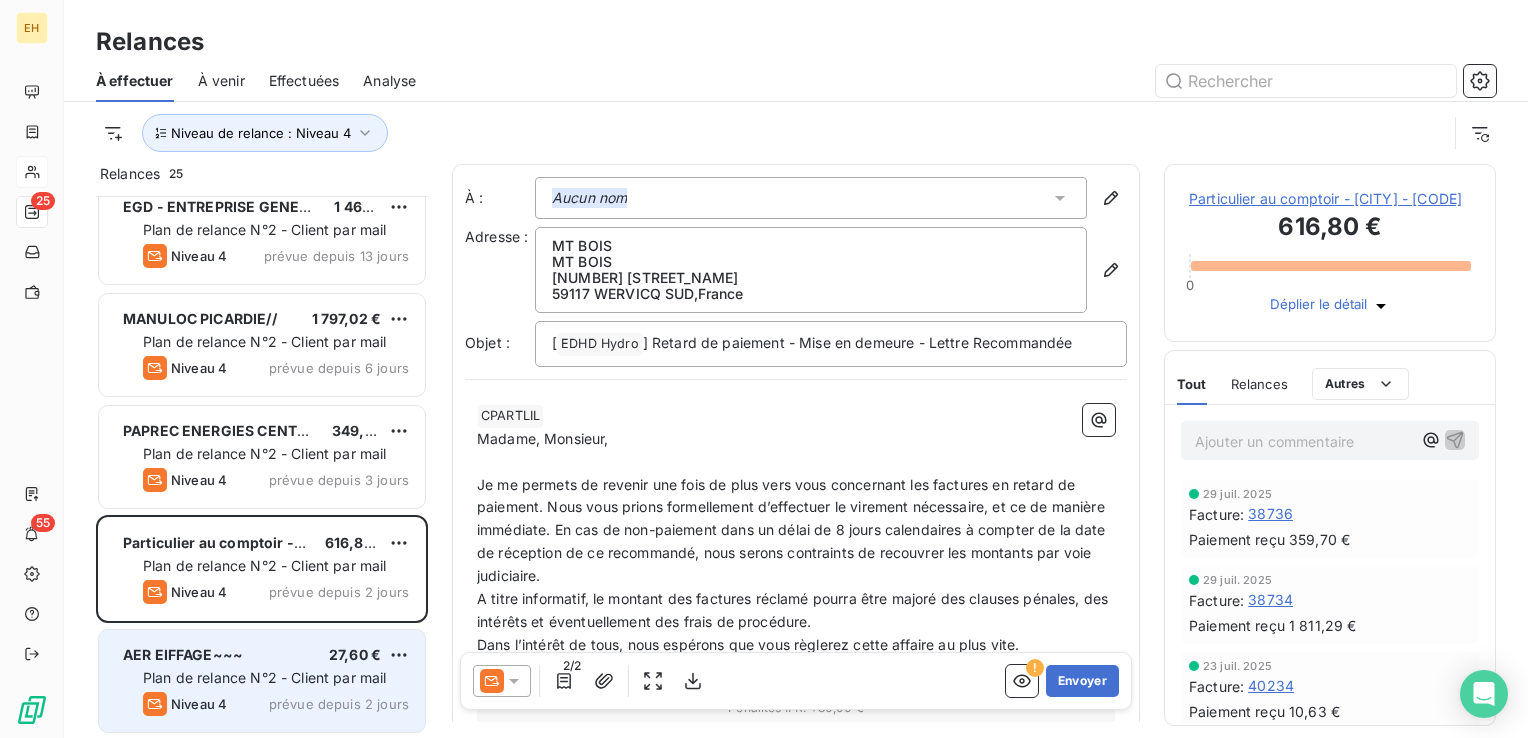 click on "Plan de relance N°2 - Client par mail" at bounding box center [265, 677] 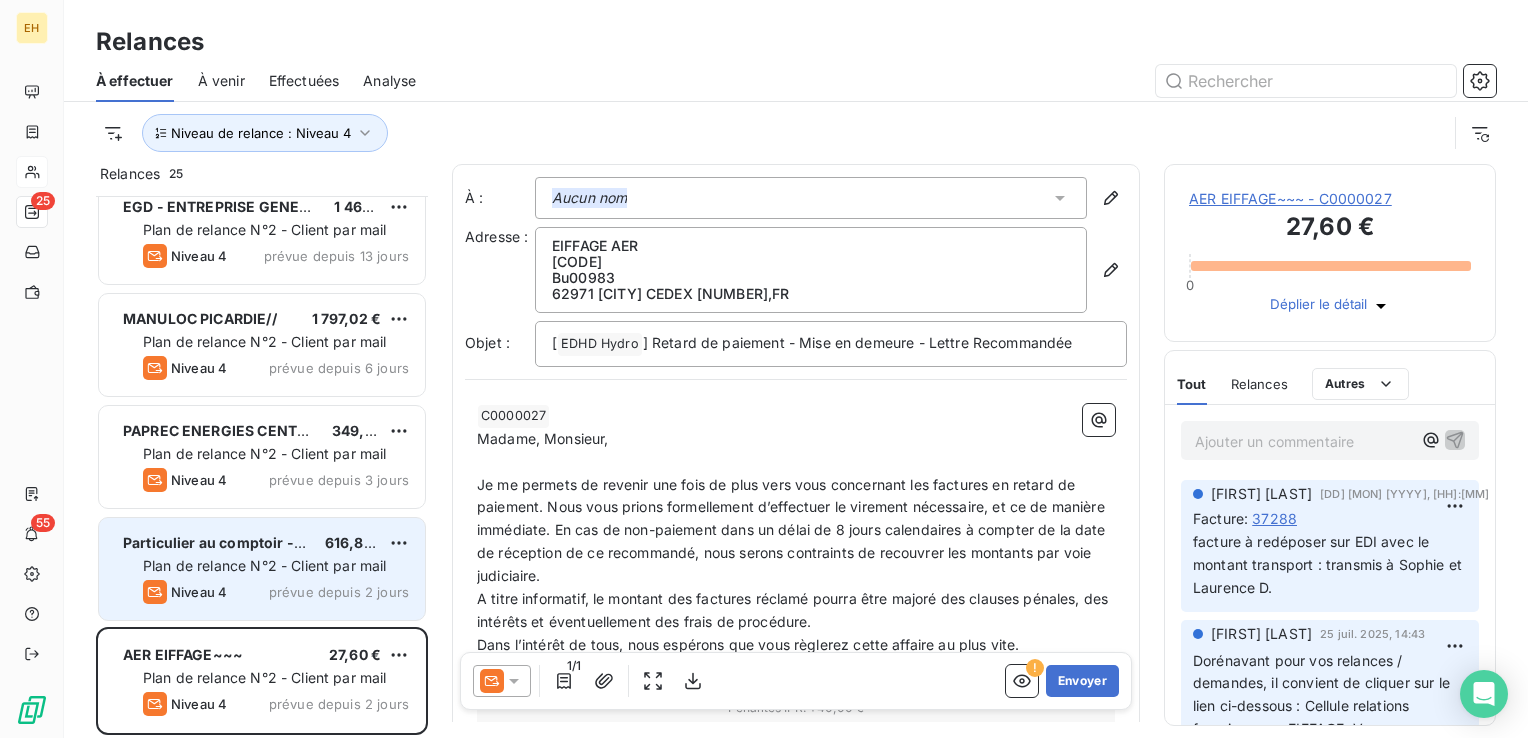 click on "Niveau 4 prévue depuis 2 jours" at bounding box center [276, 592] 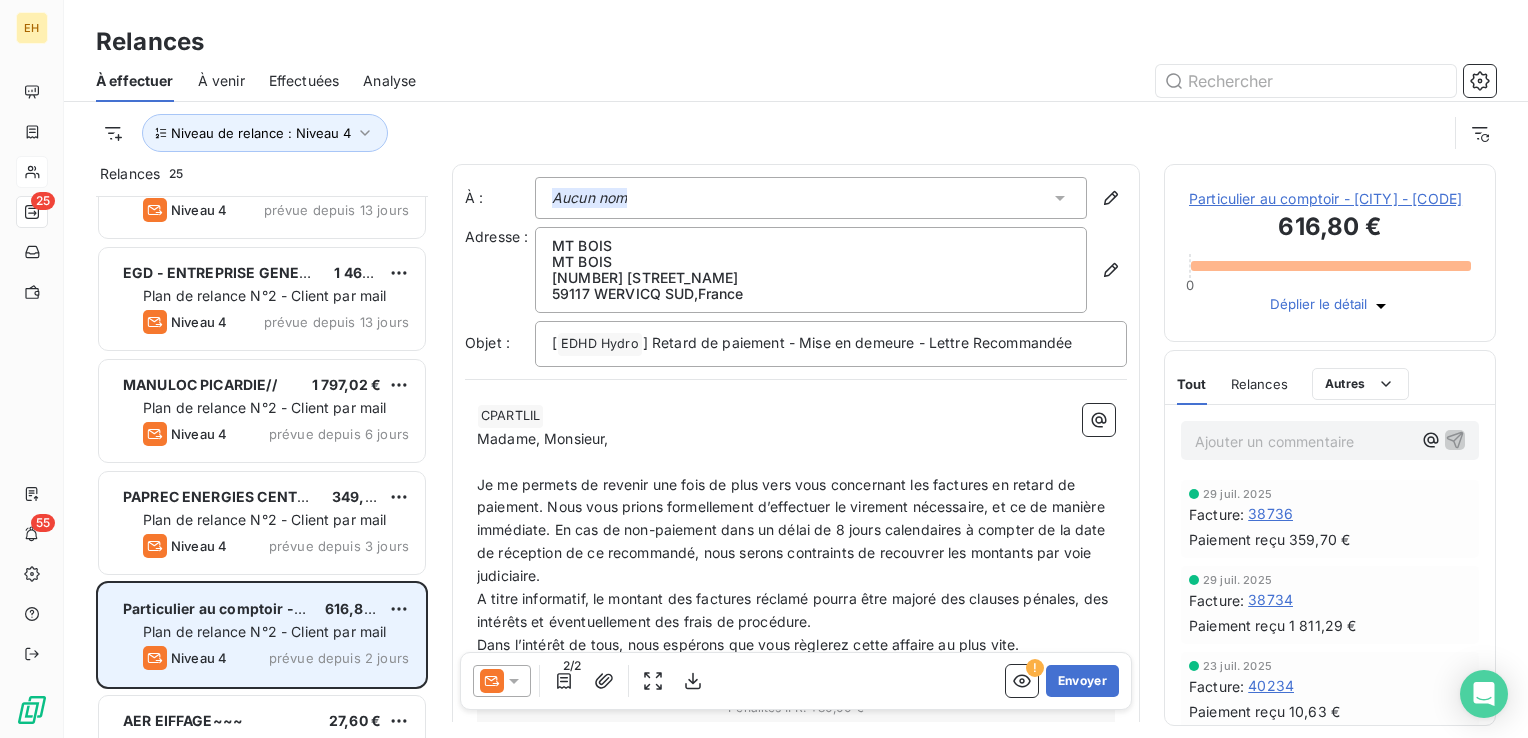 scroll, scrollTop: 2158, scrollLeft: 0, axis: vertical 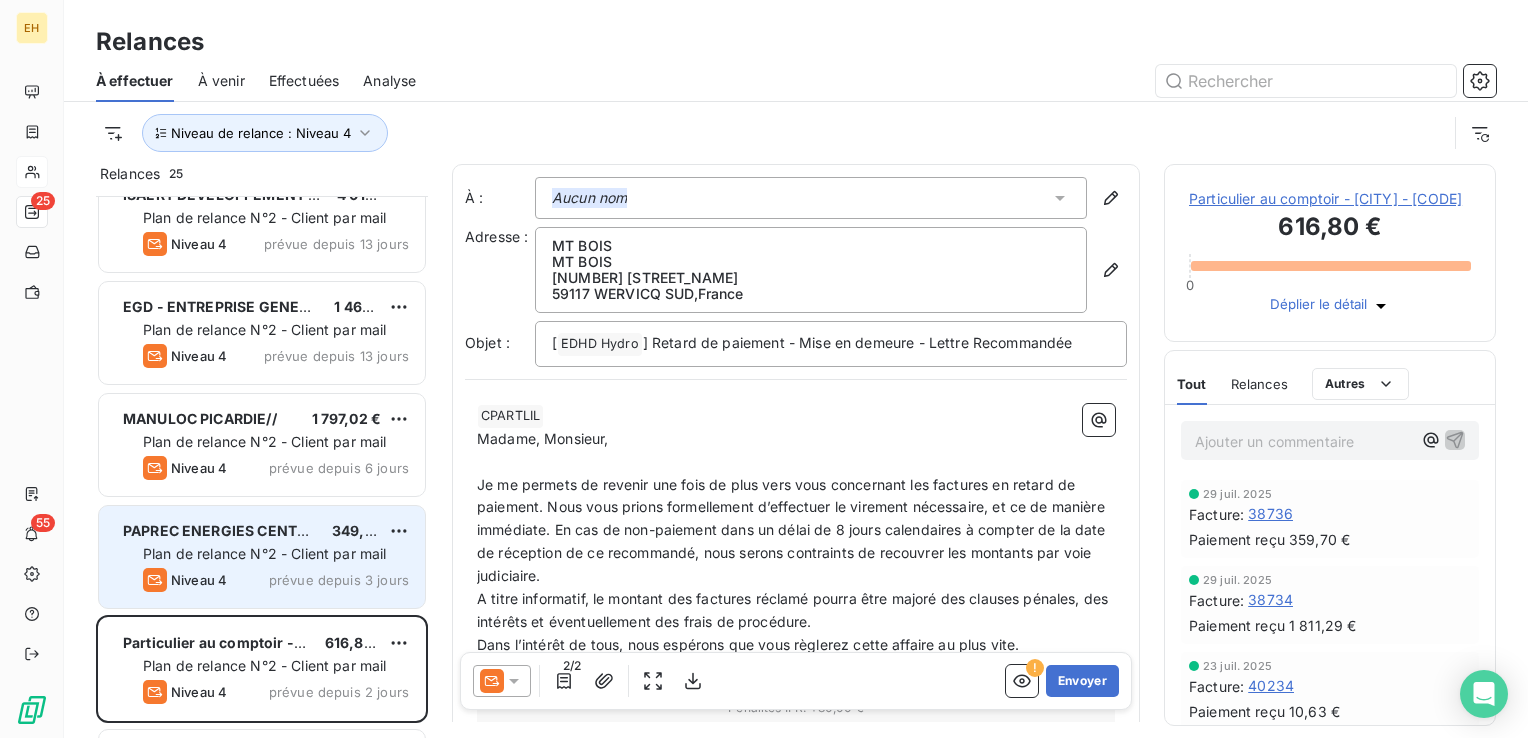 click on "[COMPANY]*** [PRICE] Plan de relance N°2 - Client par mail  Niveau 4 prévue depuis [NUMBER] jours" at bounding box center (262, 557) 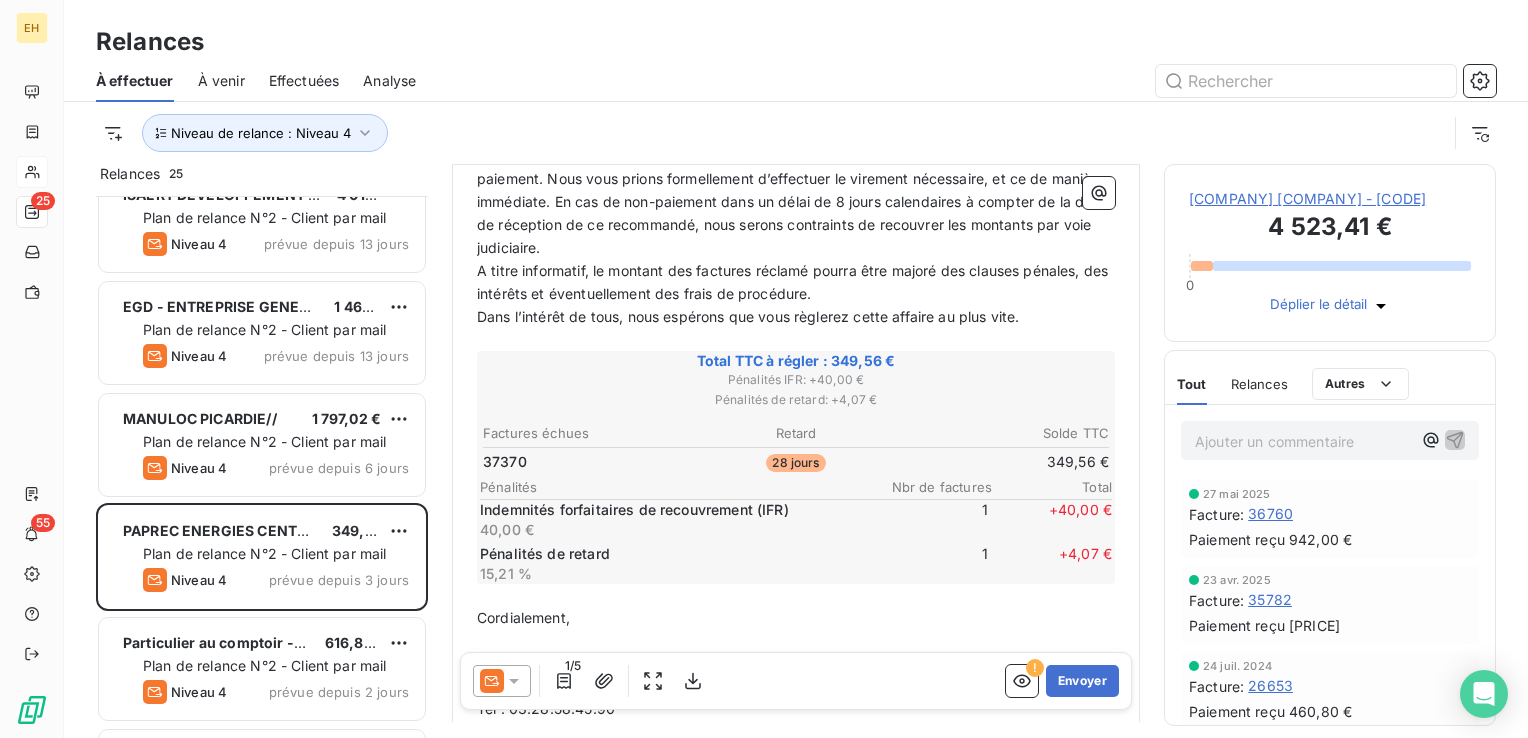 scroll, scrollTop: 300, scrollLeft: 0, axis: vertical 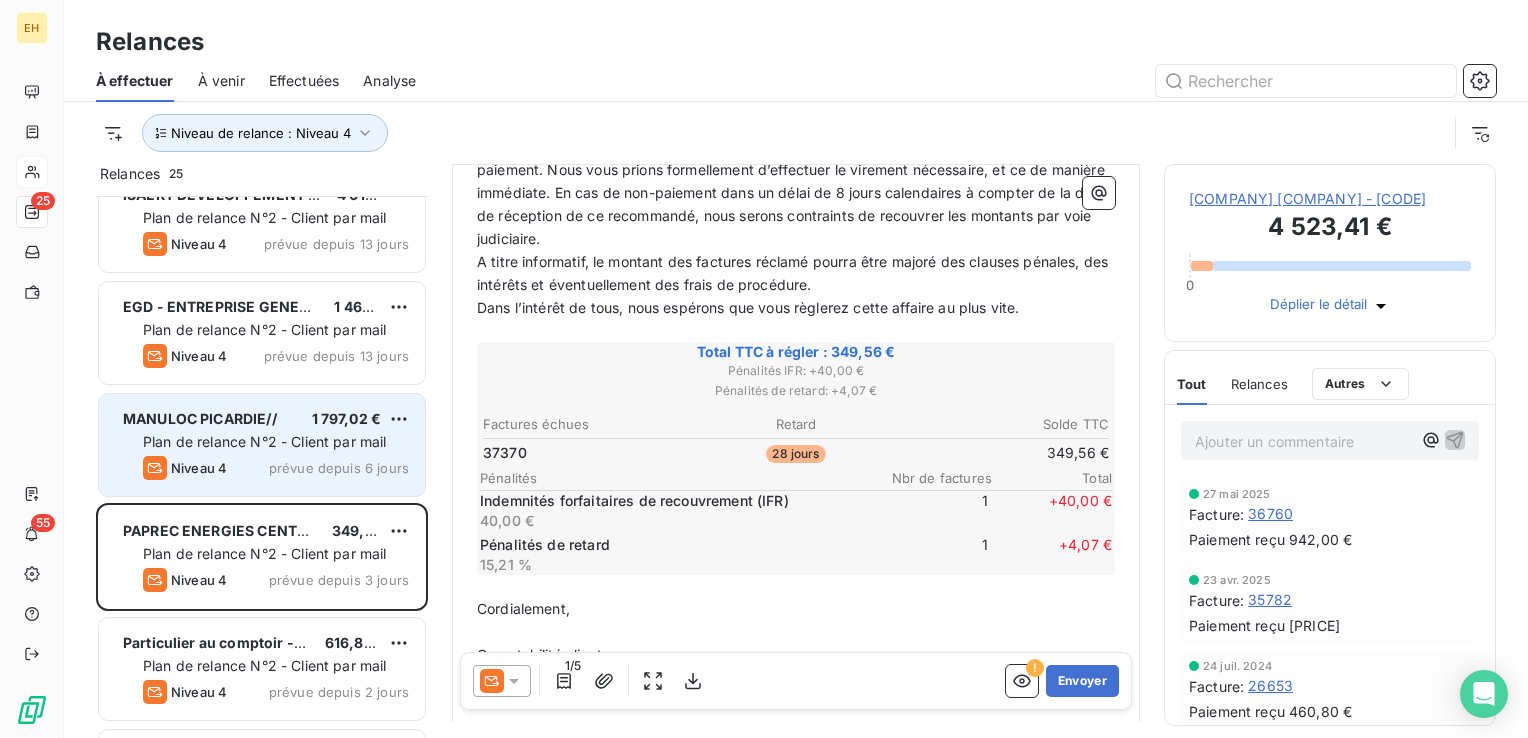 click 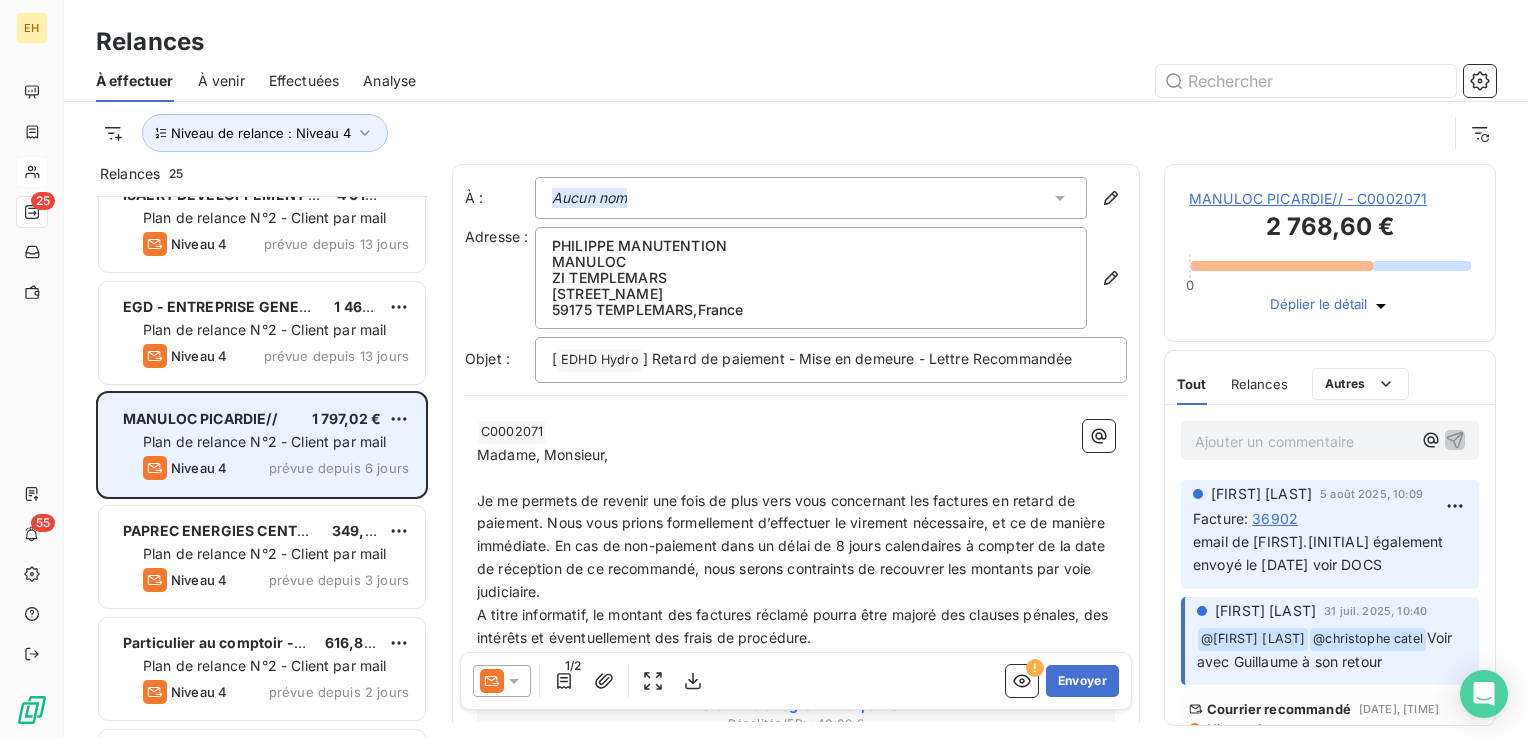 scroll, scrollTop: 2058, scrollLeft: 0, axis: vertical 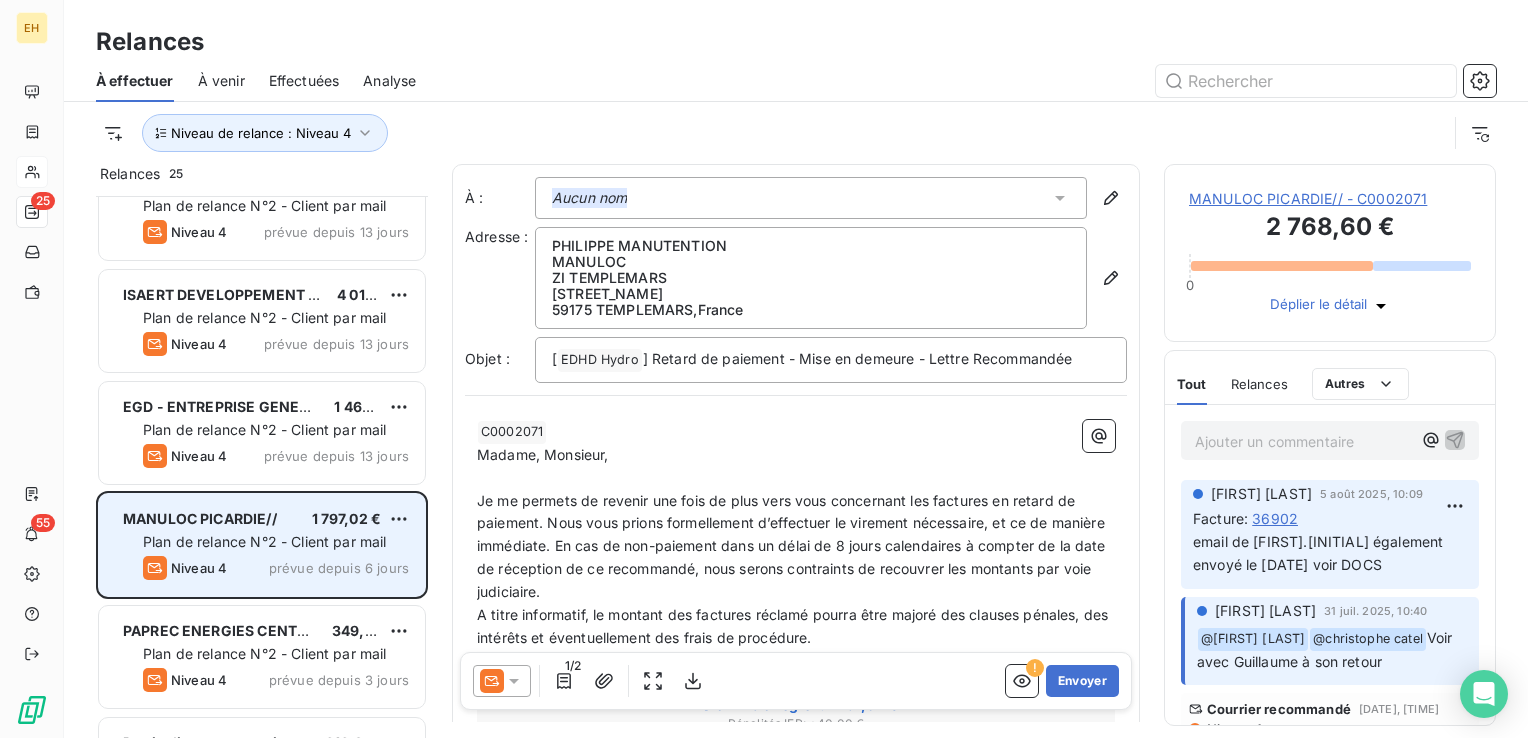 click 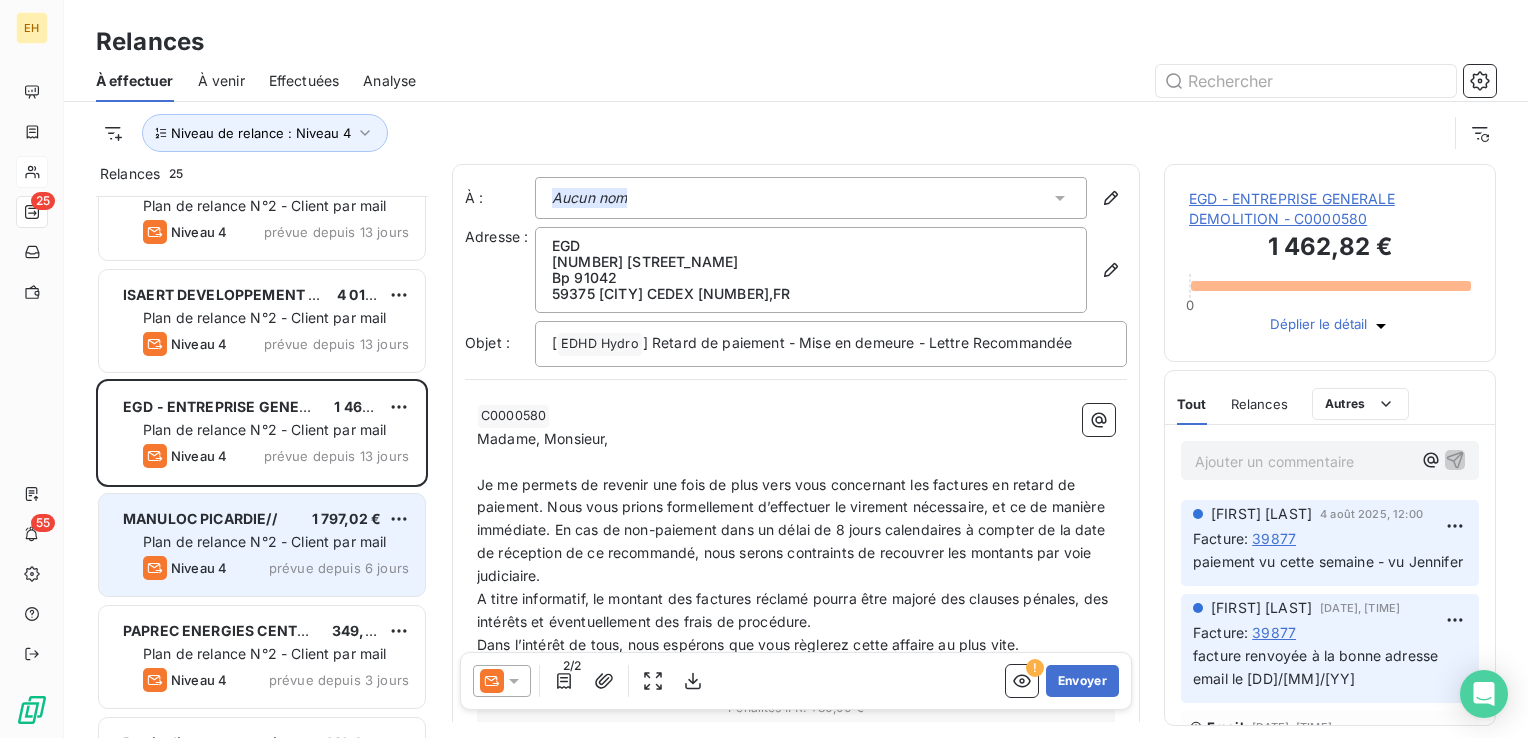 scroll, scrollTop: 1958, scrollLeft: 0, axis: vertical 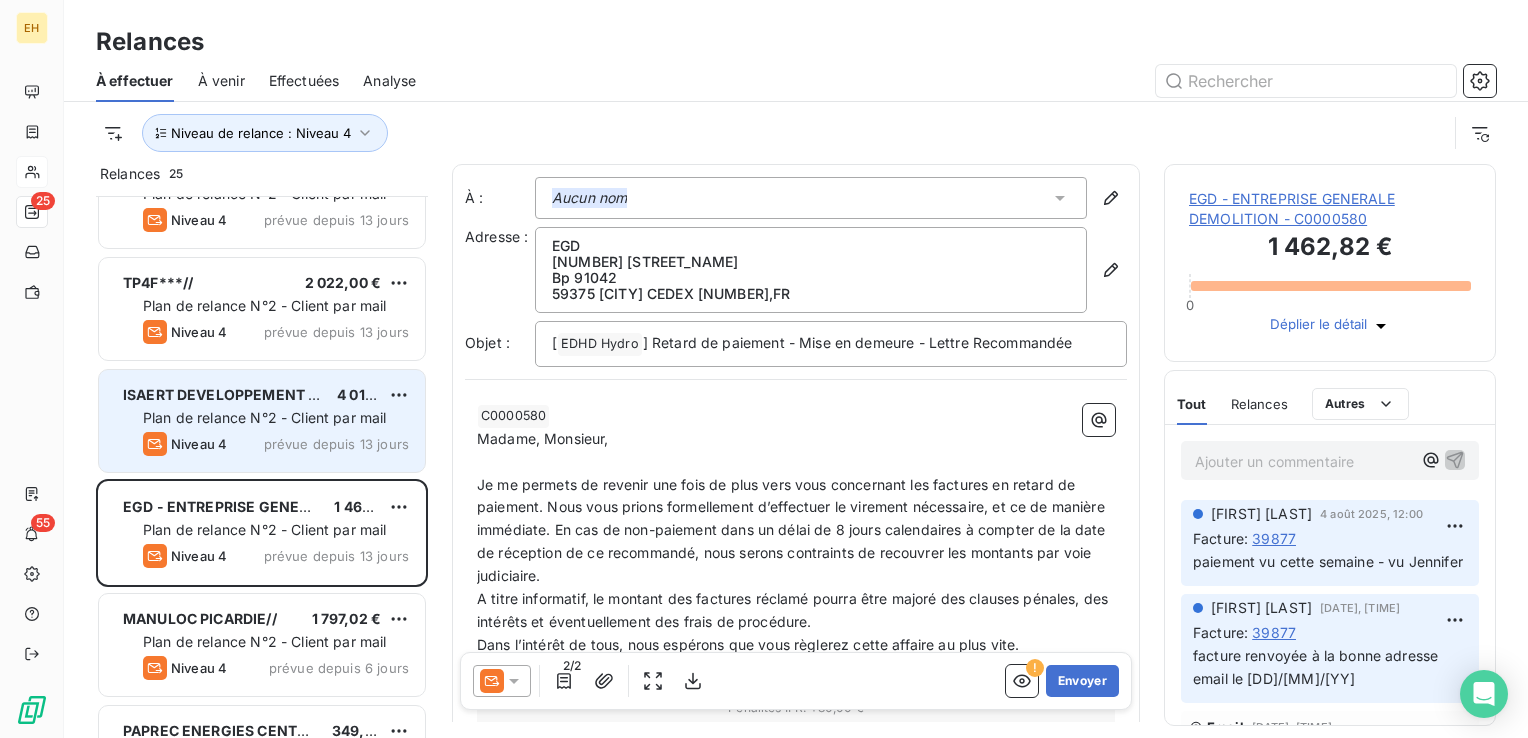 click 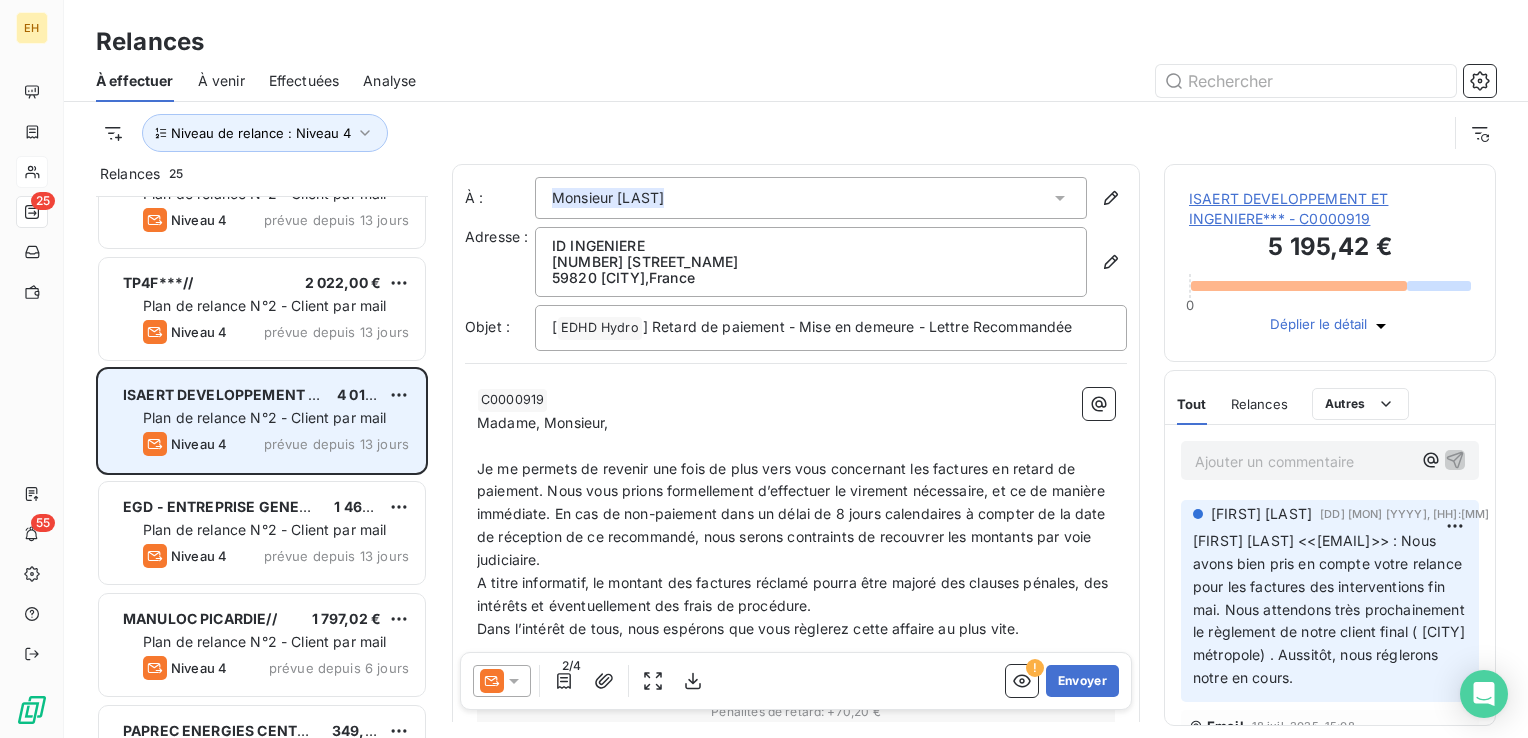 scroll, scrollTop: 1858, scrollLeft: 0, axis: vertical 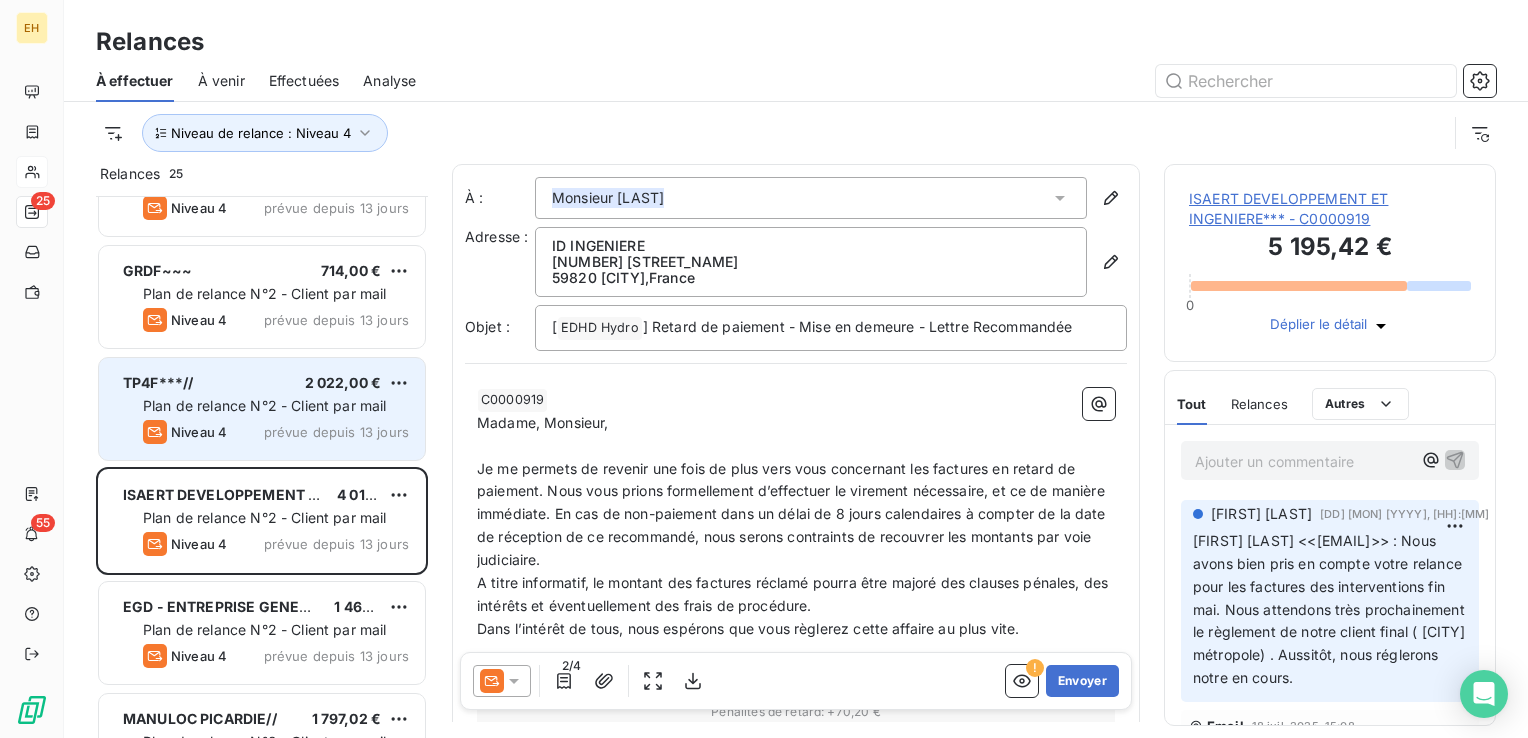 click on "[COMPANY]***// [PRICE] Plan de relance N°2 - Client par mail  Niveau 4 prévue depuis [NUMBER] jours" at bounding box center [262, 409] 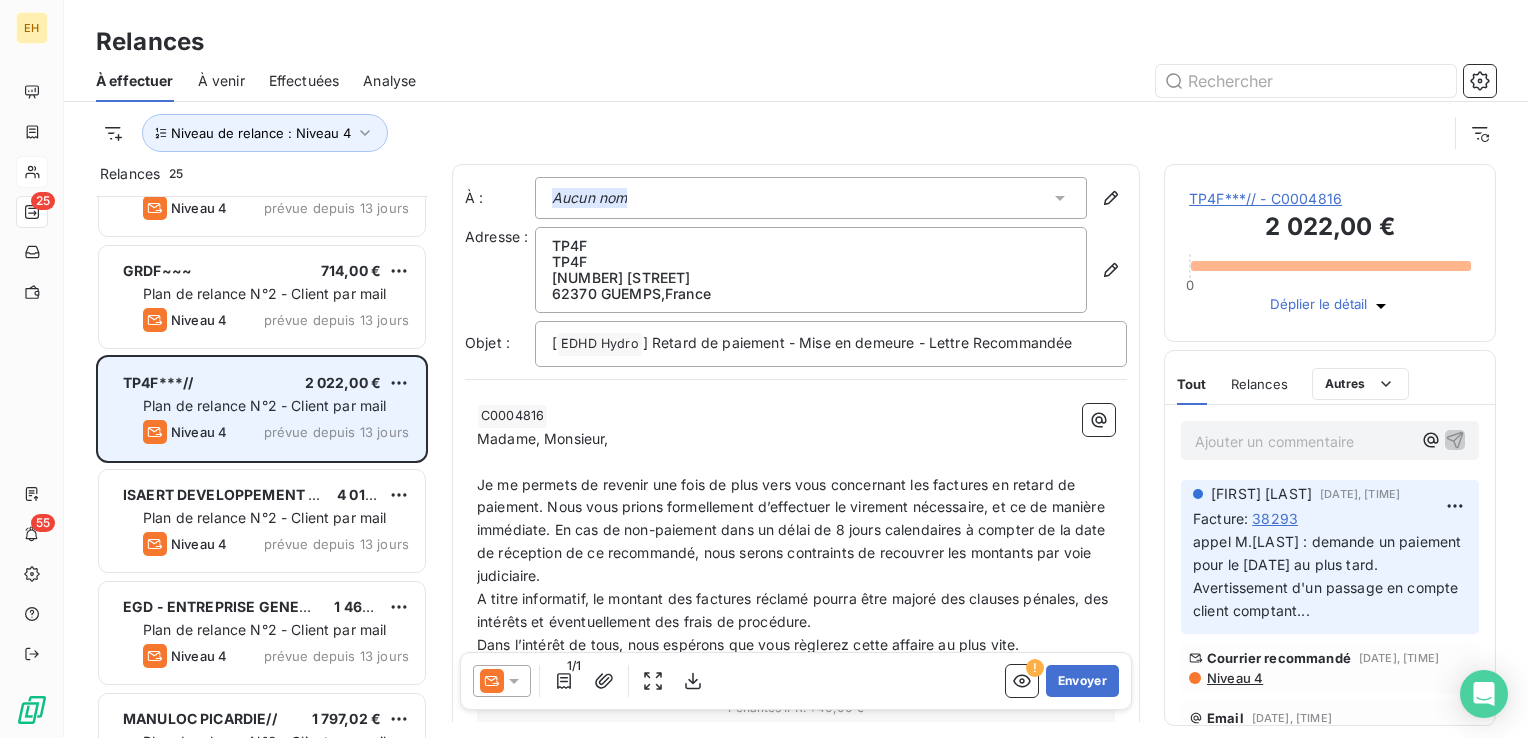 scroll, scrollTop: 1758, scrollLeft: 0, axis: vertical 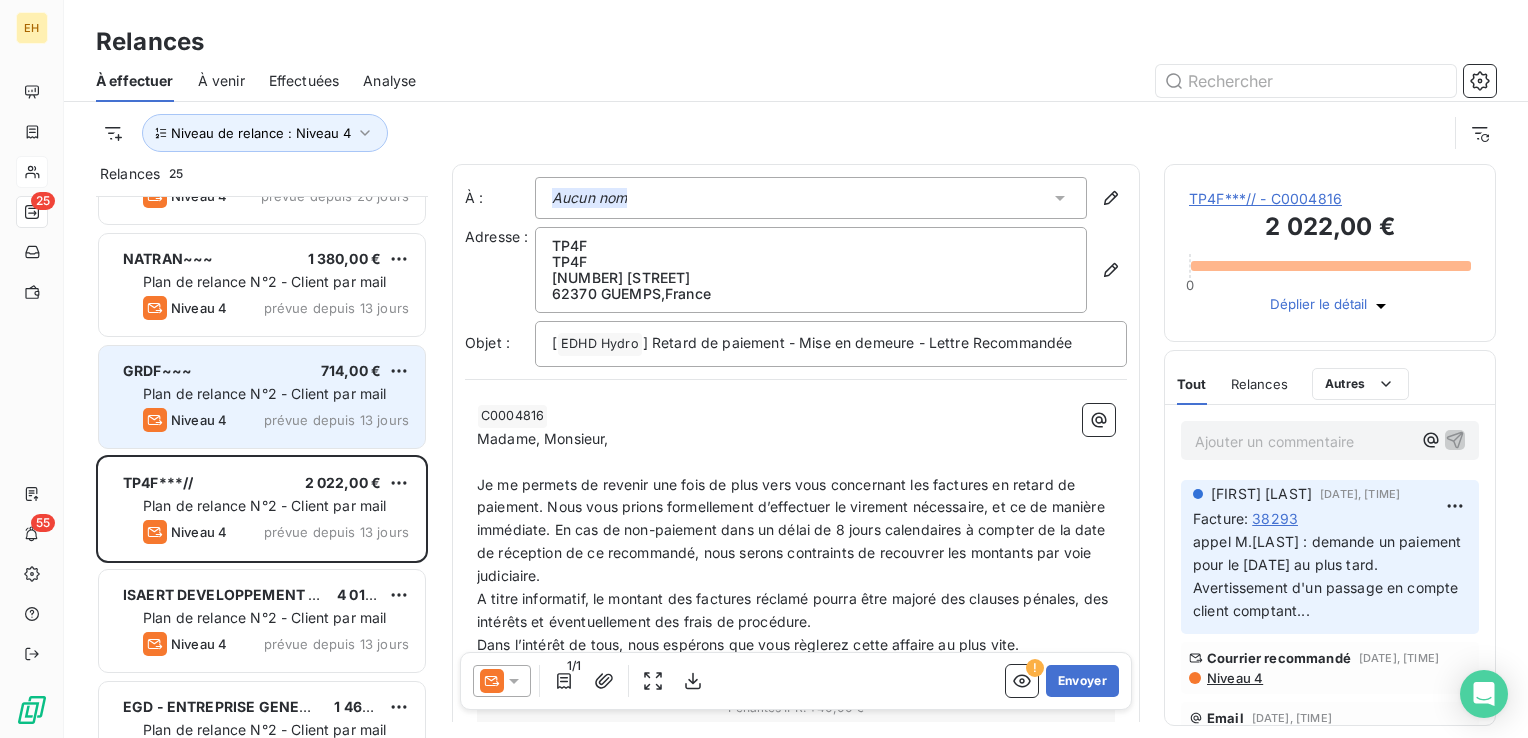 click on "prévue depuis 13 jours" at bounding box center [336, 420] 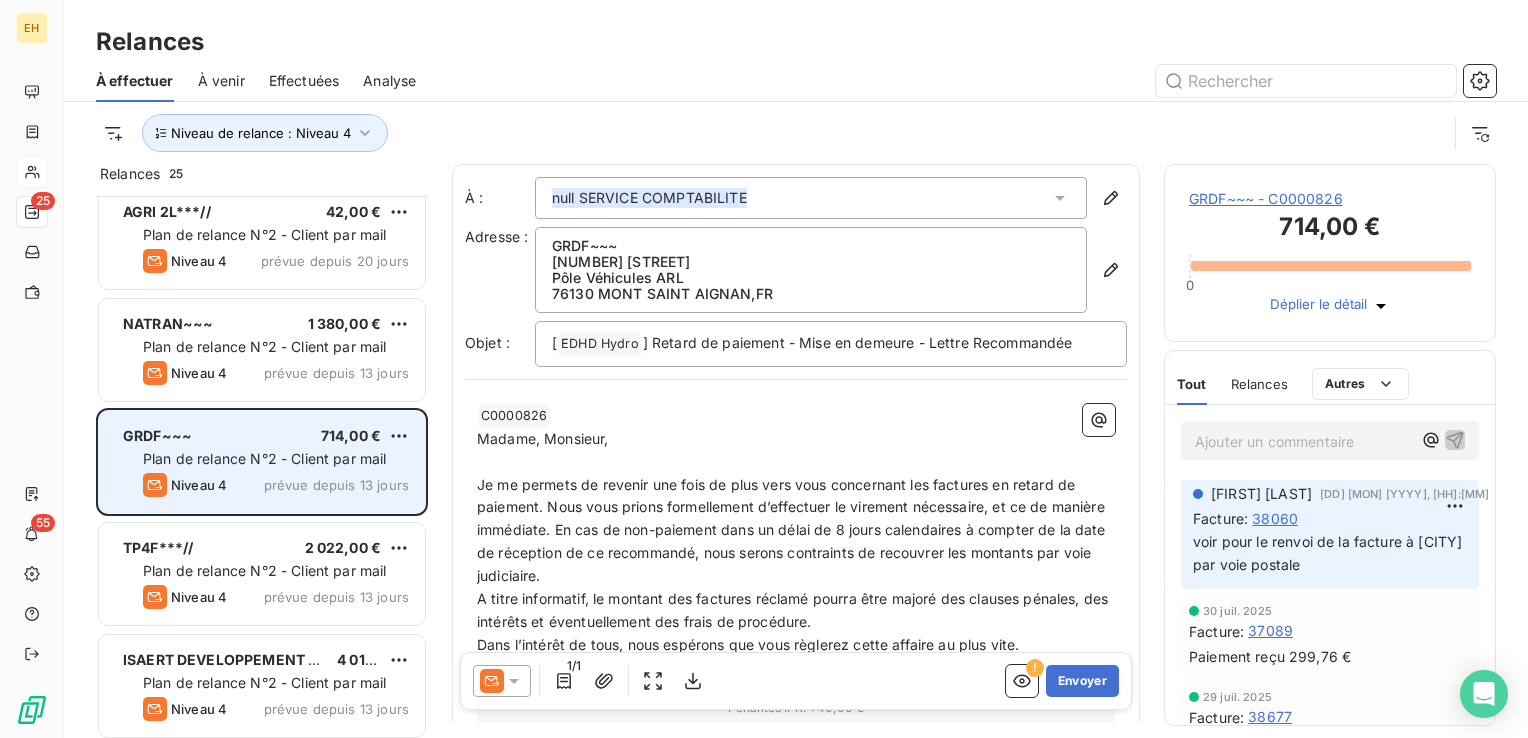 scroll, scrollTop: 1658, scrollLeft: 0, axis: vertical 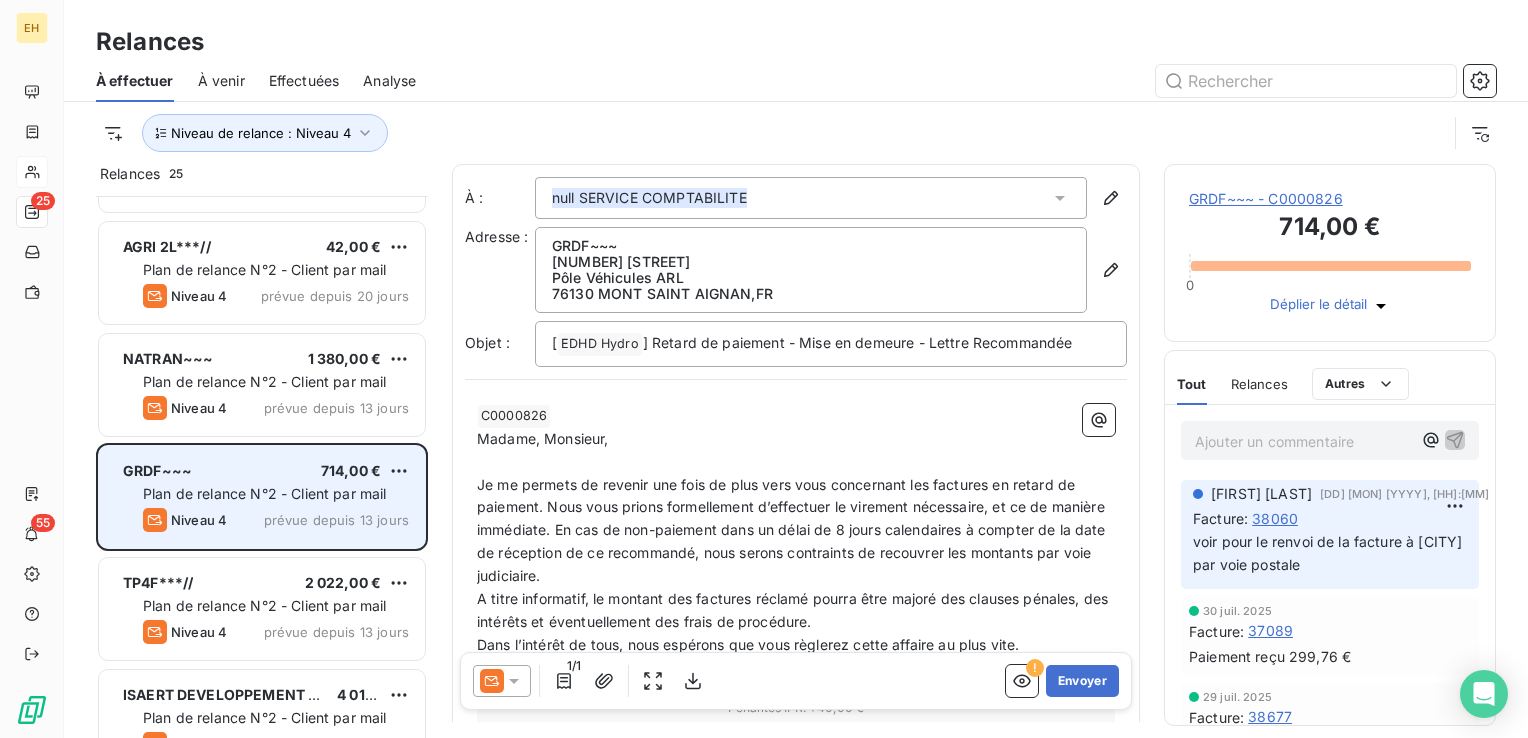 click on "[COMPANY] ~ [AMOUNT] € Plan de relance N°2 - Client par mail Niveau 4 prévue depuis 13 jours" at bounding box center [262, 385] 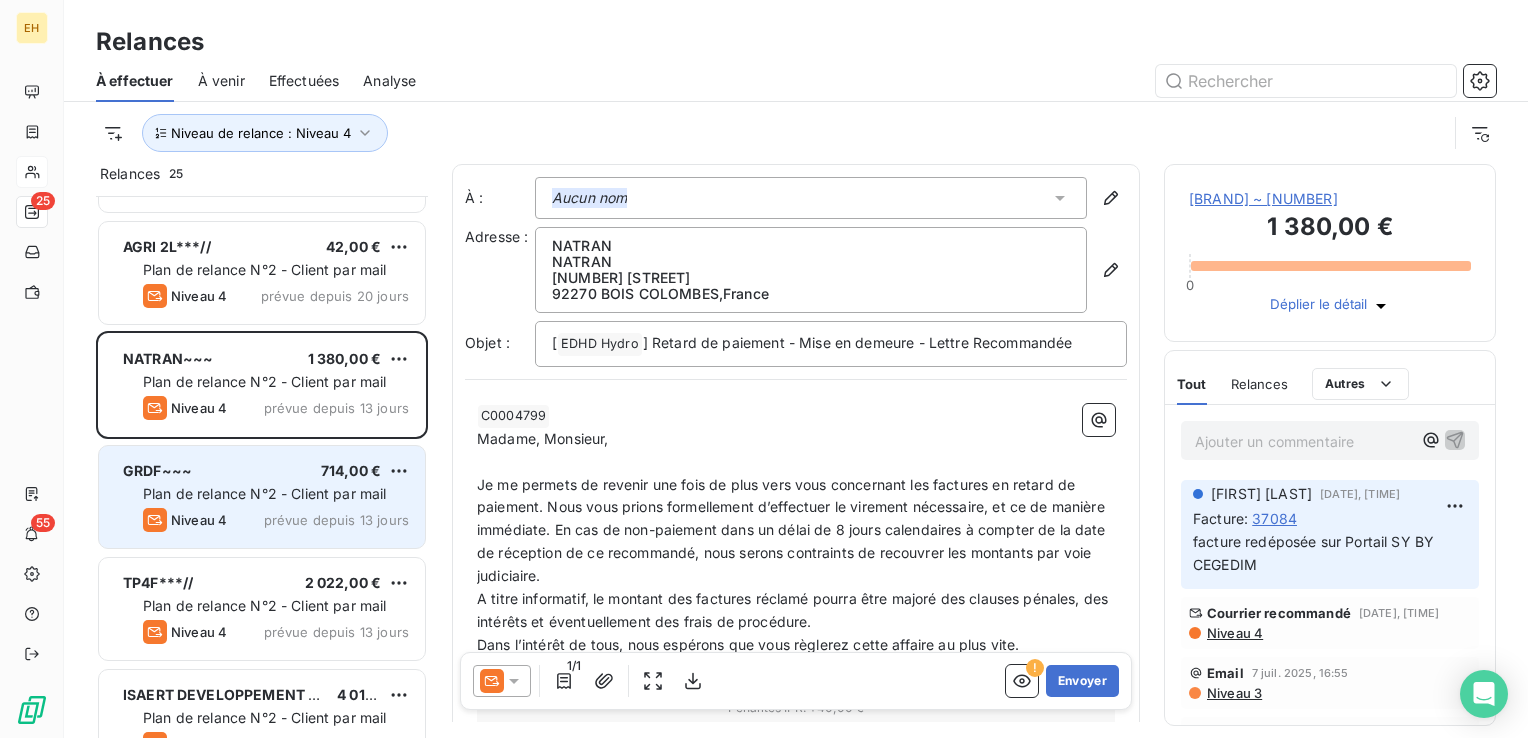 click on "[COMPANY] ~ [AMOUNT] € Plan de relance N°2 - Client par mail Niveau 4 prévue depuis 13 jours" at bounding box center [262, 497] 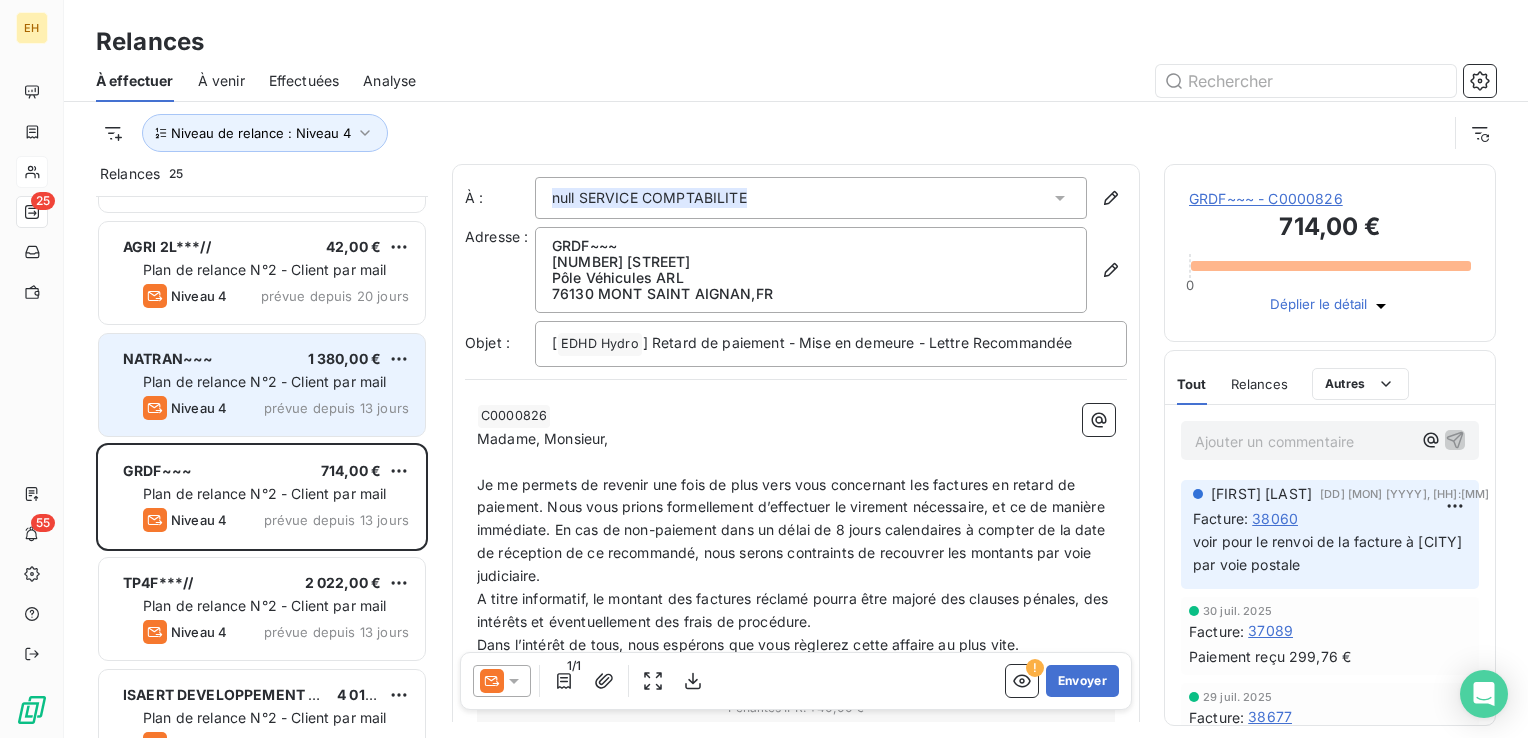 click on "Niveau 4 prévue depuis 13 jours" at bounding box center (276, 408) 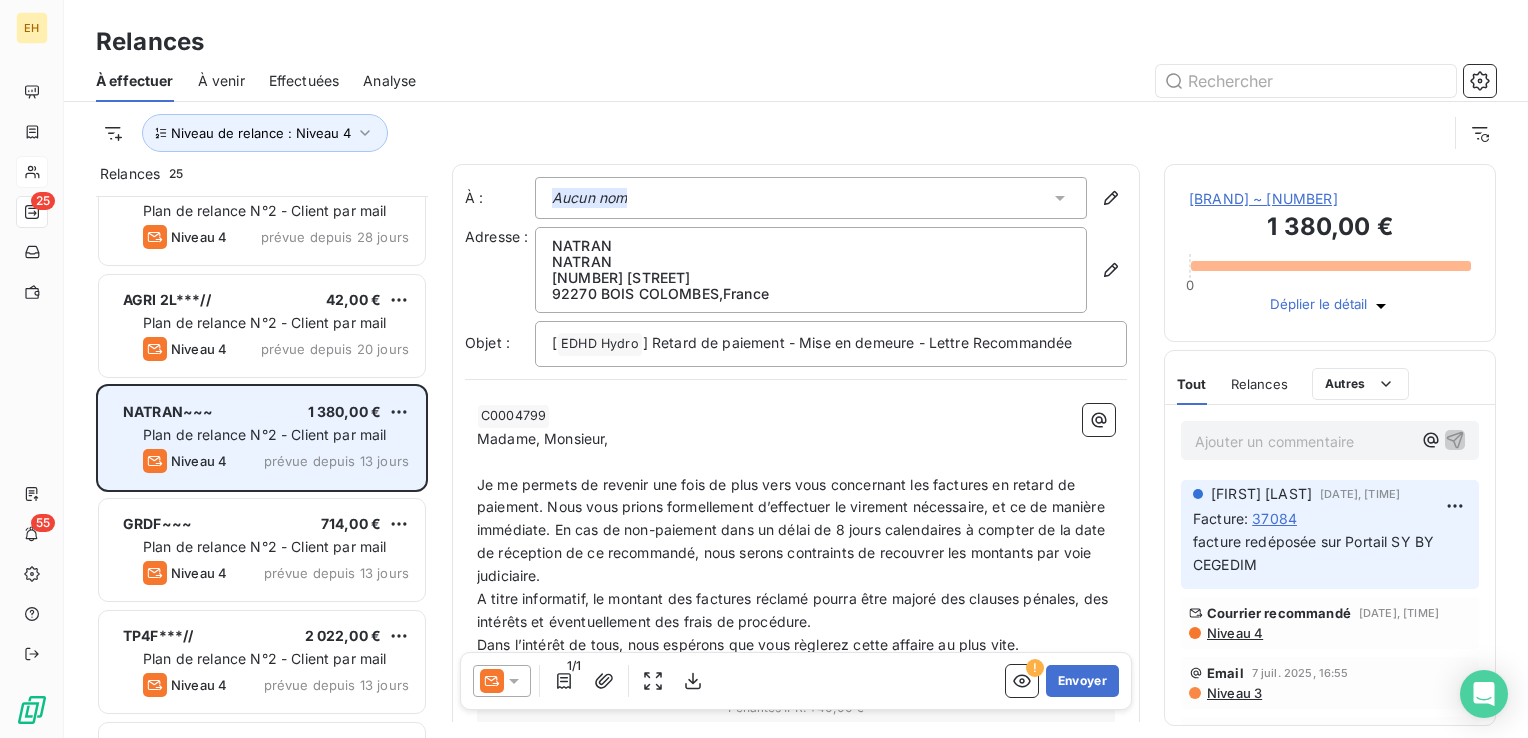 scroll, scrollTop: 1558, scrollLeft: 0, axis: vertical 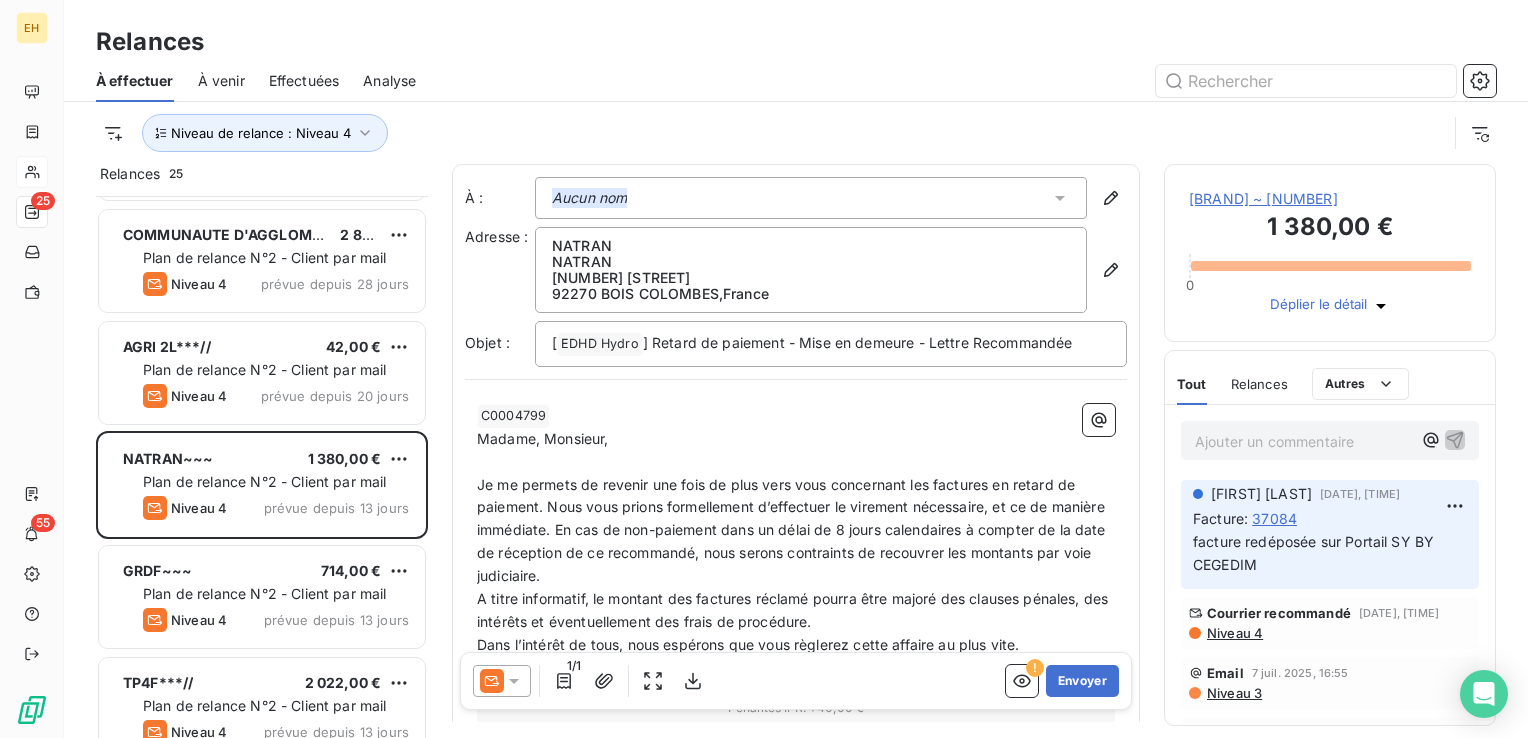 click on "Niveau 4 prévue depuis 20 jours" at bounding box center [276, 396] 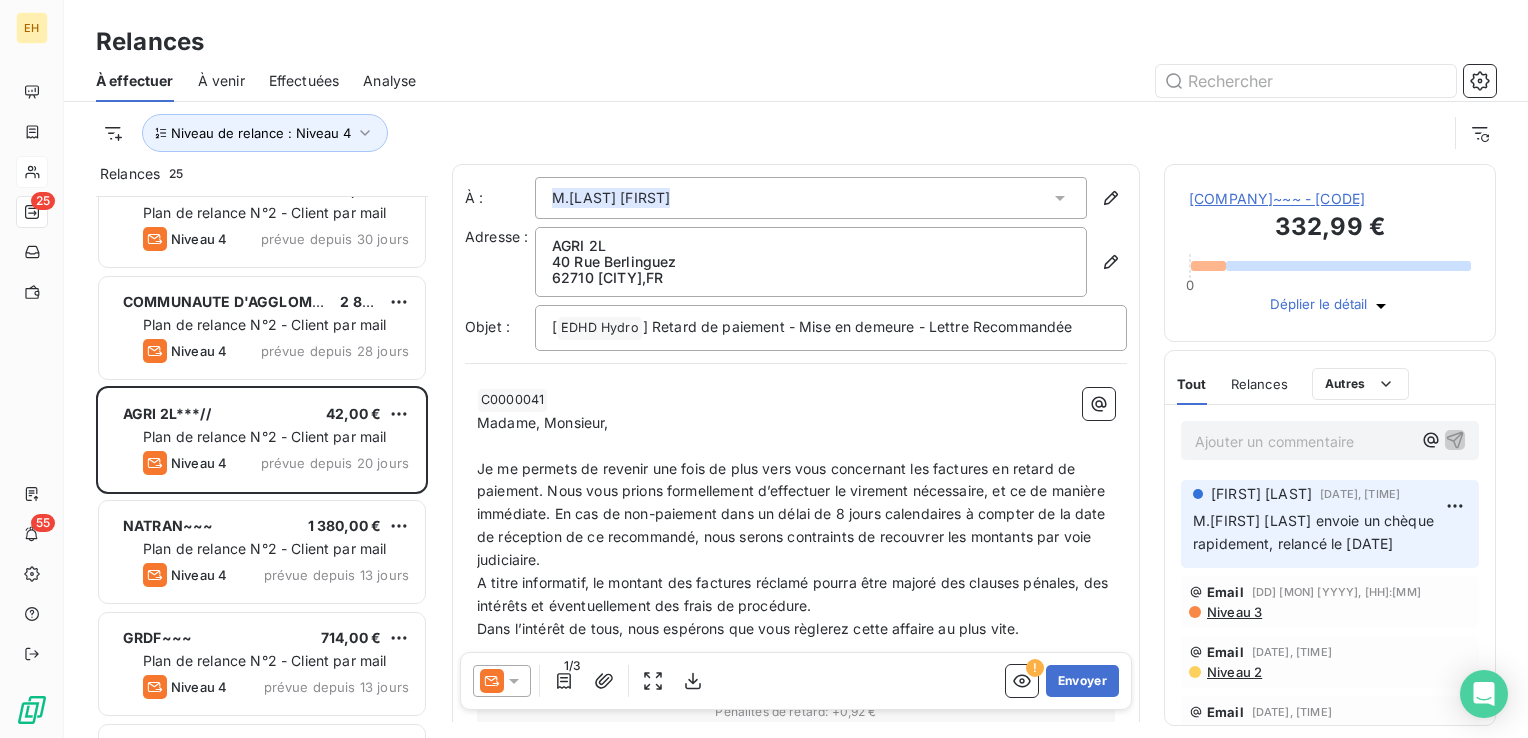 scroll, scrollTop: 1458, scrollLeft: 0, axis: vertical 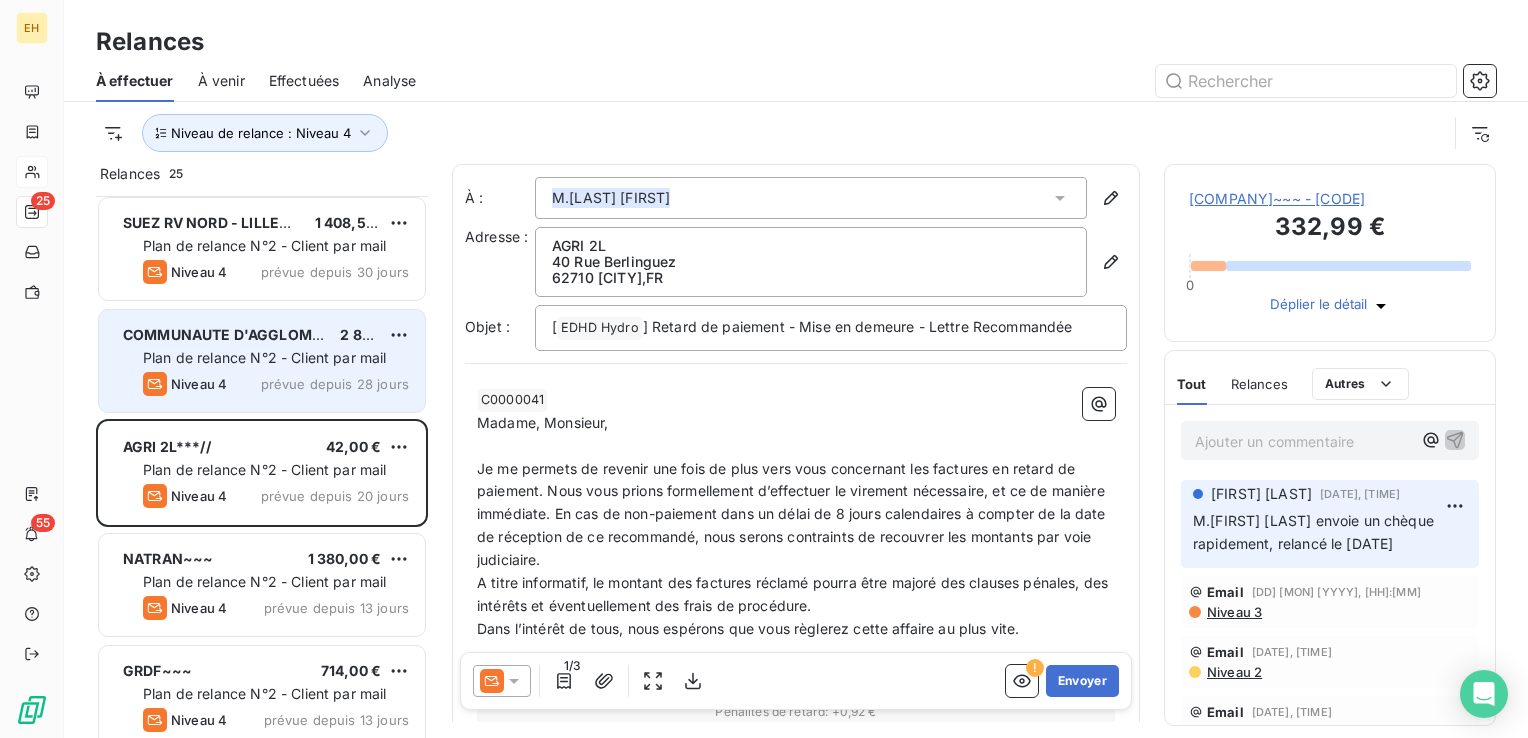 click on "Niveau 4 prévue depuis 28 jours" at bounding box center [276, 384] 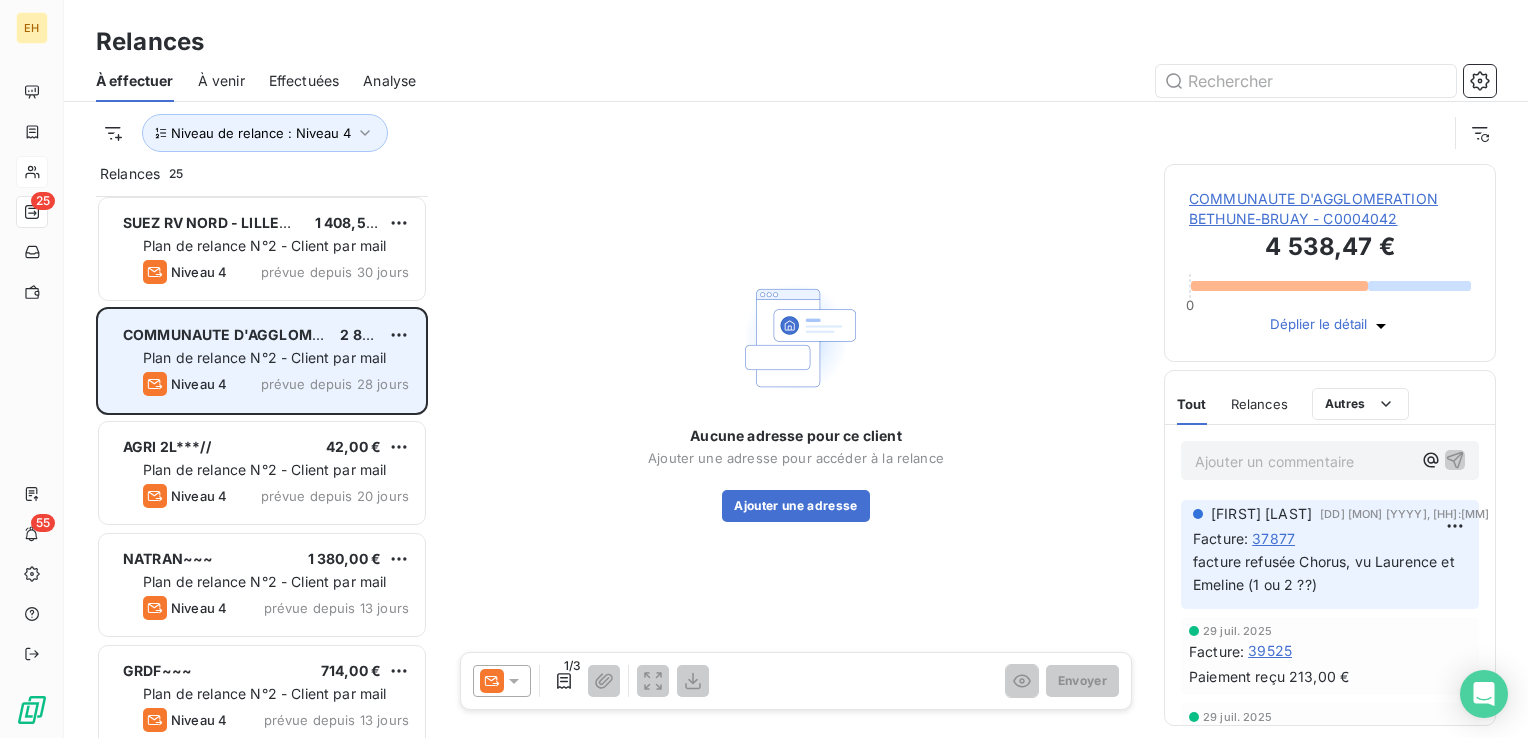 scroll, scrollTop: 1358, scrollLeft: 0, axis: vertical 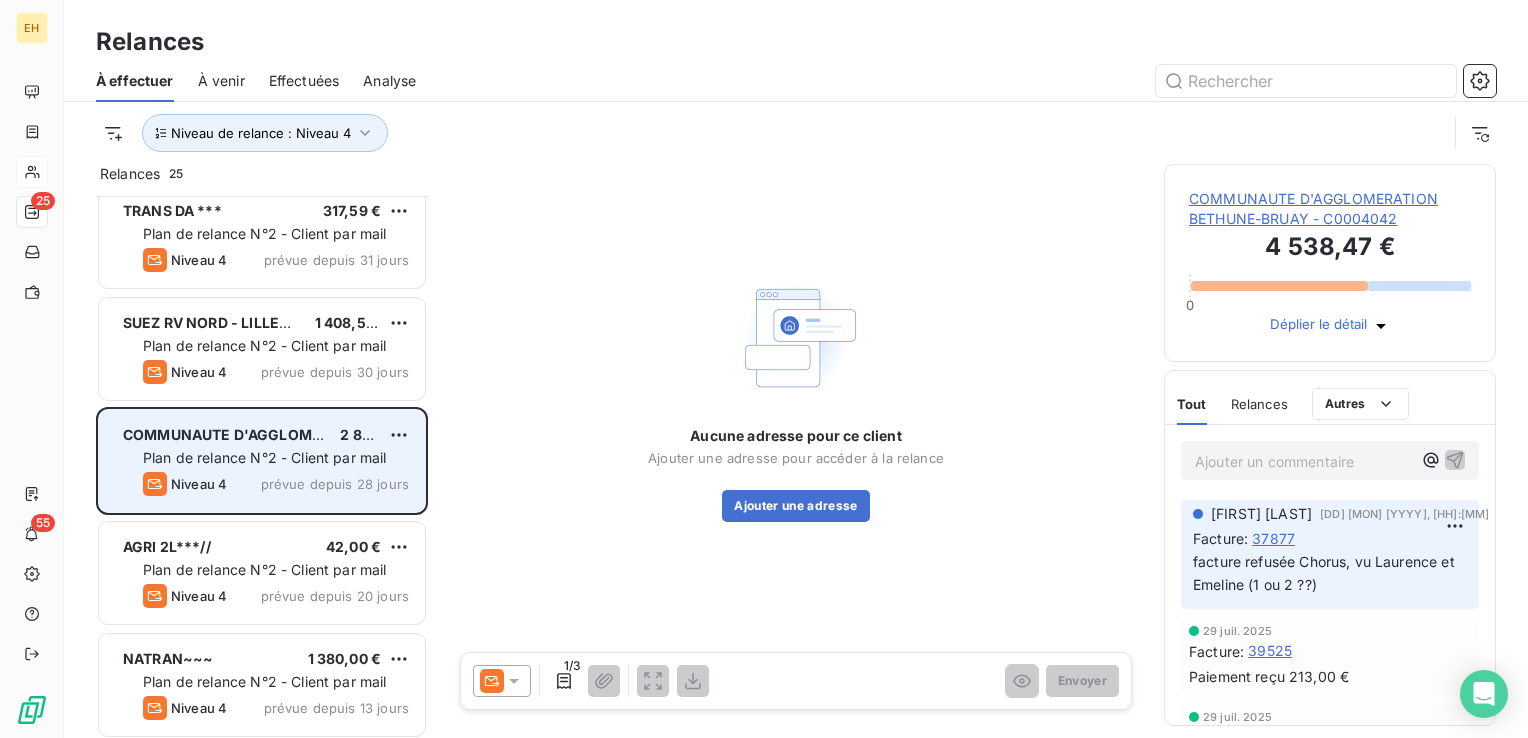 click on "[COMPANY]~~~ [PRICE] Plan de relance N°2 - Client par mail  Niveau 4 prévue depuis [NUMBER] jours" at bounding box center (262, 349) 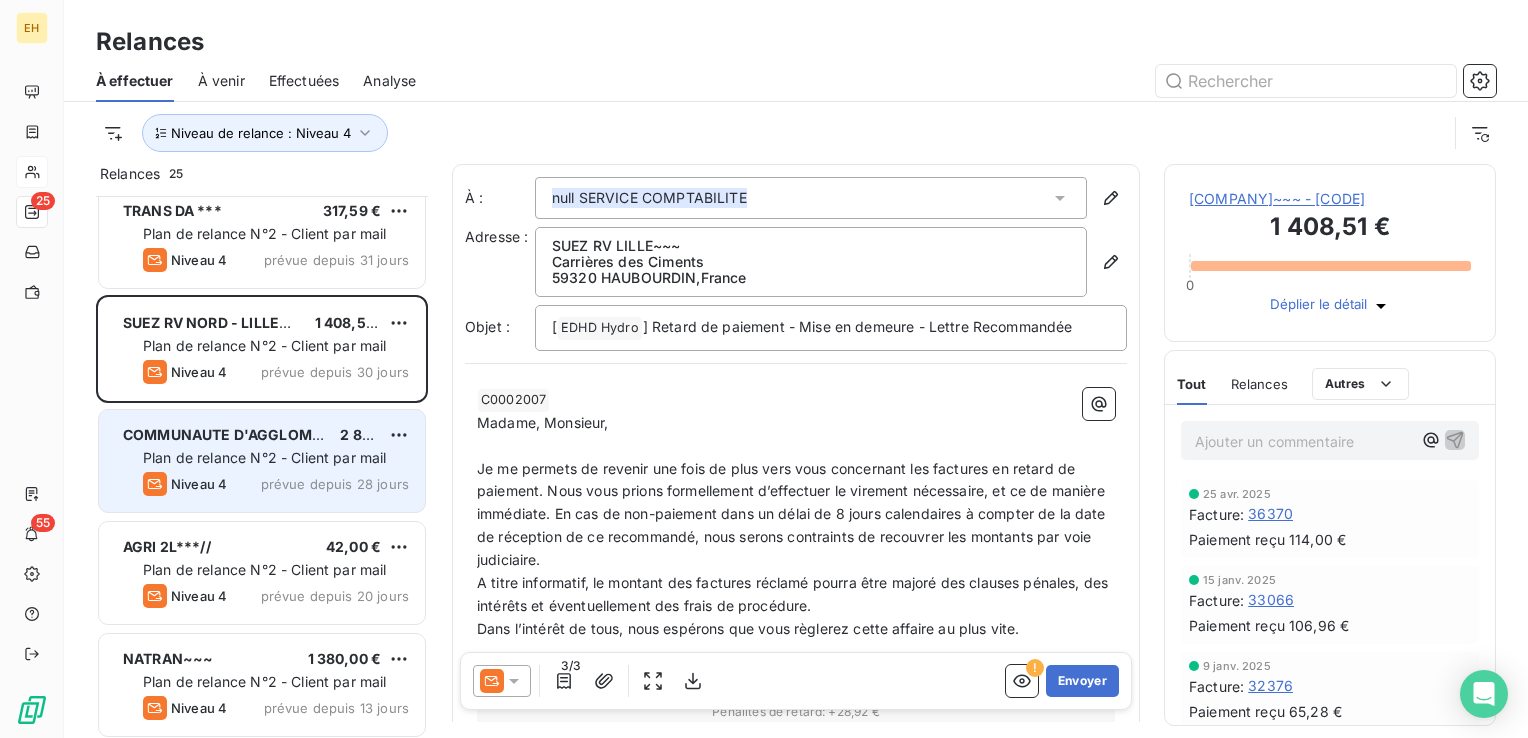 scroll, scrollTop: 1258, scrollLeft: 0, axis: vertical 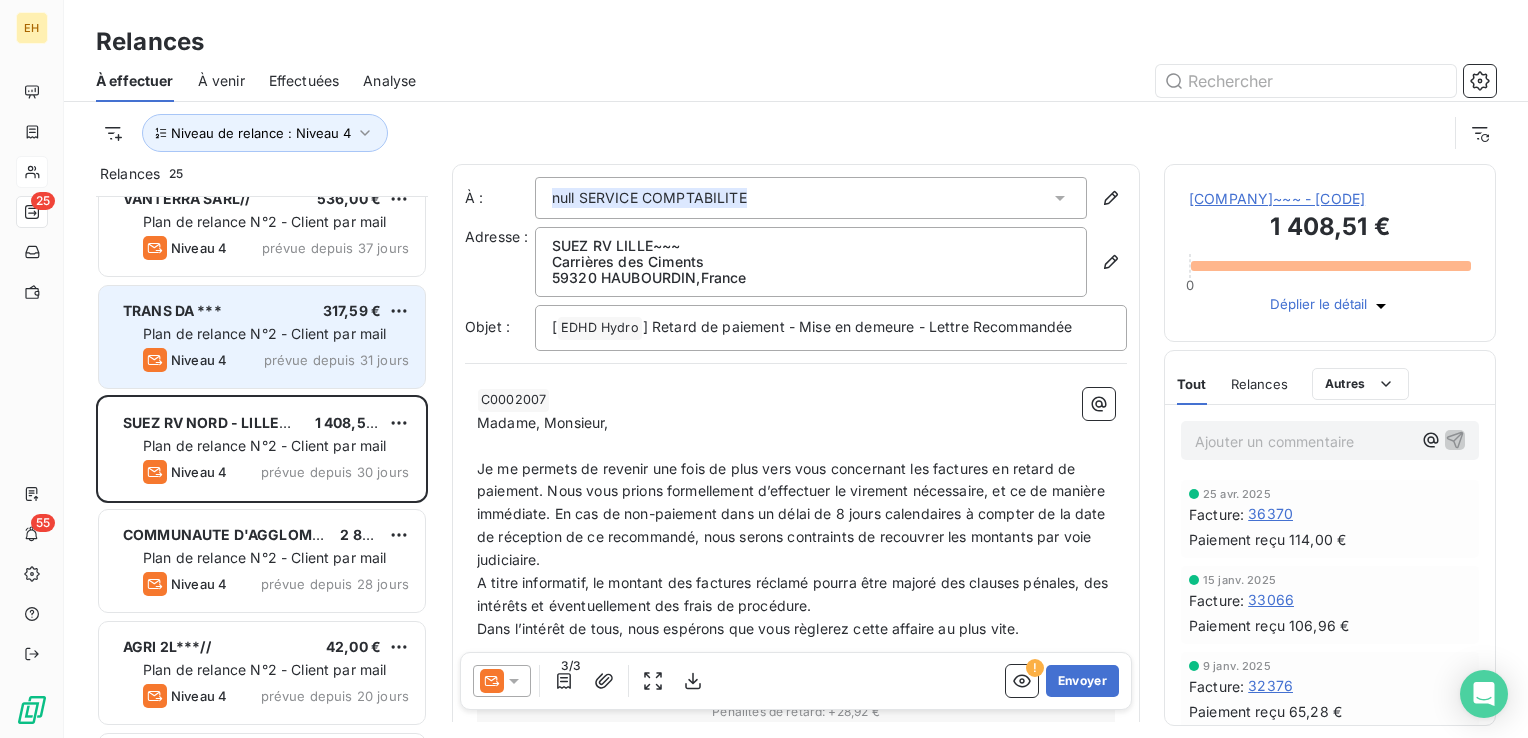 click on "Plan de relance N°2 - Client par mail" at bounding box center (265, 333) 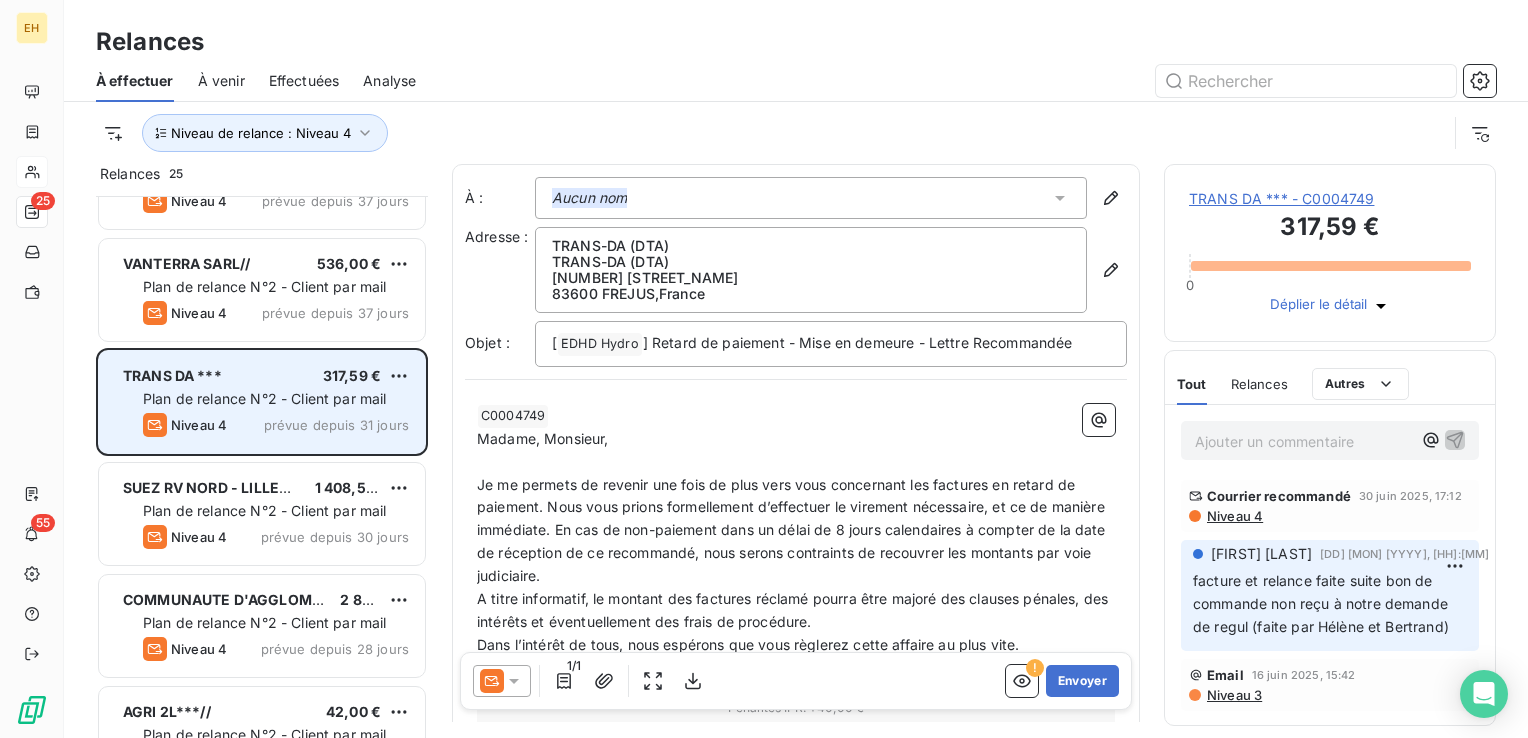 scroll, scrollTop: 1158, scrollLeft: 0, axis: vertical 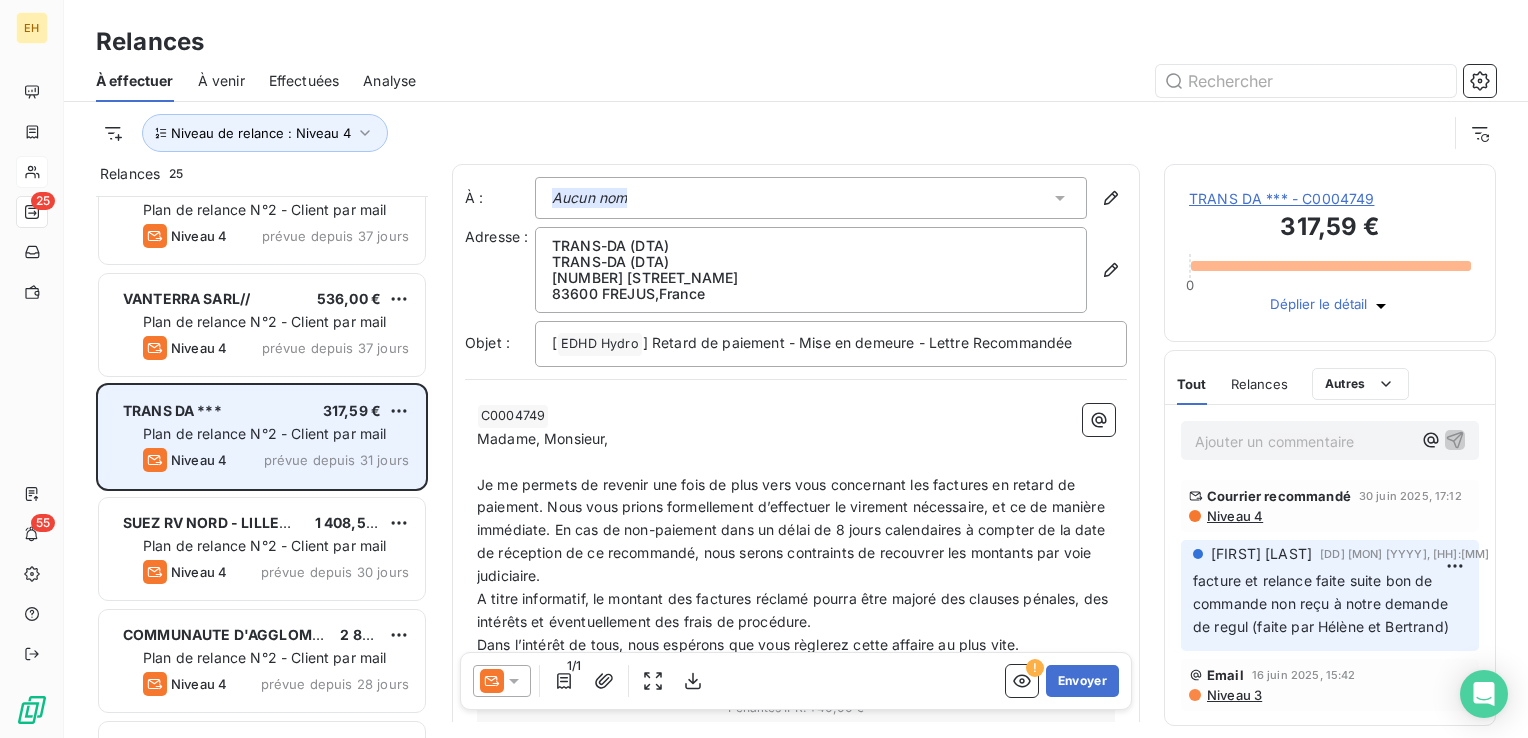 click on "Niveau 4 prévue depuis 37 jours" at bounding box center (276, 348) 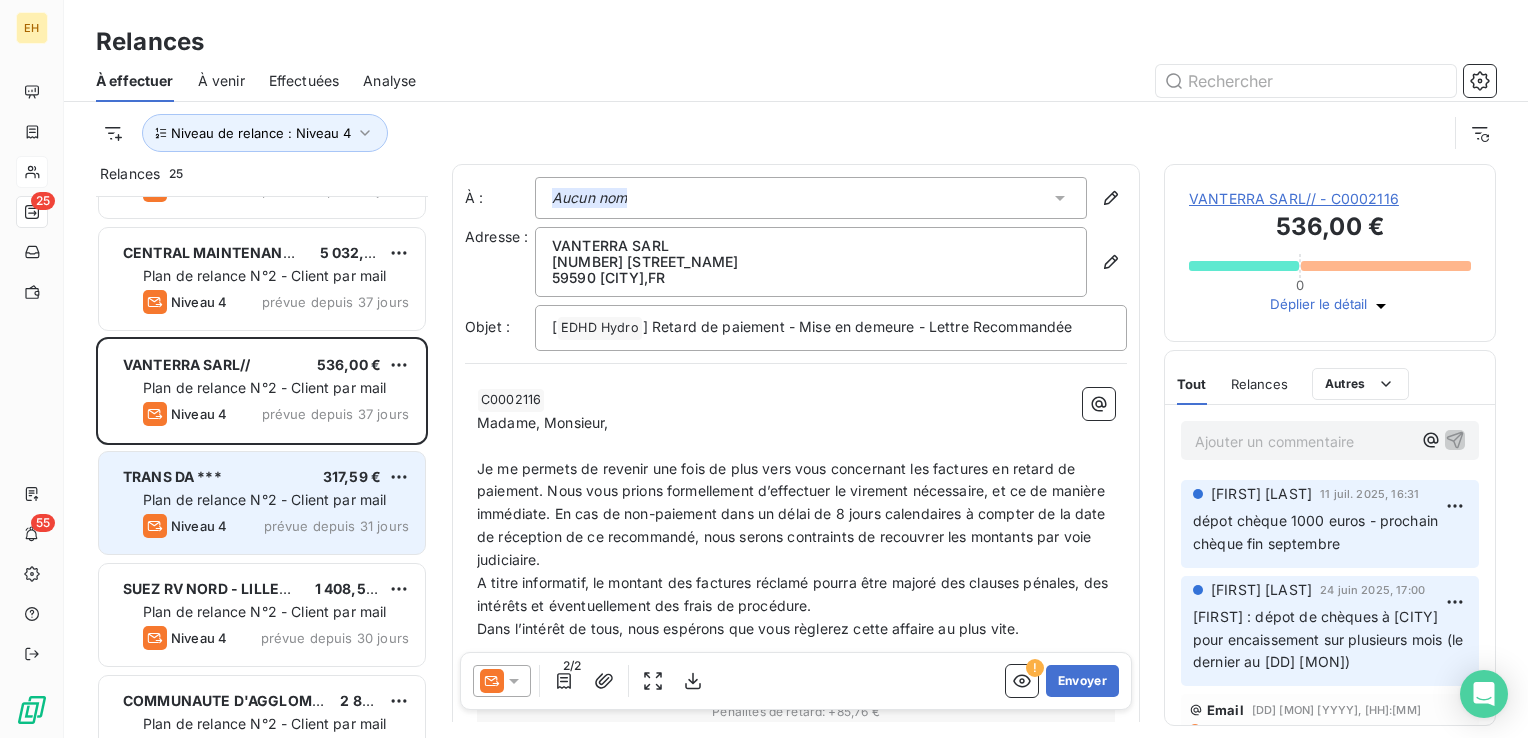 scroll, scrollTop: 1058, scrollLeft: 0, axis: vertical 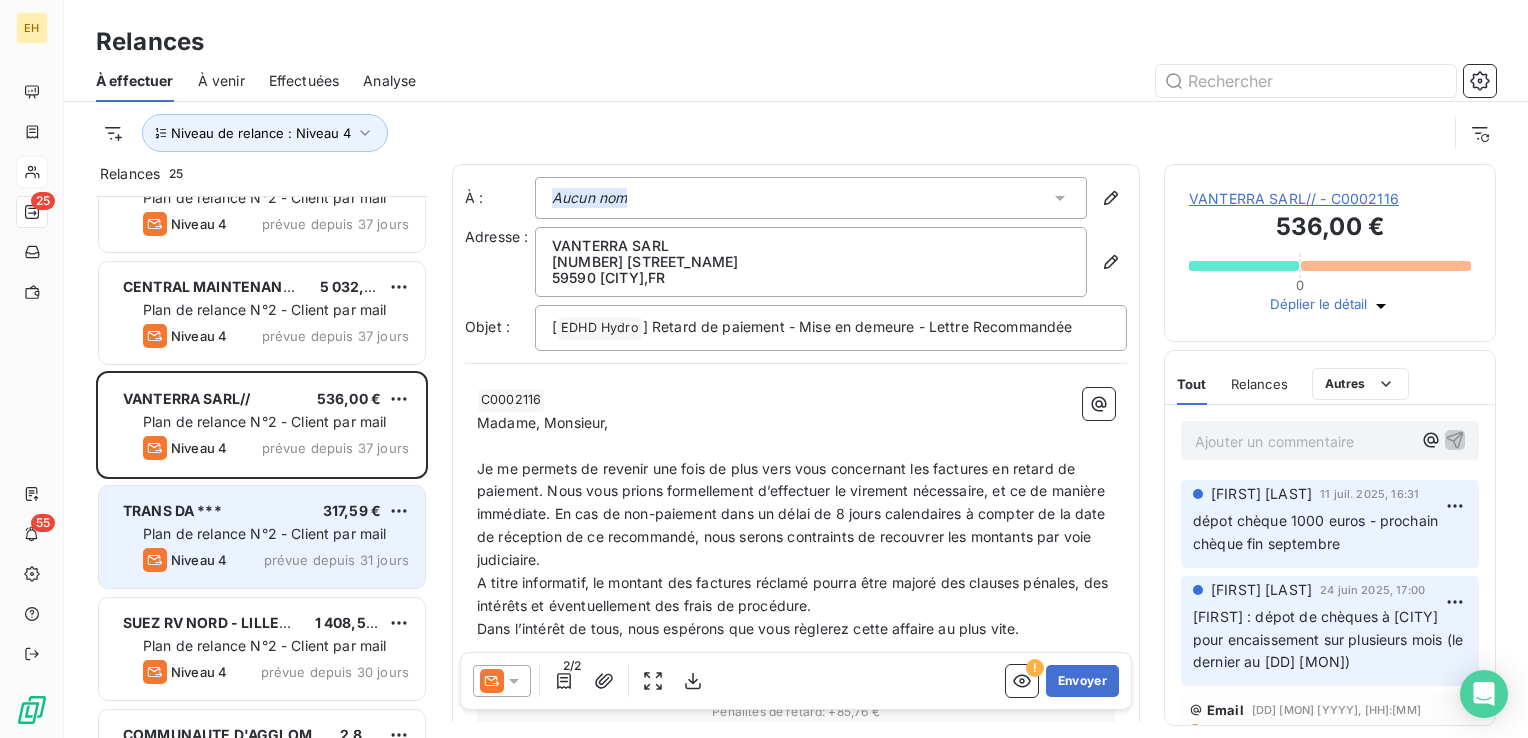 click on "Niveau 4 prévue depuis 37 jours" at bounding box center (276, 336) 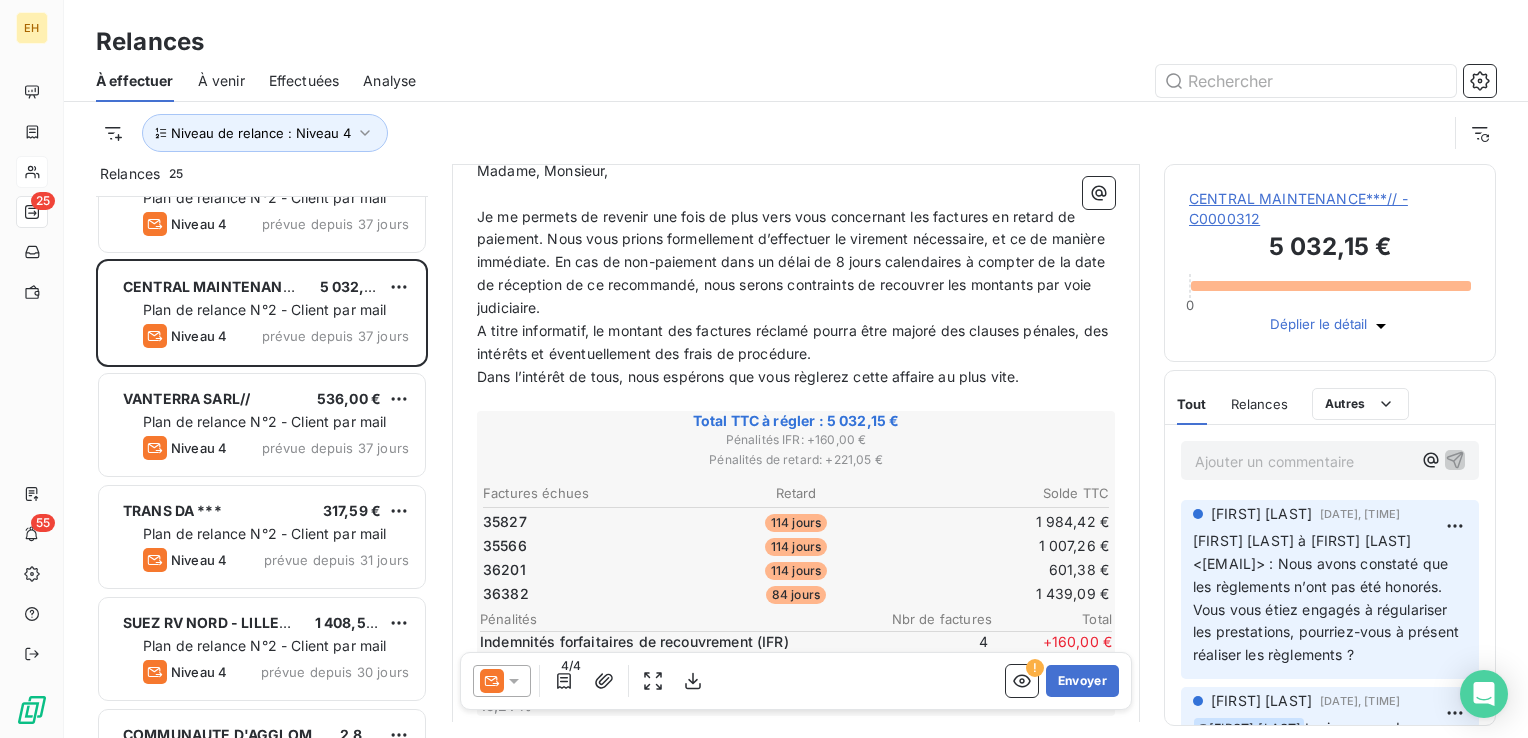 scroll, scrollTop: 300, scrollLeft: 0, axis: vertical 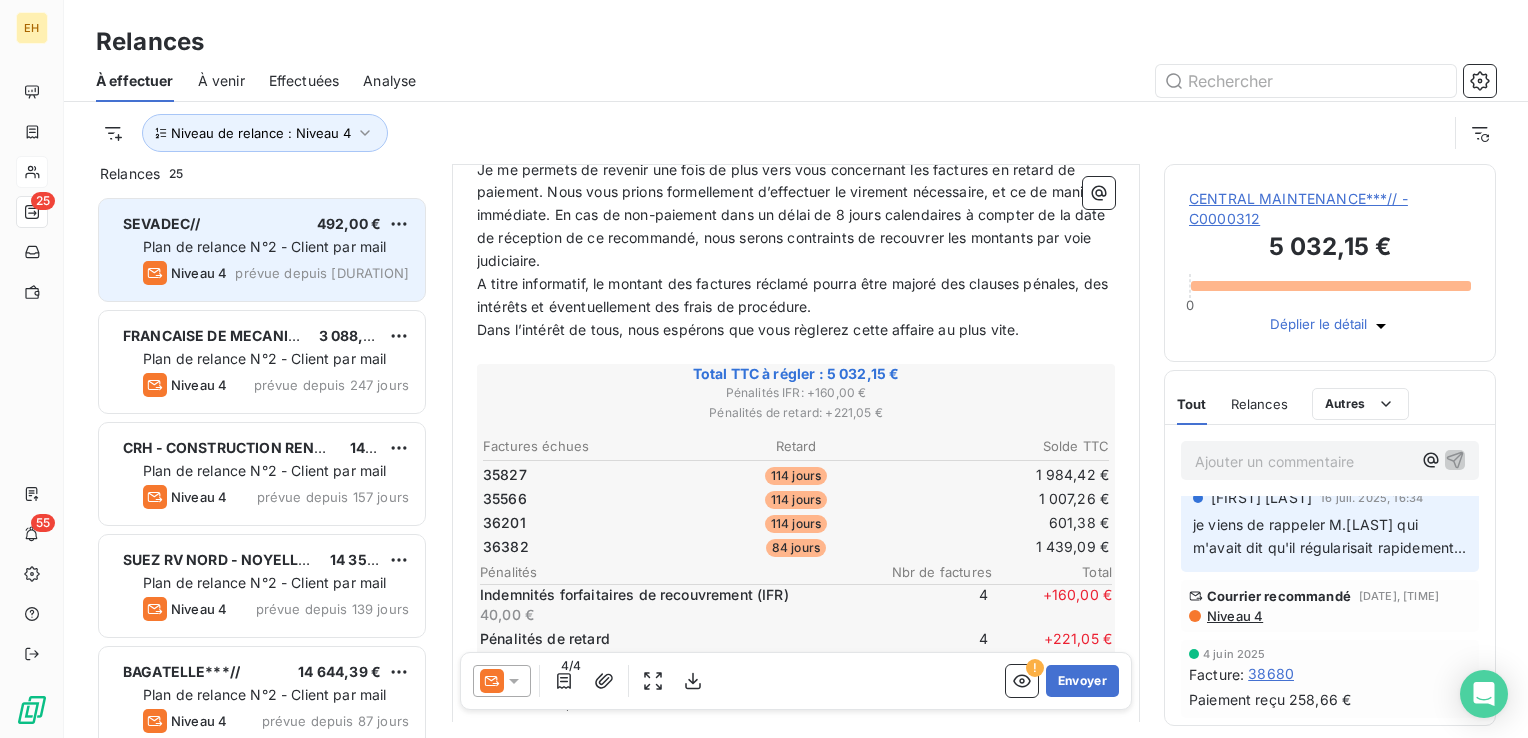 click on "Plan de relance N°2 - Client par mail" at bounding box center [265, 246] 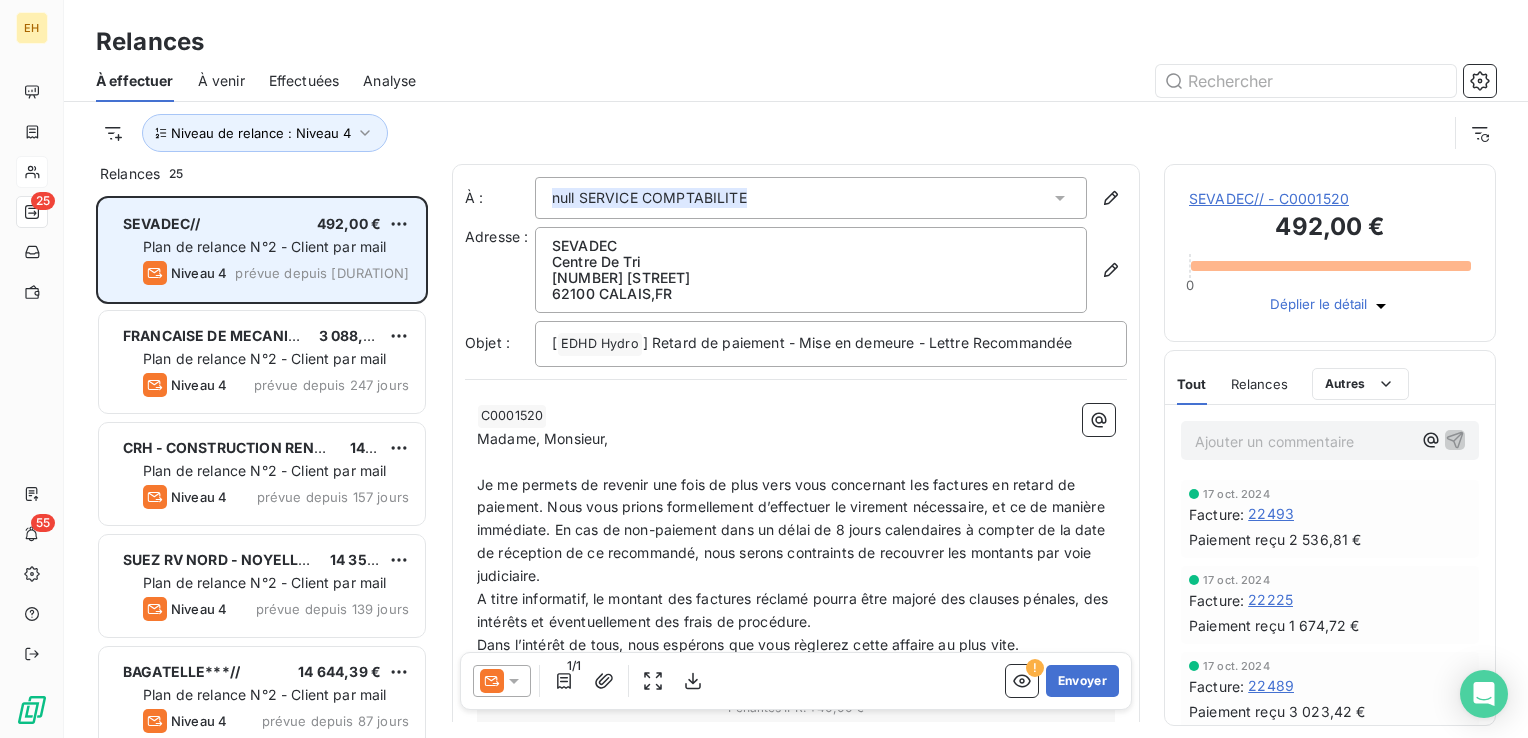 scroll, scrollTop: 100, scrollLeft: 0, axis: vertical 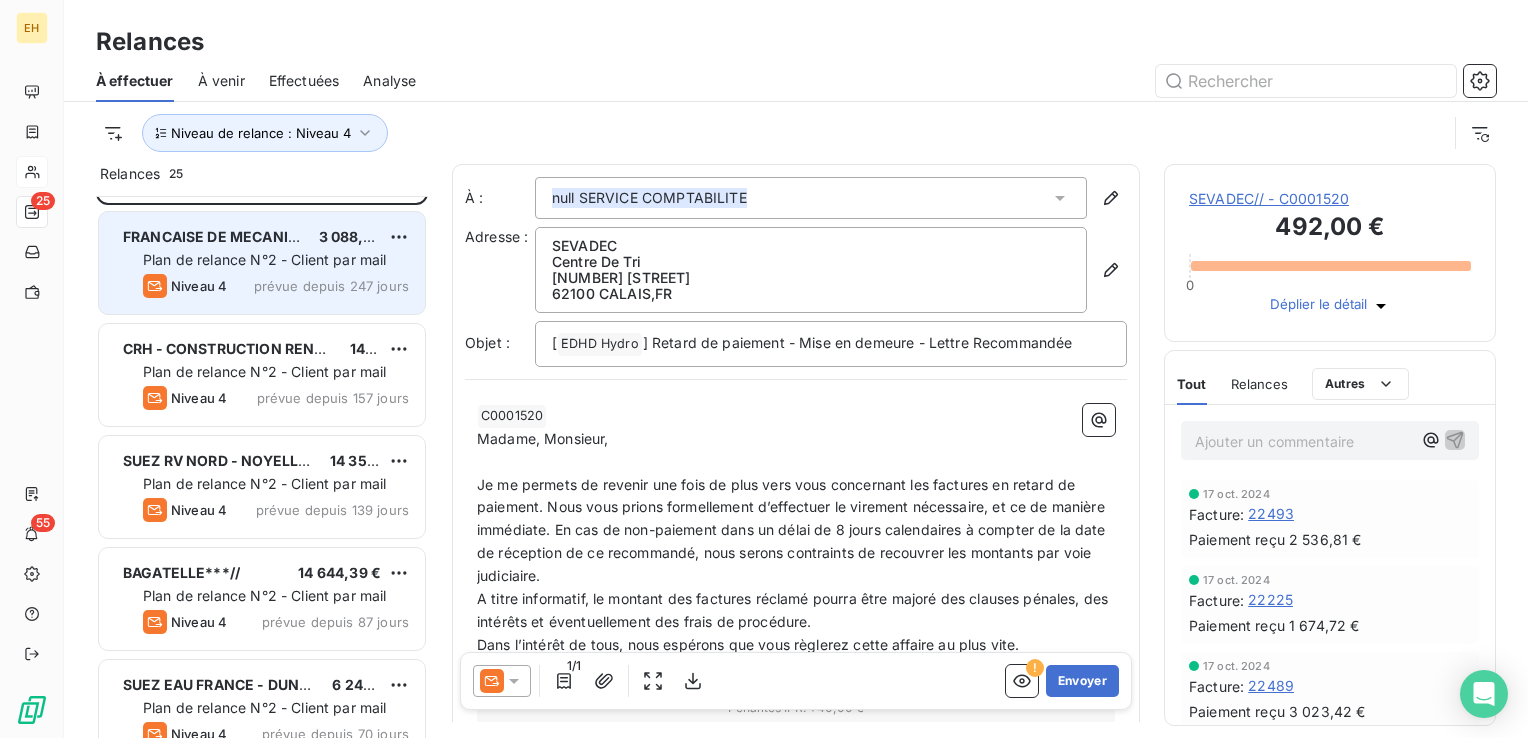 click on "Plan de relance N°2 - Client par mail" at bounding box center [265, 259] 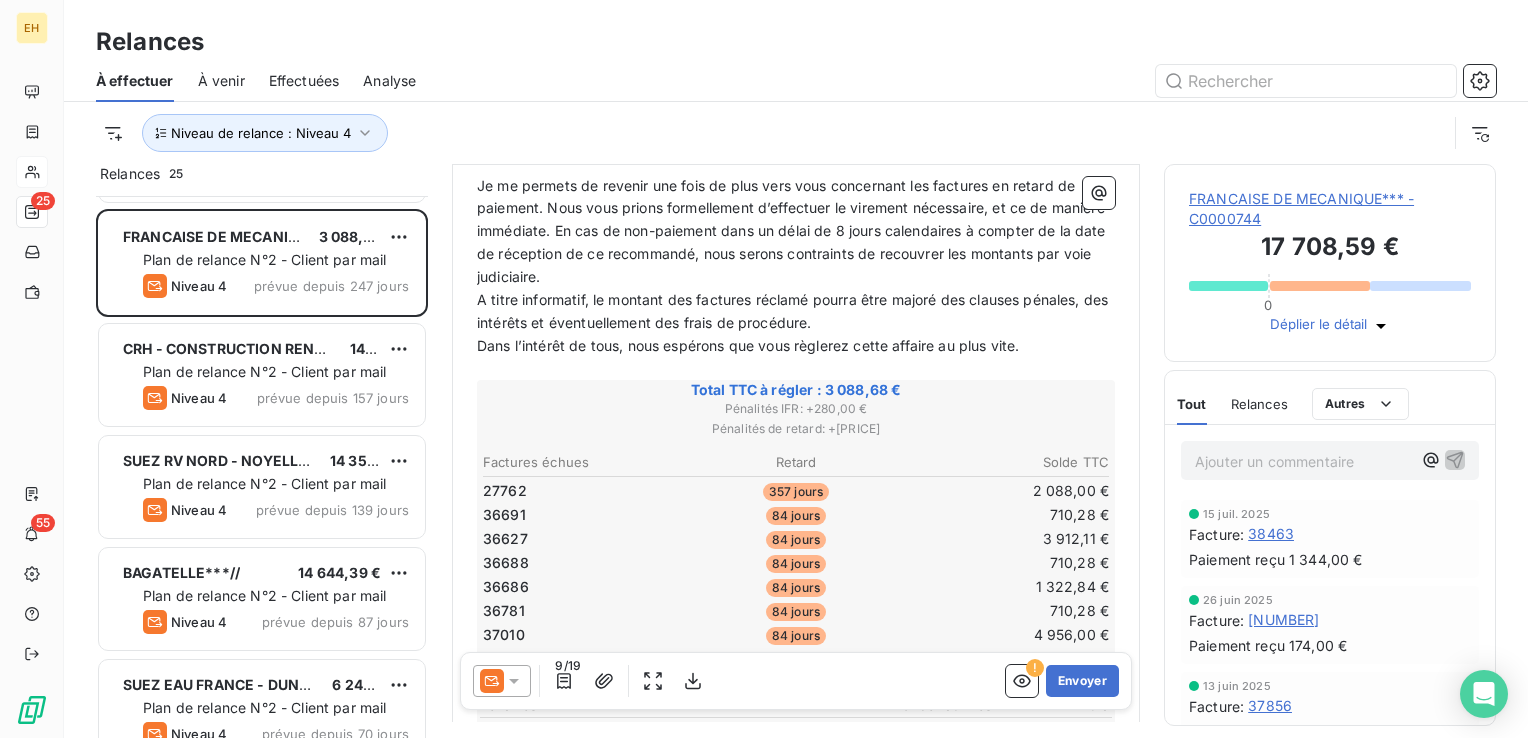 scroll, scrollTop: 400, scrollLeft: 0, axis: vertical 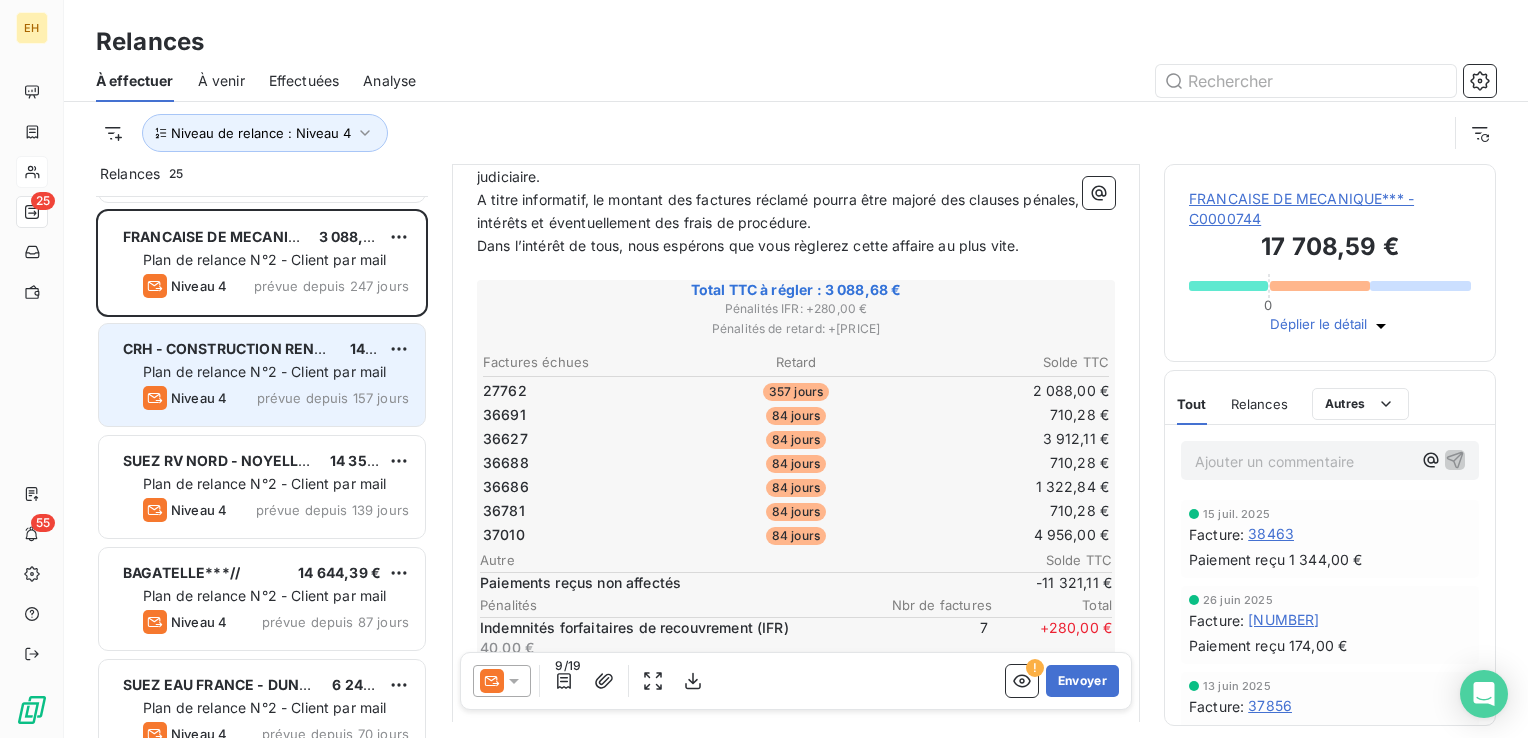 click on "[COMPANY] - [COMPANY]// [PRICE]" at bounding box center [276, 349] 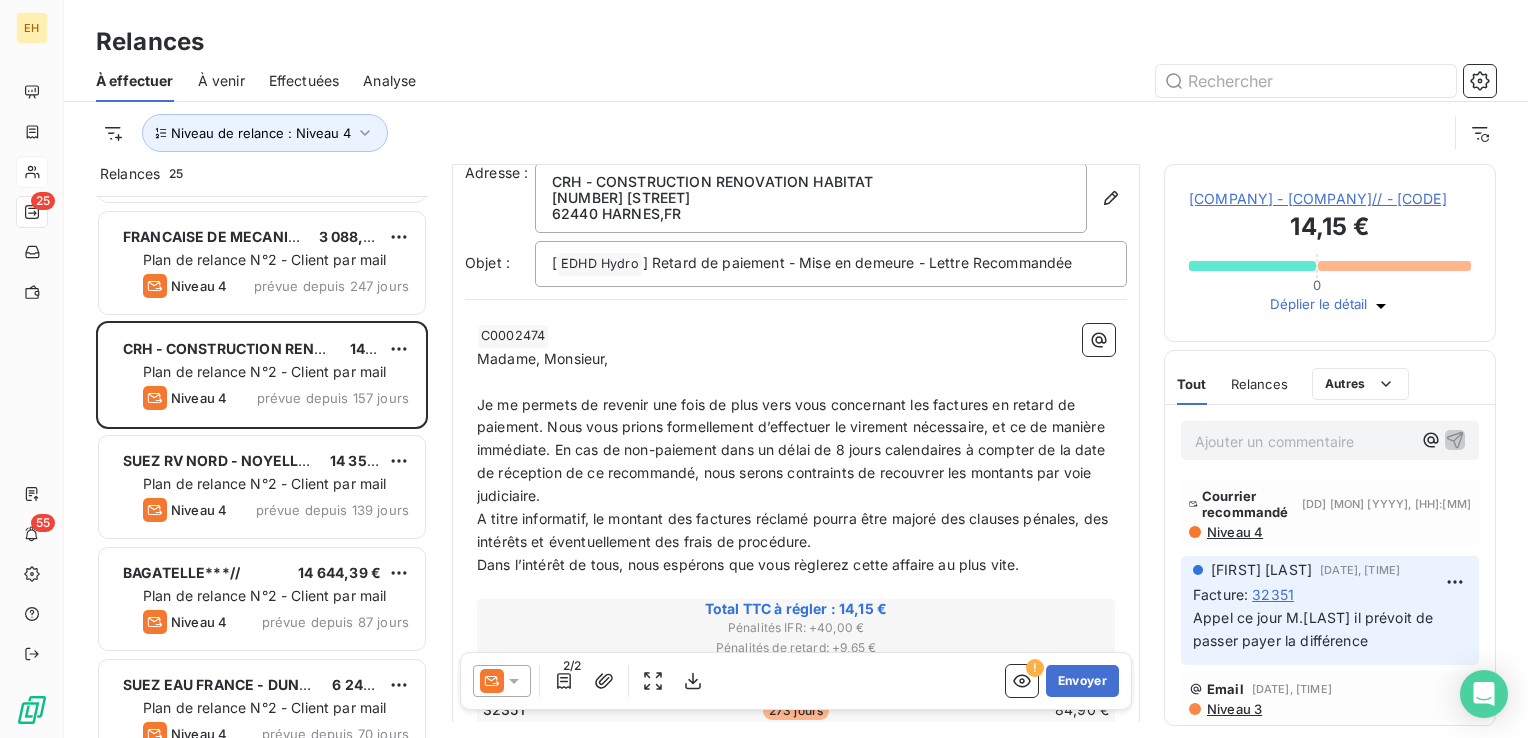 scroll, scrollTop: 200, scrollLeft: 0, axis: vertical 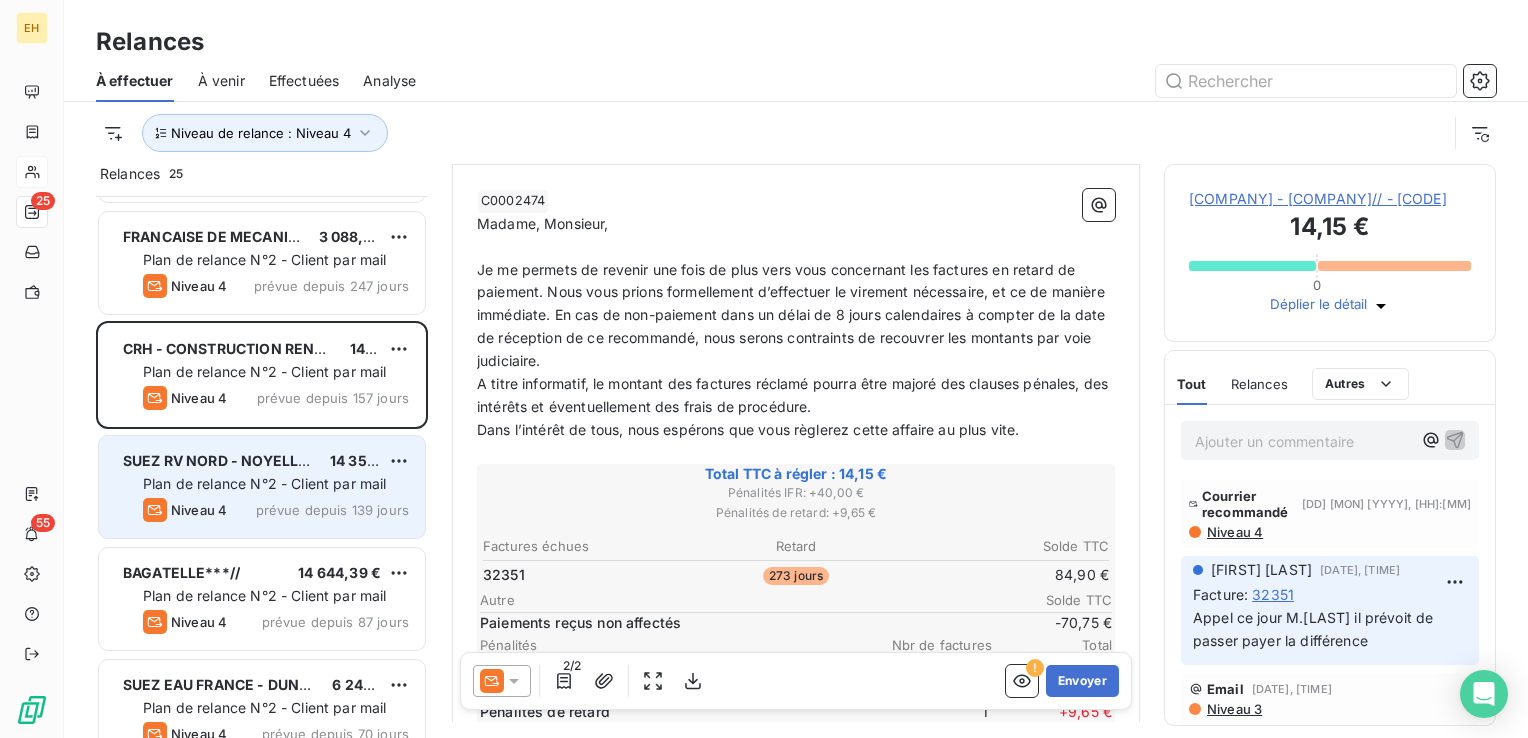 click on "Plan de relance N°2 - Client par mail" at bounding box center (265, 483) 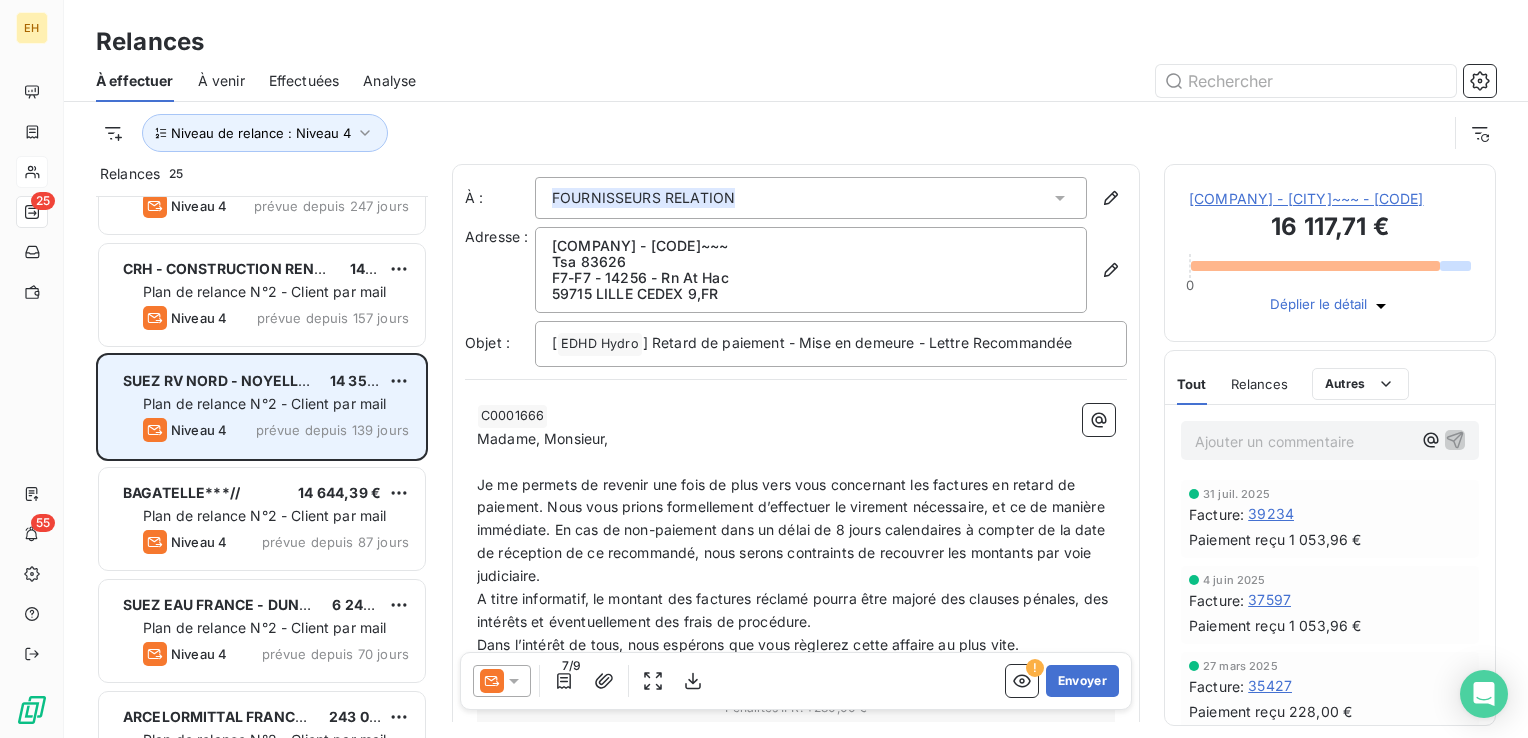scroll, scrollTop: 200, scrollLeft: 0, axis: vertical 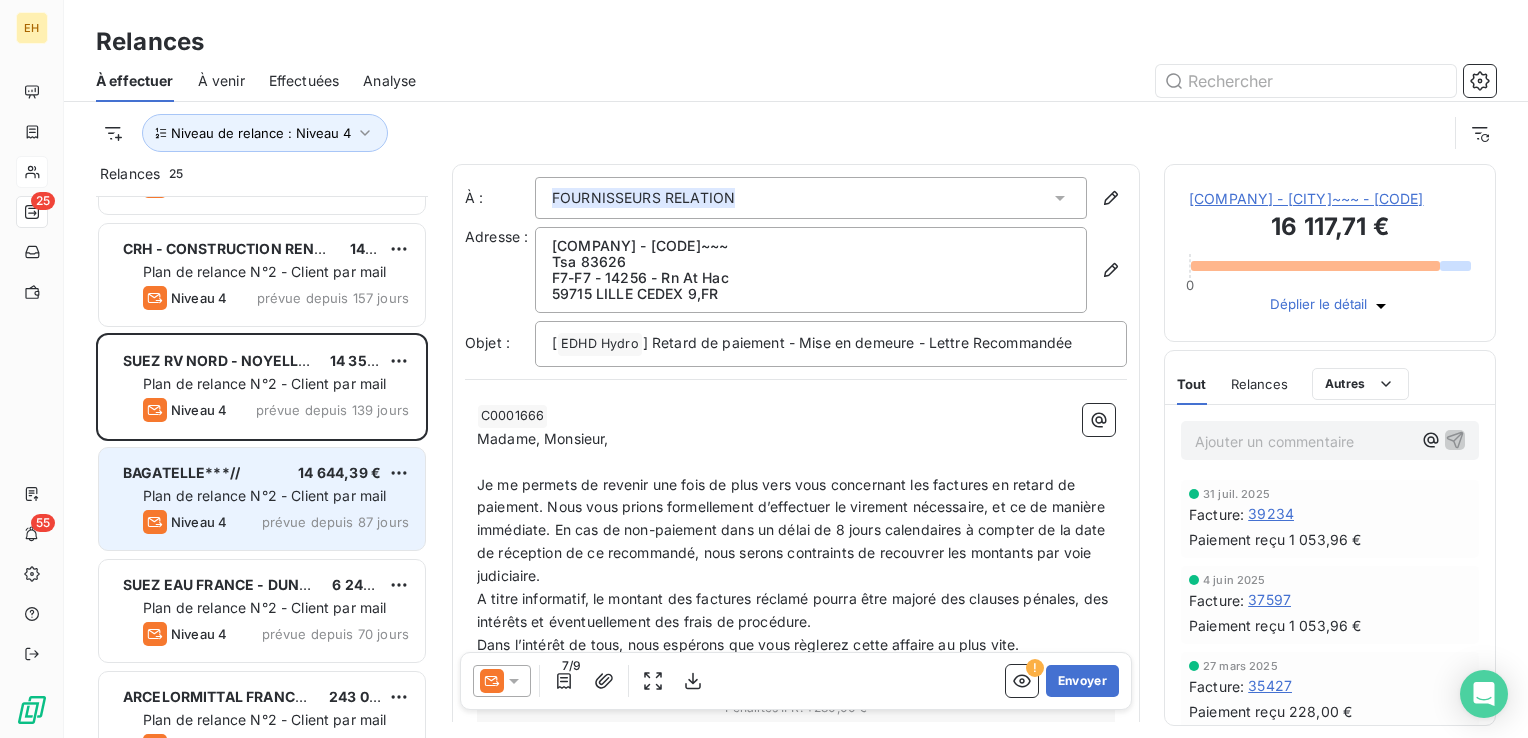 click on "BAGATELLE***//" at bounding box center (181, 473) 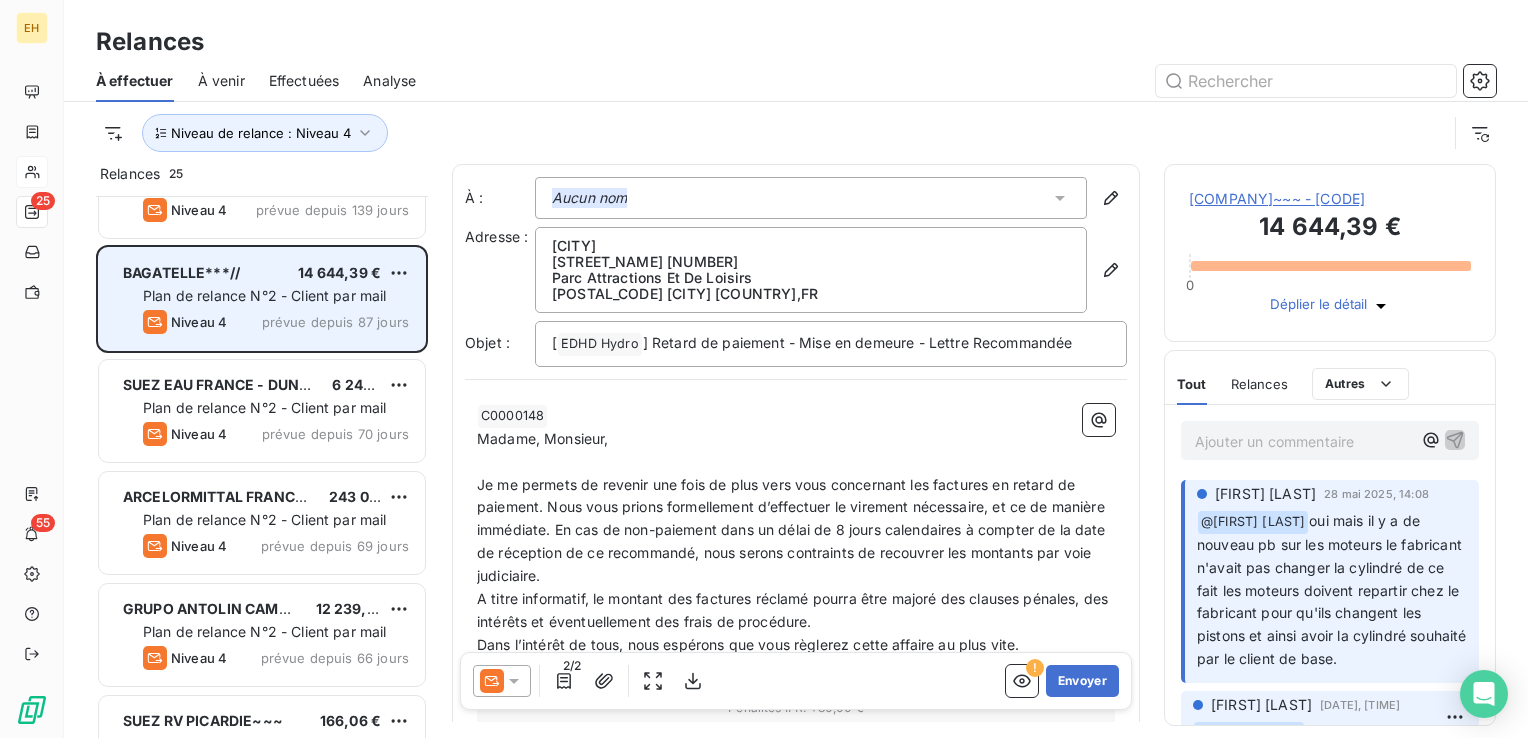 scroll, scrollTop: 500, scrollLeft: 0, axis: vertical 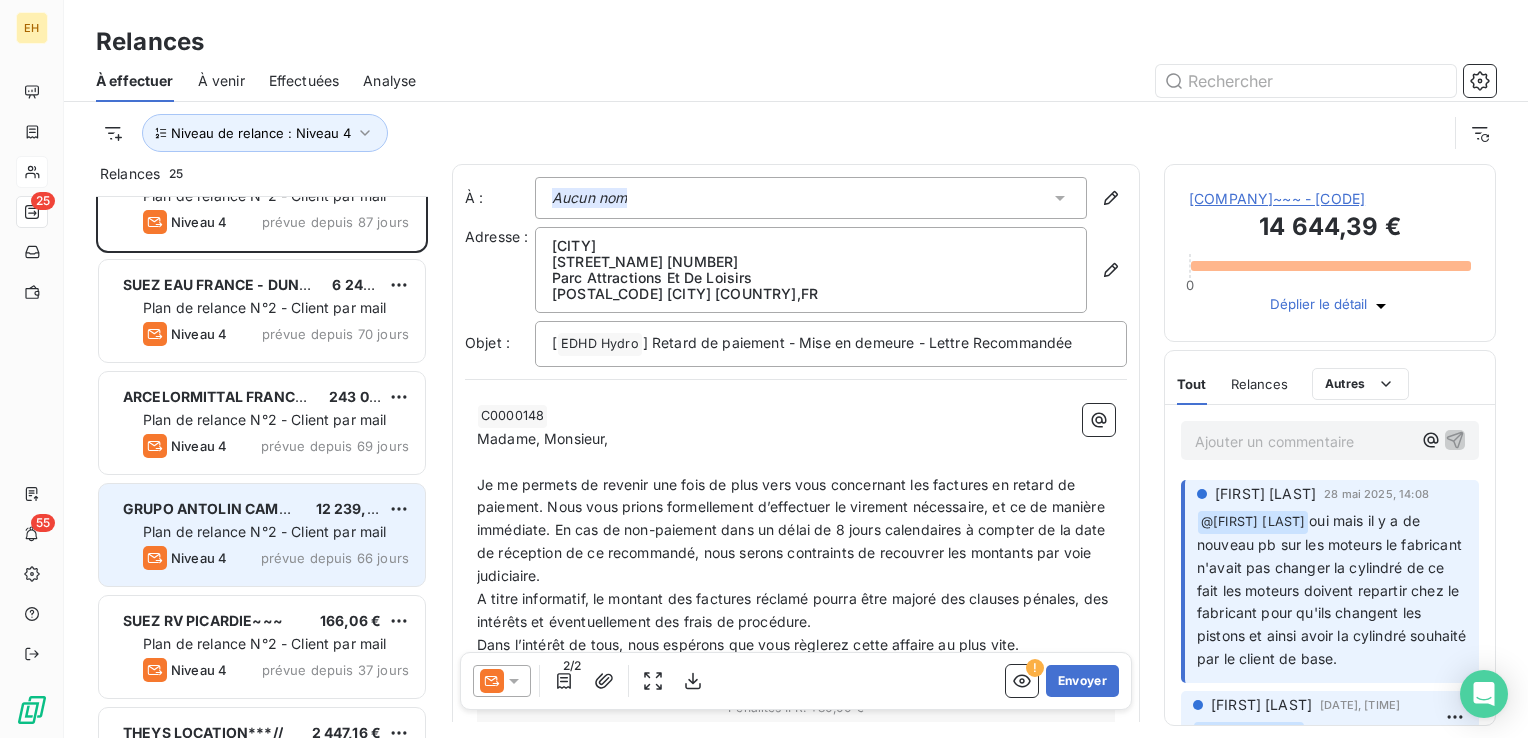 click on "[COMPANY]***// [AMOUNT] € Plan de relance N°2 - Client par mail Niveau 4 prévue depuis 66 jours" at bounding box center (262, 535) 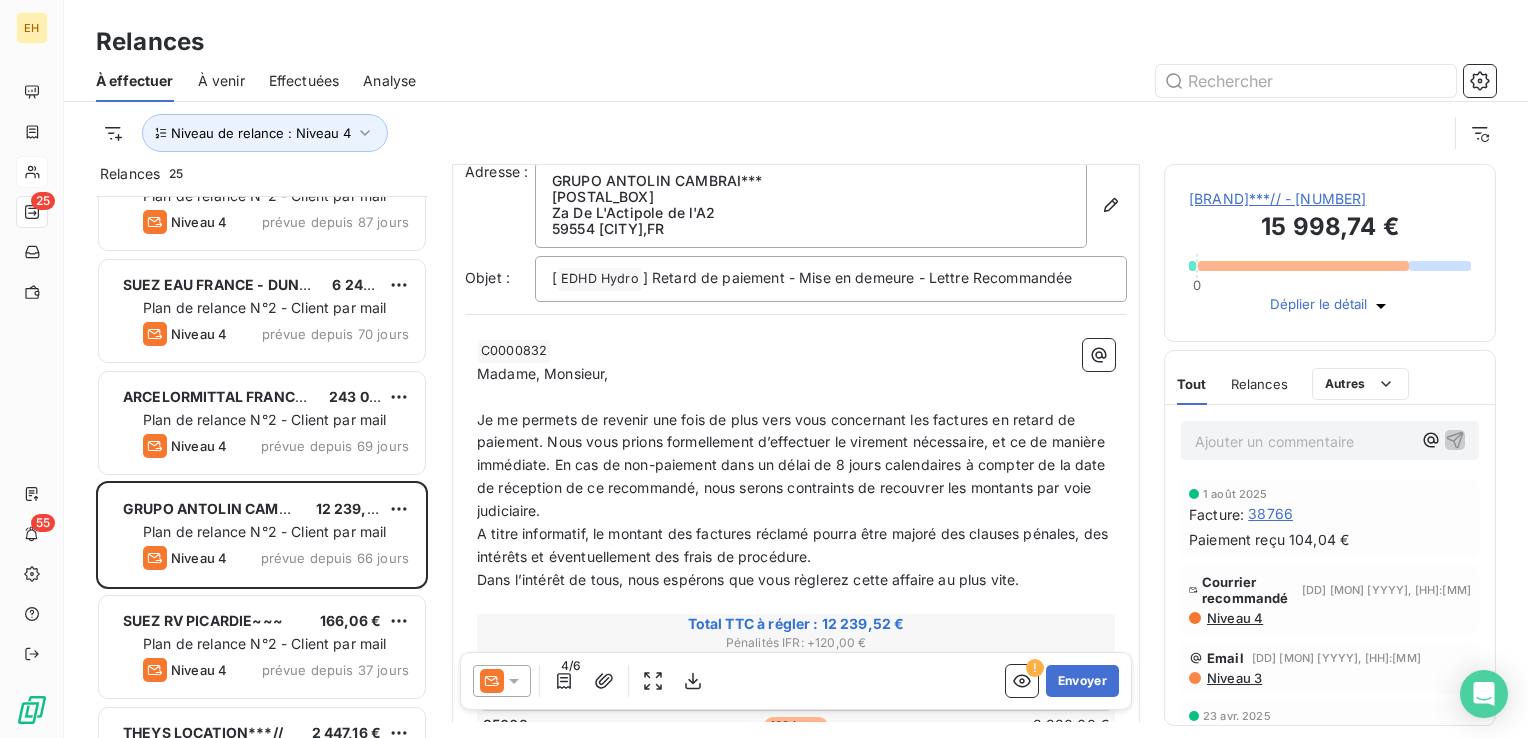 scroll, scrollTop: 200, scrollLeft: 0, axis: vertical 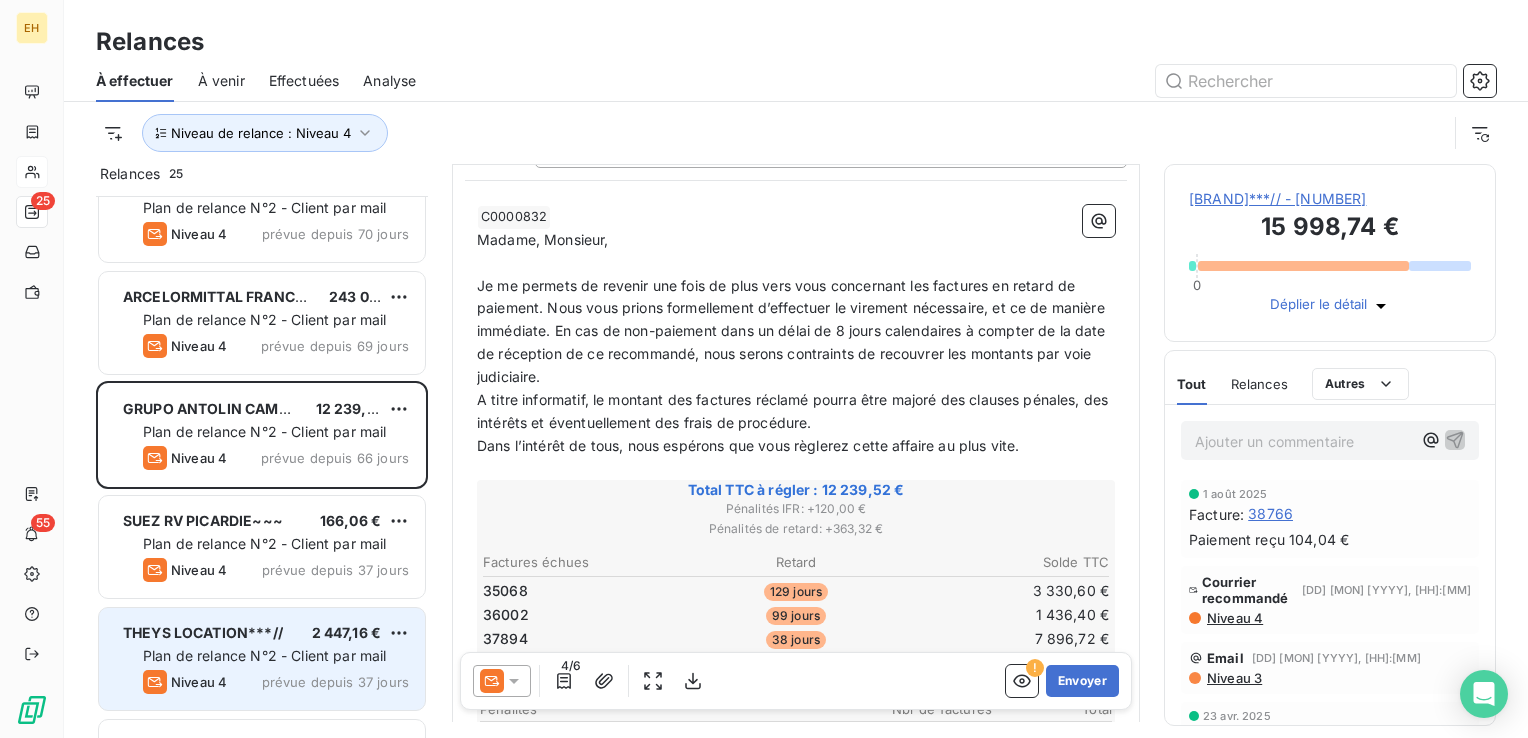 click on "[COMPANY]***// [PRICE] Plan de relance N°2 - Client par mail  Niveau 4 prévue depuis [NUMBER] jours" at bounding box center (262, 659) 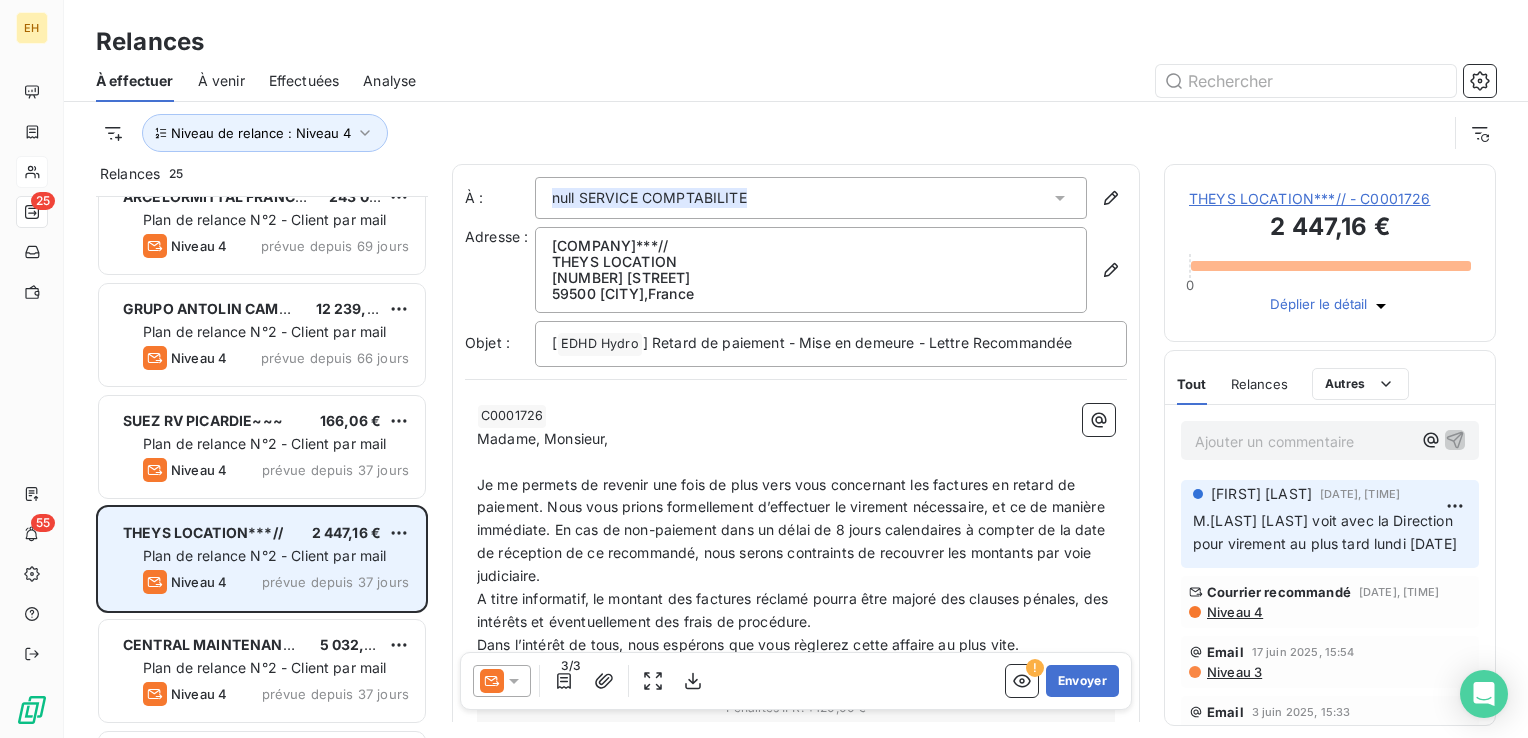 scroll, scrollTop: 600, scrollLeft: 0, axis: vertical 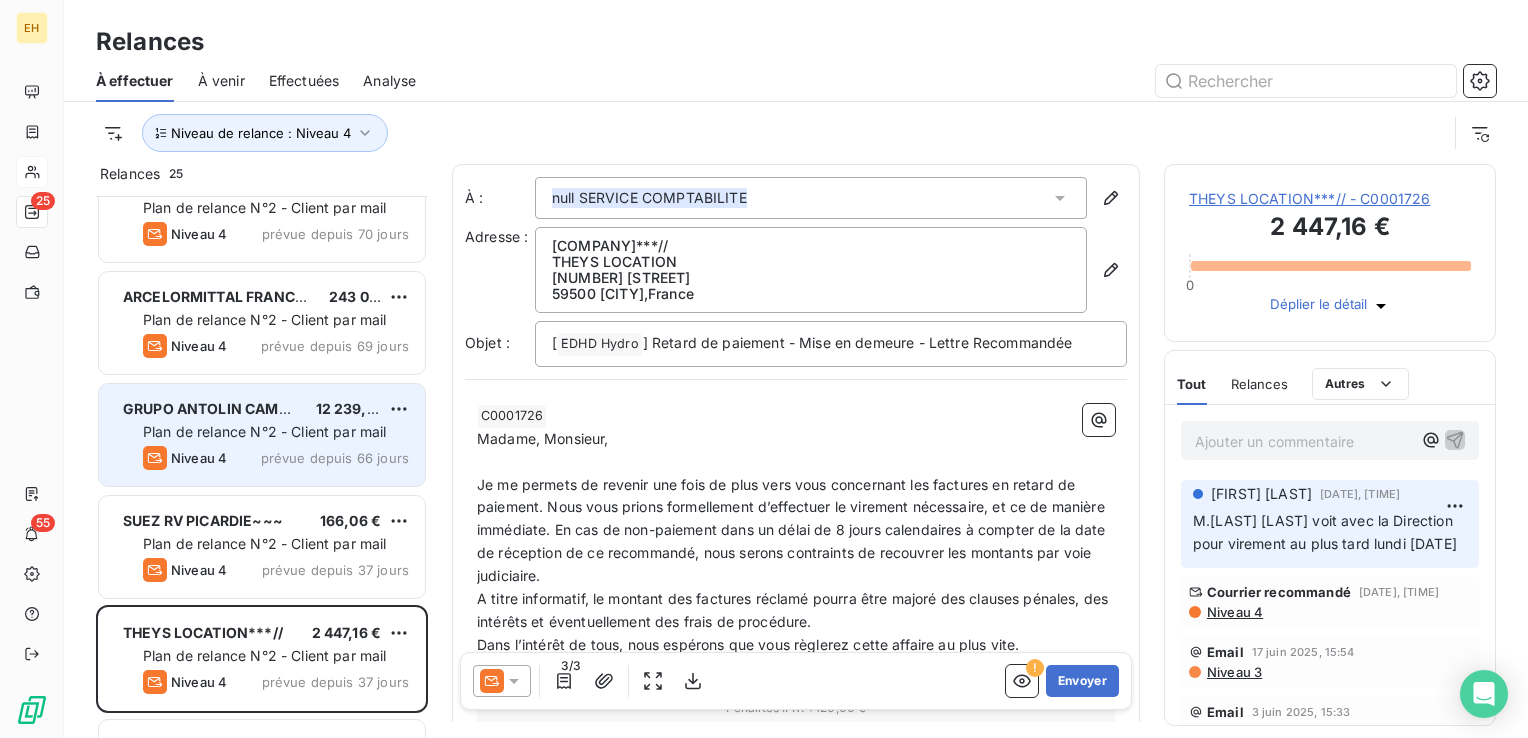 click on "prévue depuis 66 jours" at bounding box center [335, 458] 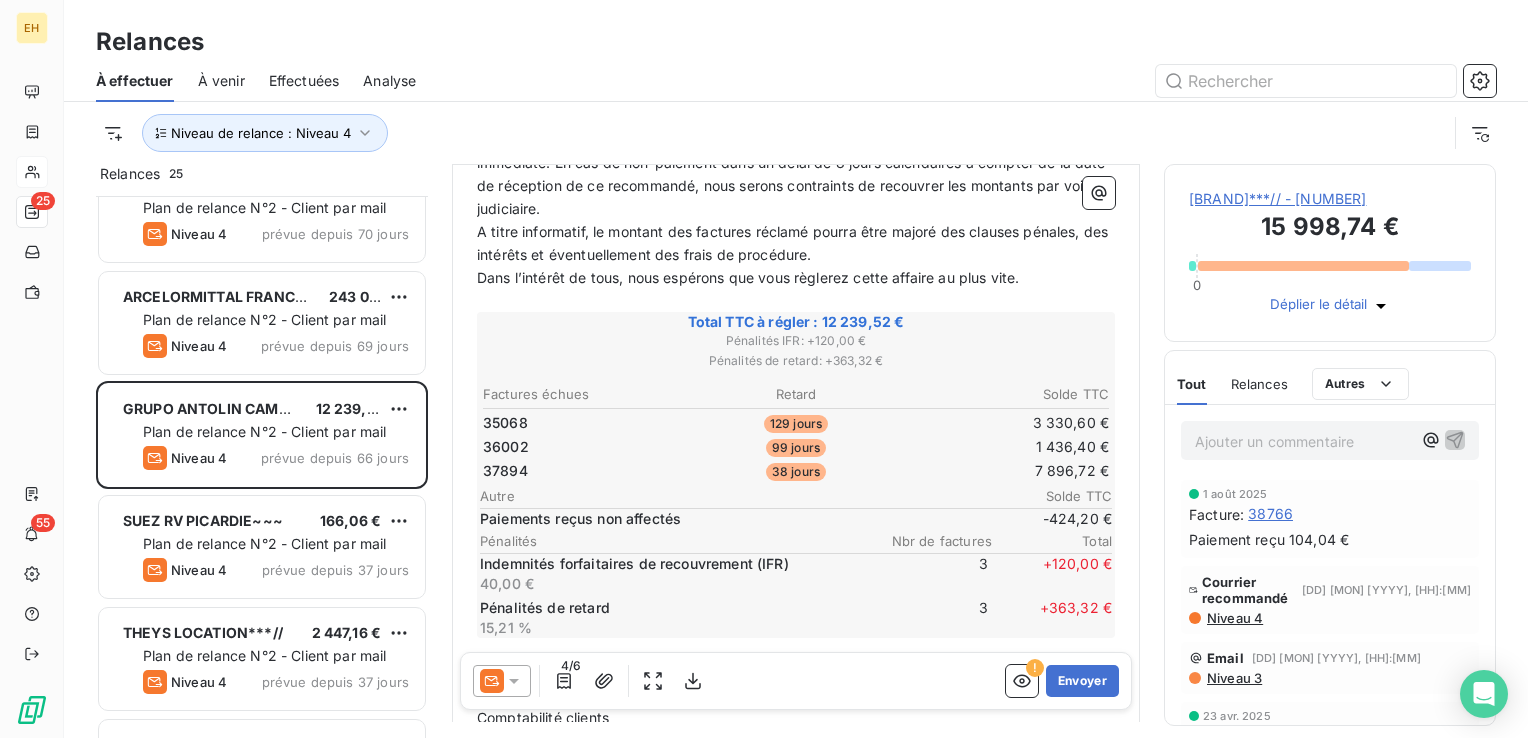 scroll, scrollTop: 400, scrollLeft: 0, axis: vertical 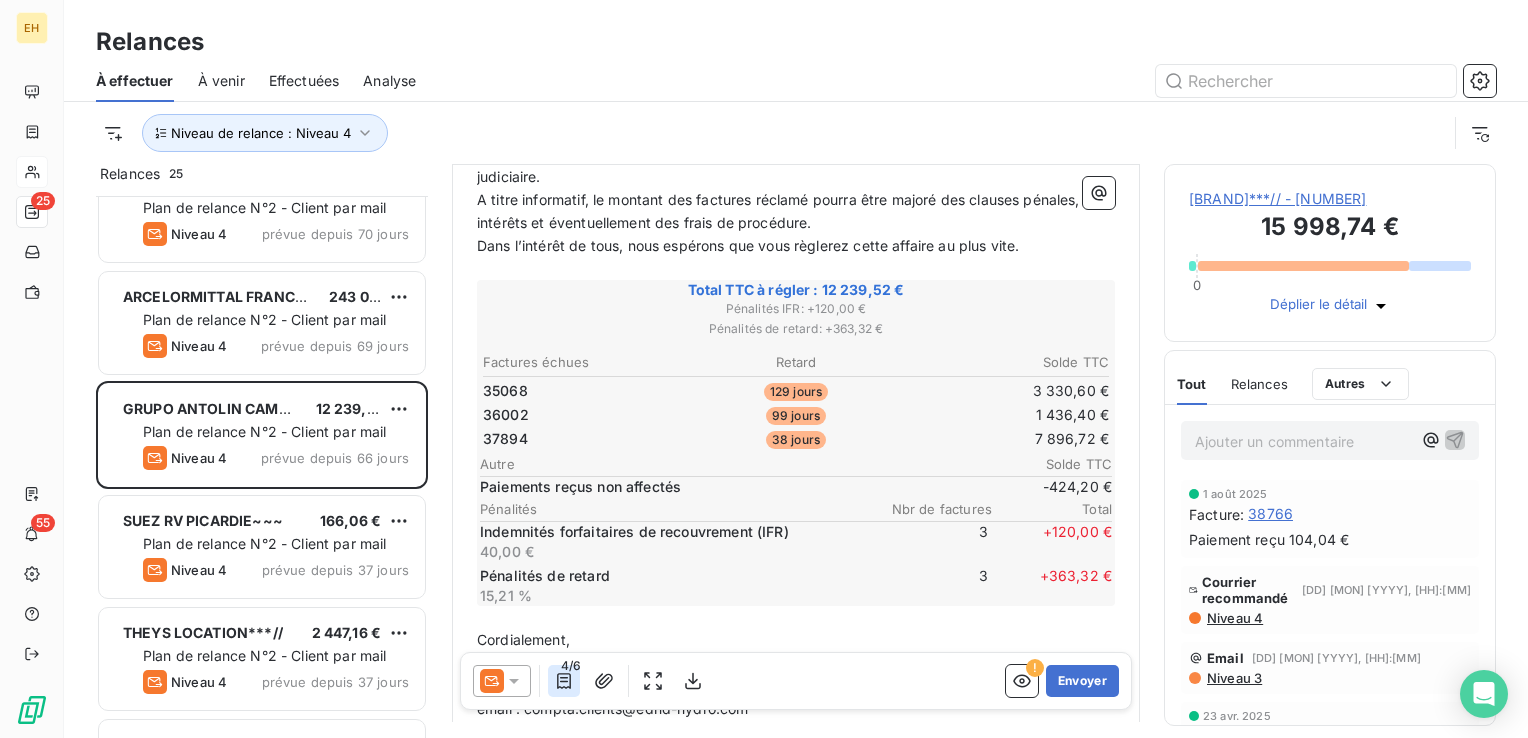 click 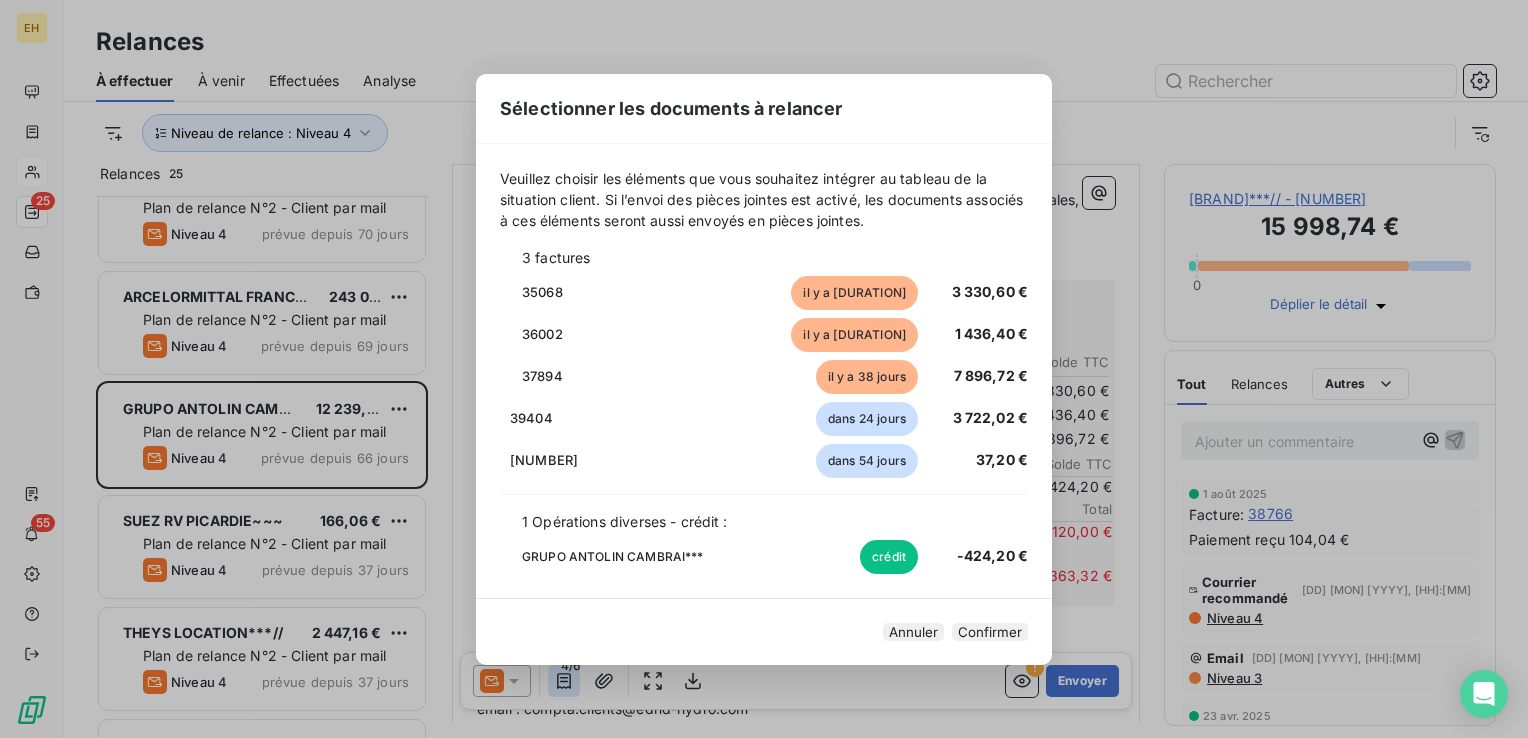 click on "Sélectionner les documents à relancer Veuillez choisir les éléments que vous souhaitez intégrer au tableau de la situation client. Si l’envoi des pièces jointes est activé, les documents associés à ces éléments seront aussi envoyés en pièces jointes. 3 factures [NUMBER] il y a [NUMBER] jours   [PRICE] [NUMBER] il y a [NUMBER] jours   [PRICE] [NUMBER] il y a [NUMBER] jours   [PRICE] [NUMBER] dans [NUMBER] jours   [PRICE] [NUMBER] dans [NUMBER] jours   [PRICE] 1 Opérations diverses - crédit : [COMPANY]*** crédit [PRICE] Annuler Confirmer" at bounding box center (764, 369) 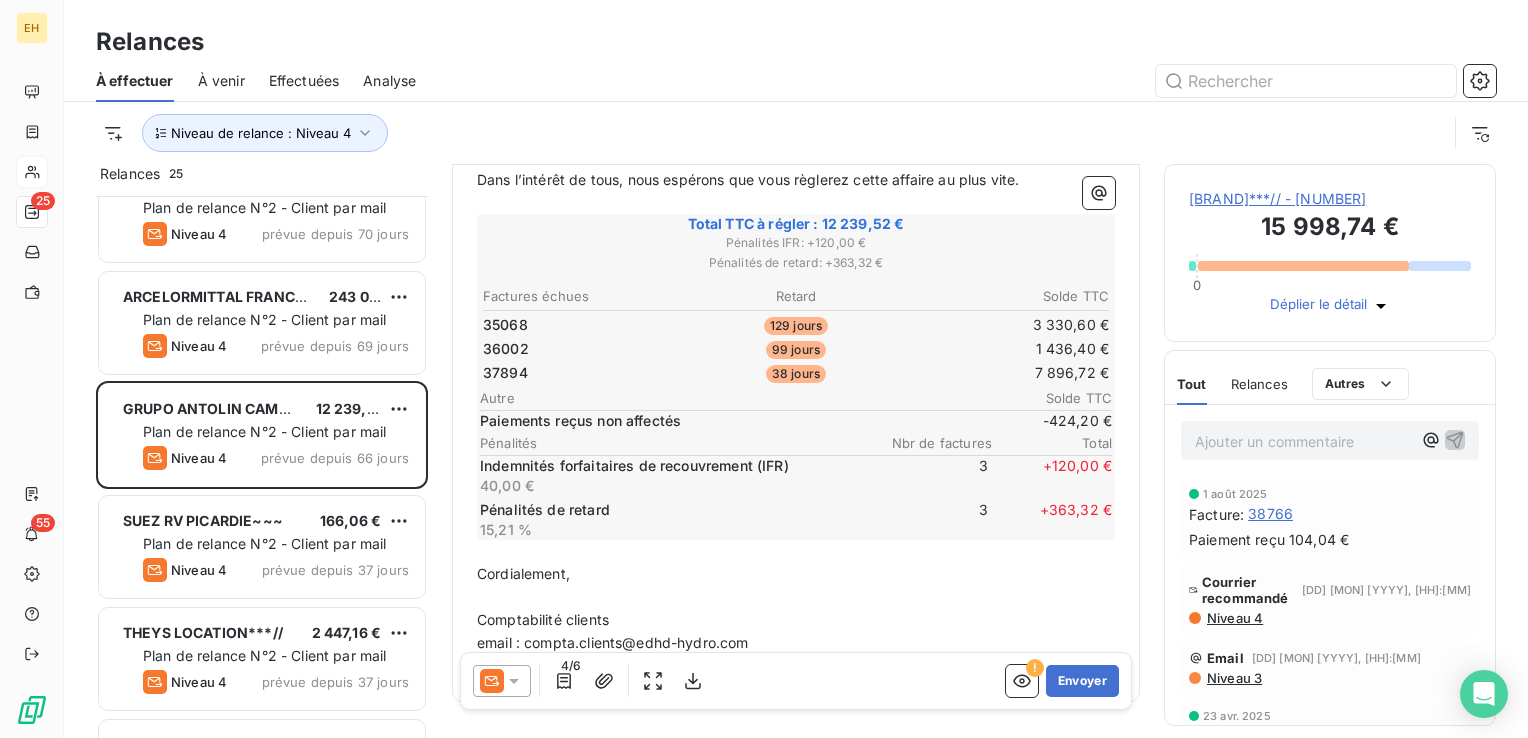scroll, scrollTop: 500, scrollLeft: 0, axis: vertical 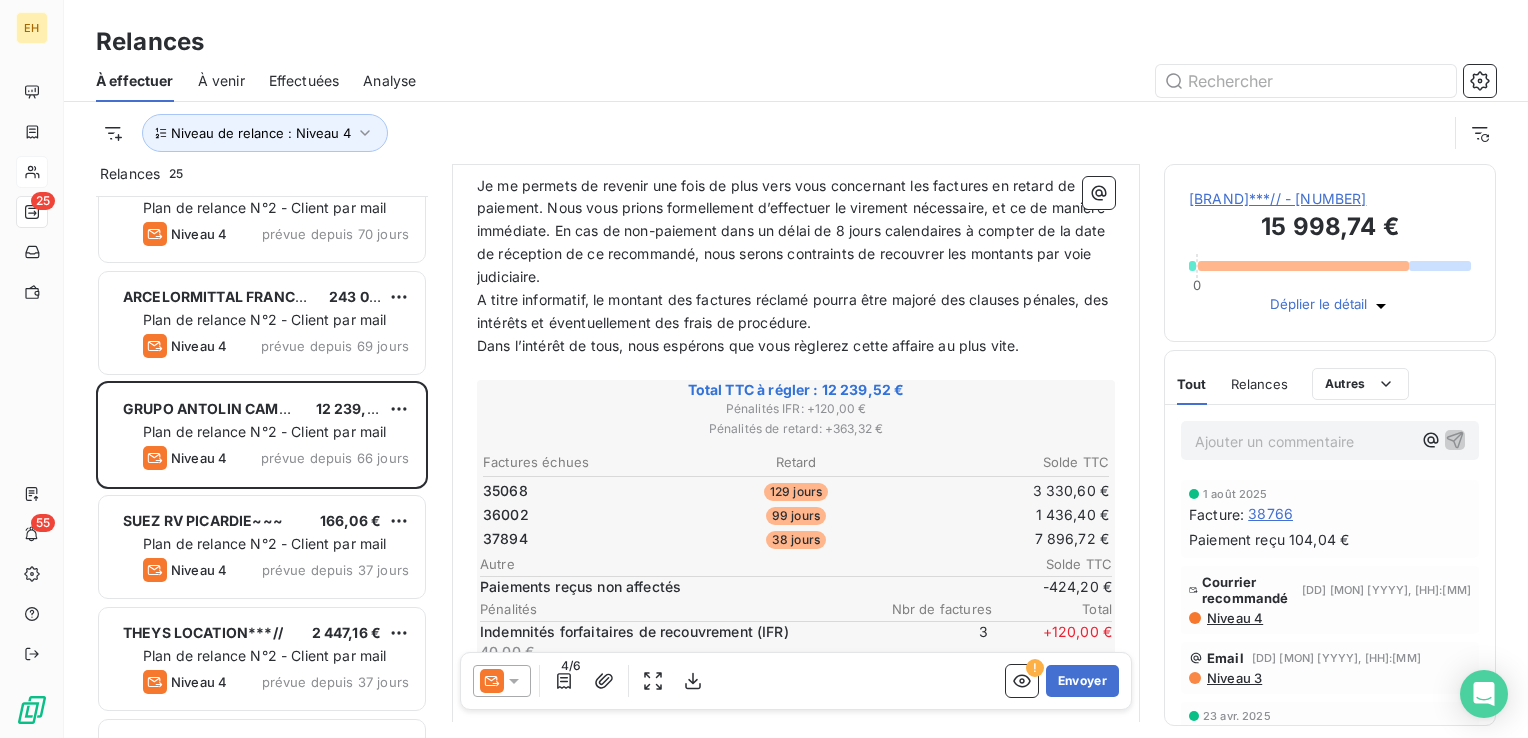 click on "Niveau 4" at bounding box center (1234, 618) 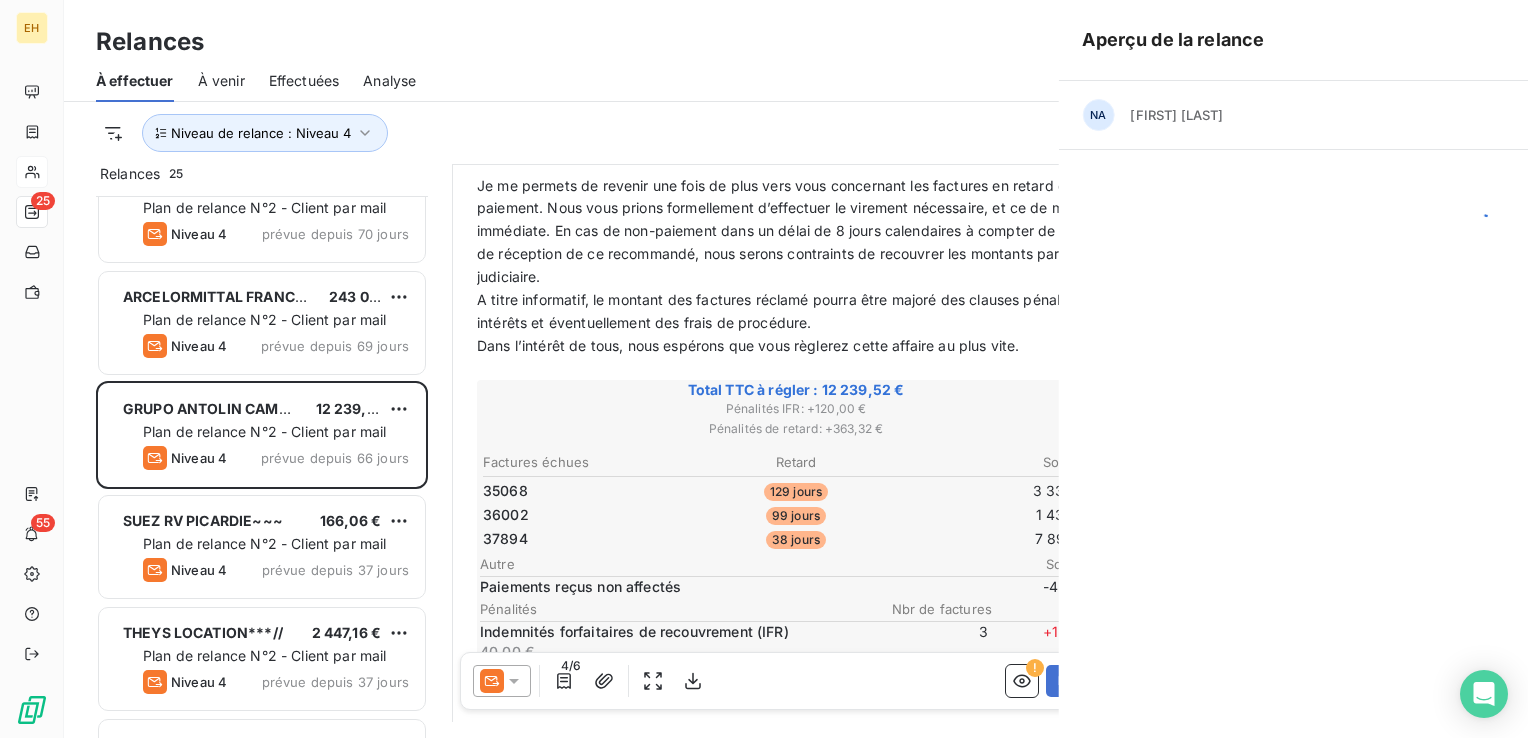 scroll, scrollTop: 600, scrollLeft: 0, axis: vertical 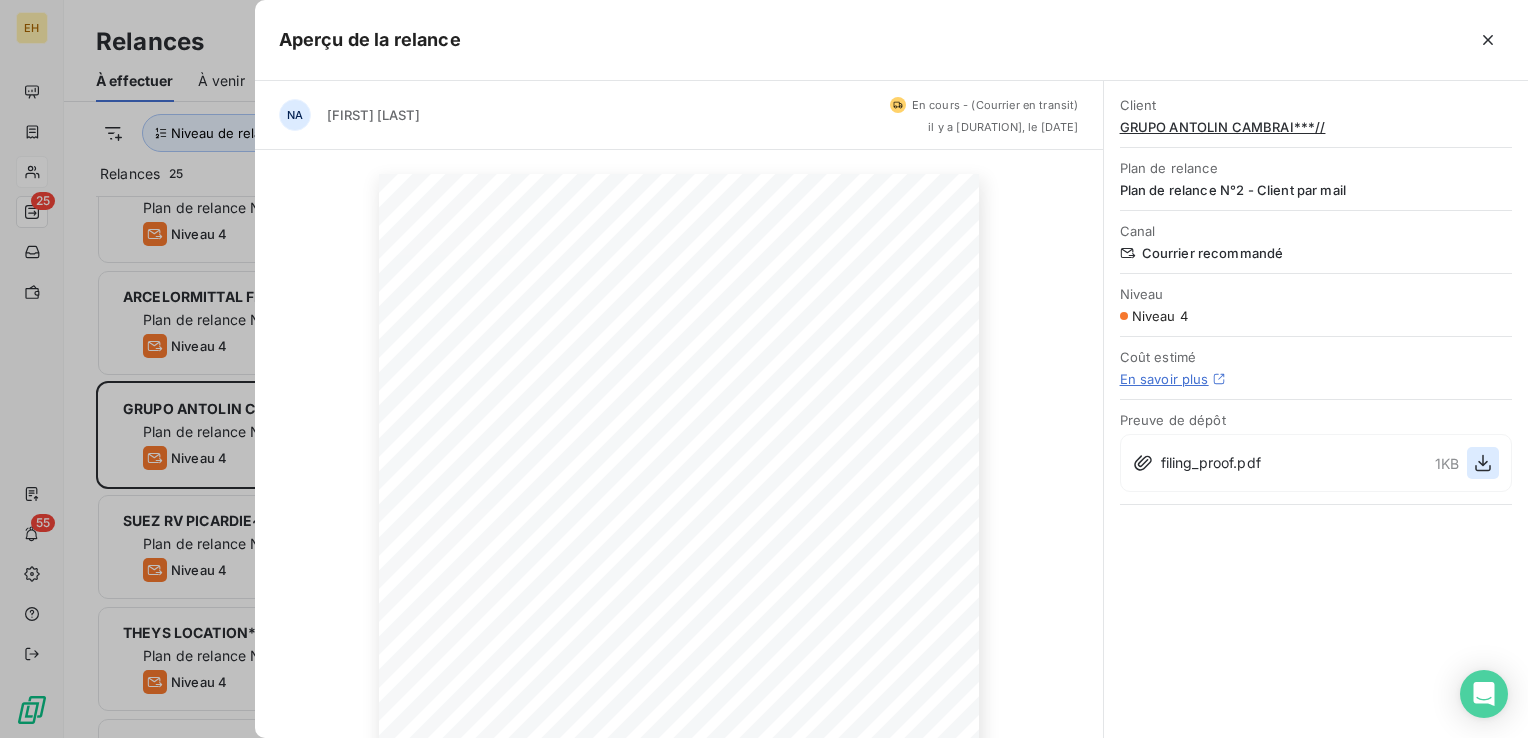 click 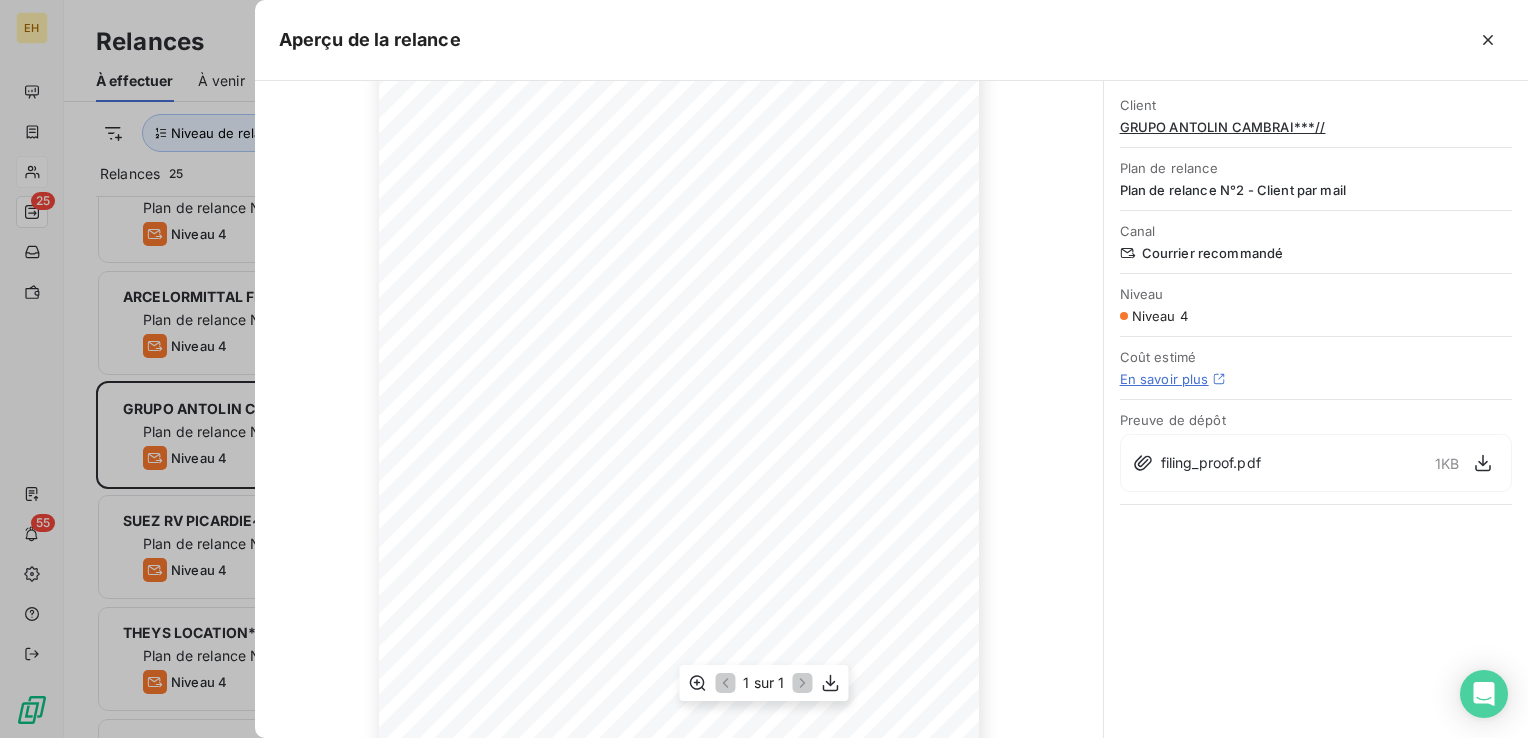 scroll, scrollTop: 308, scrollLeft: 0, axis: vertical 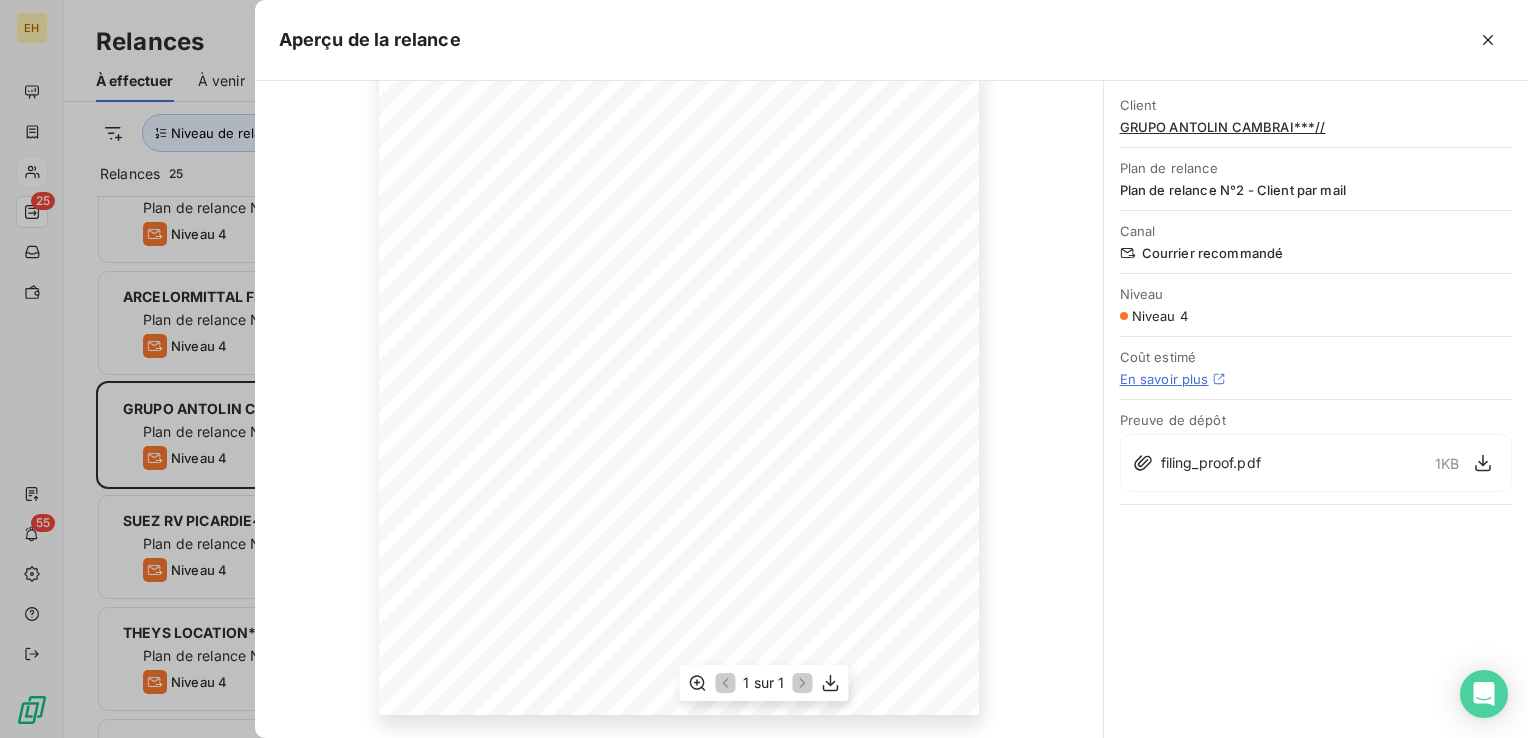 click 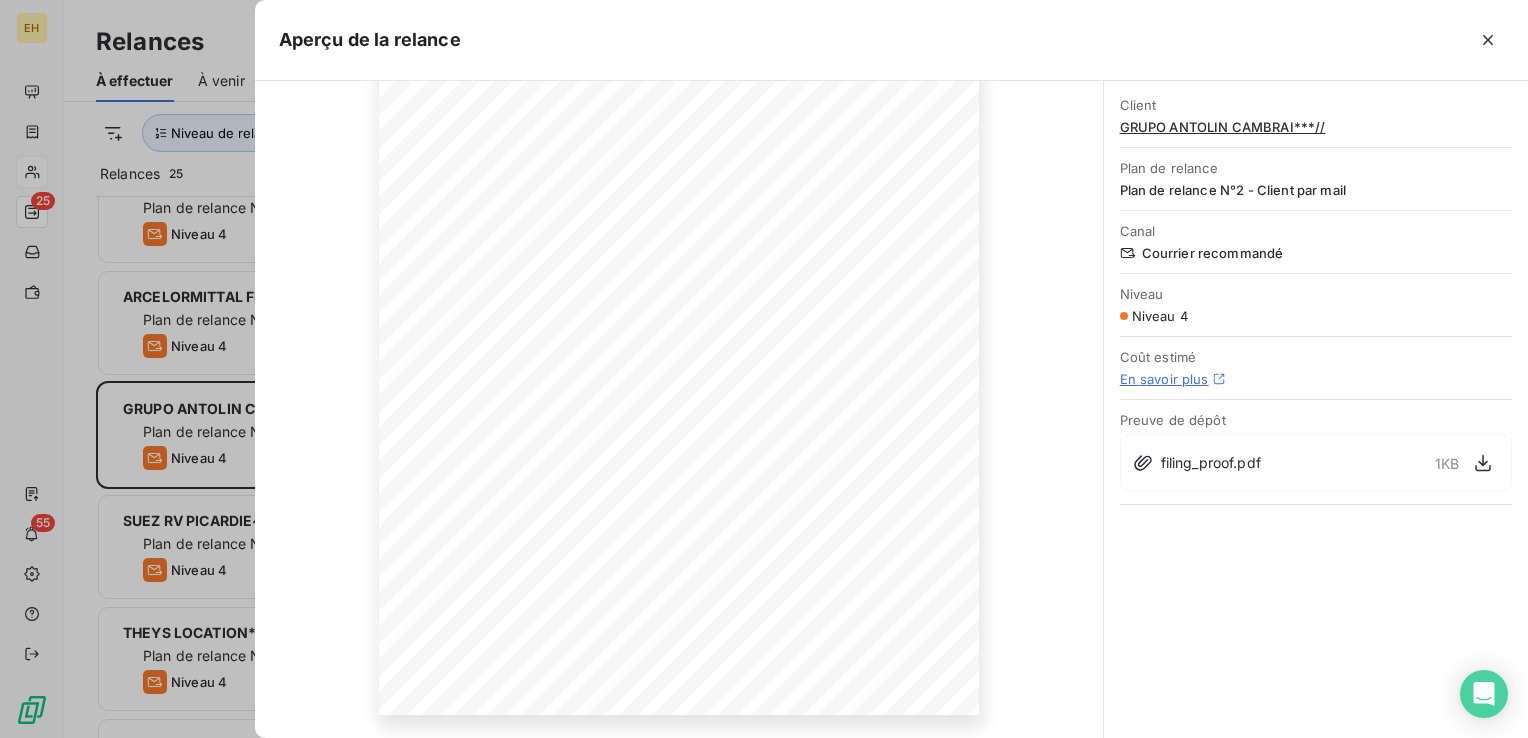 scroll, scrollTop: 0, scrollLeft: 0, axis: both 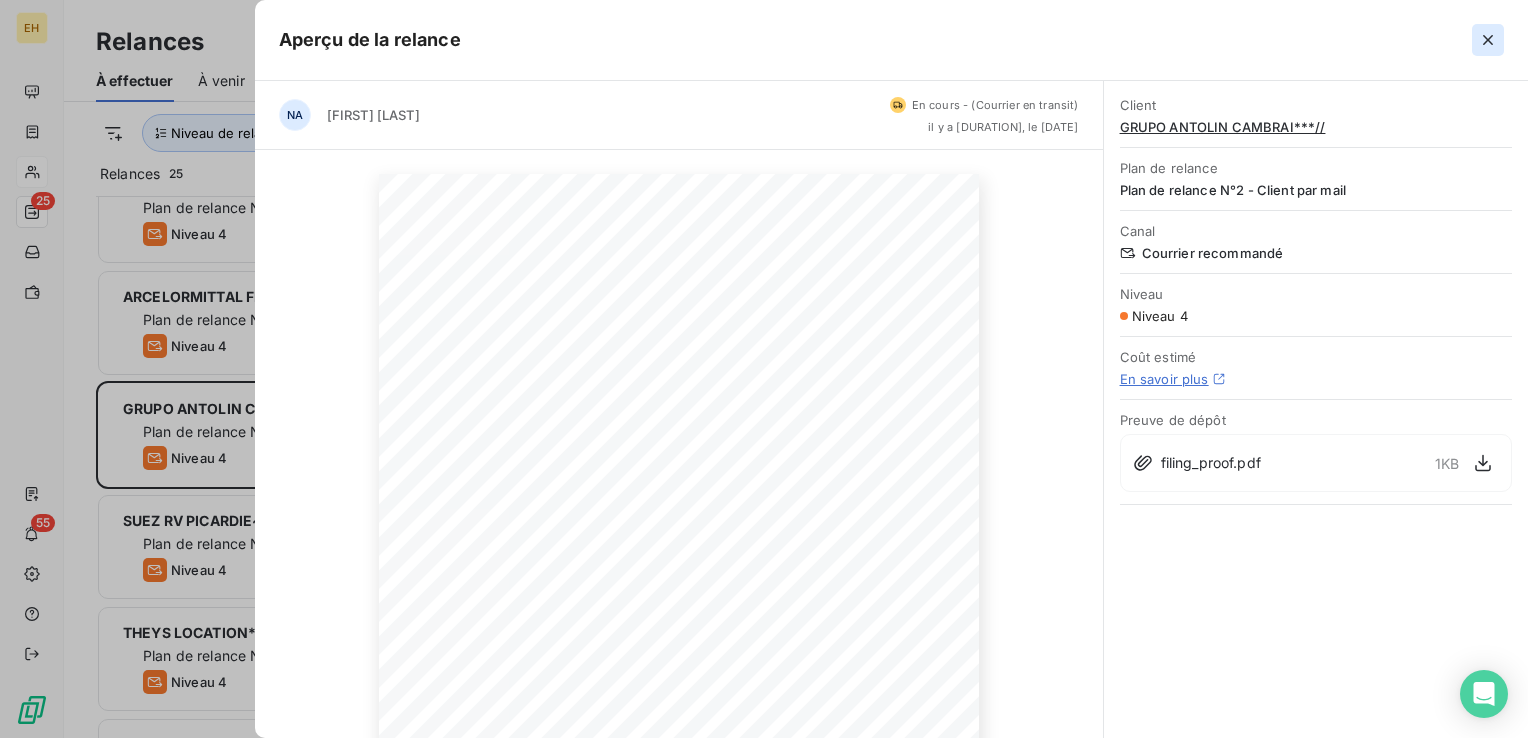 click 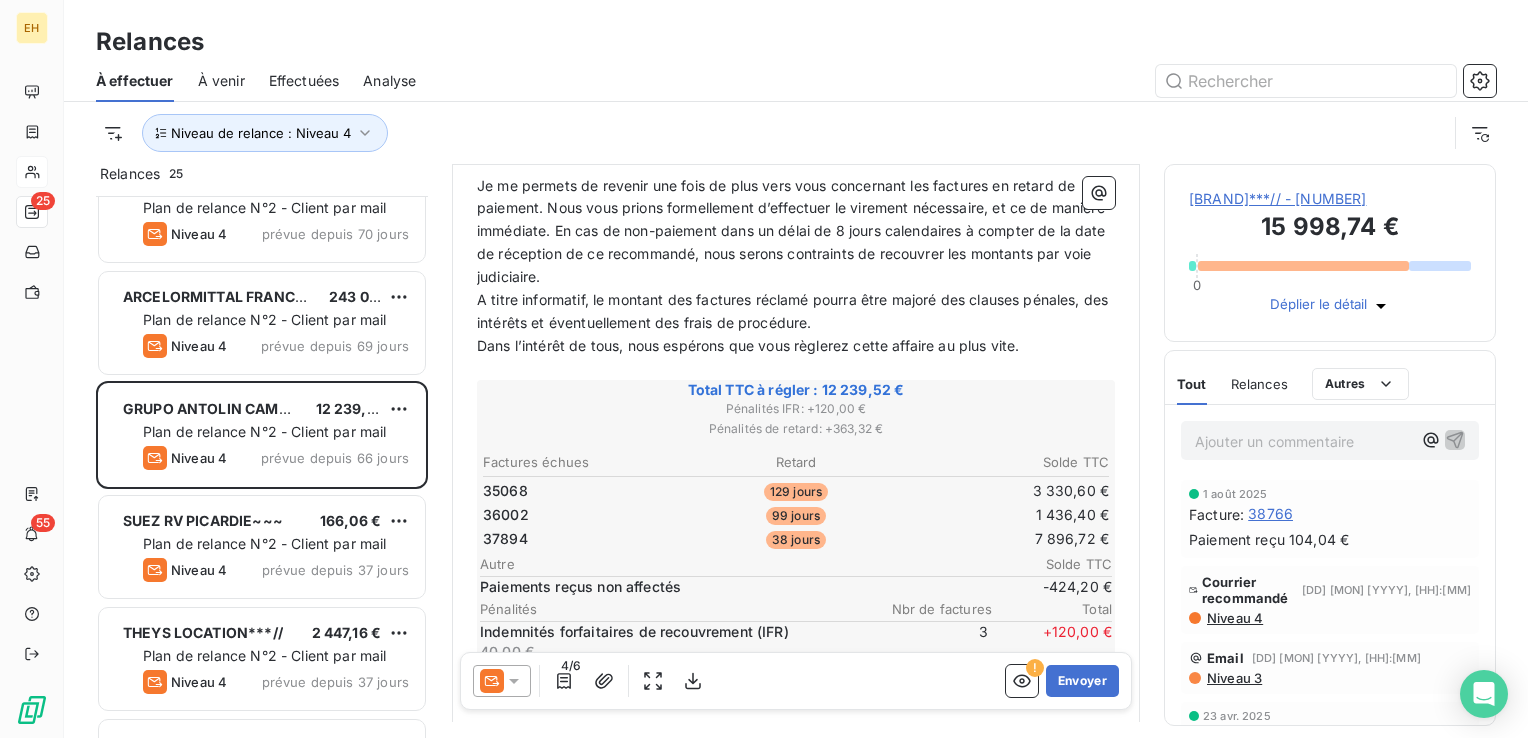 click on "Niveau 4" at bounding box center [1234, 618] 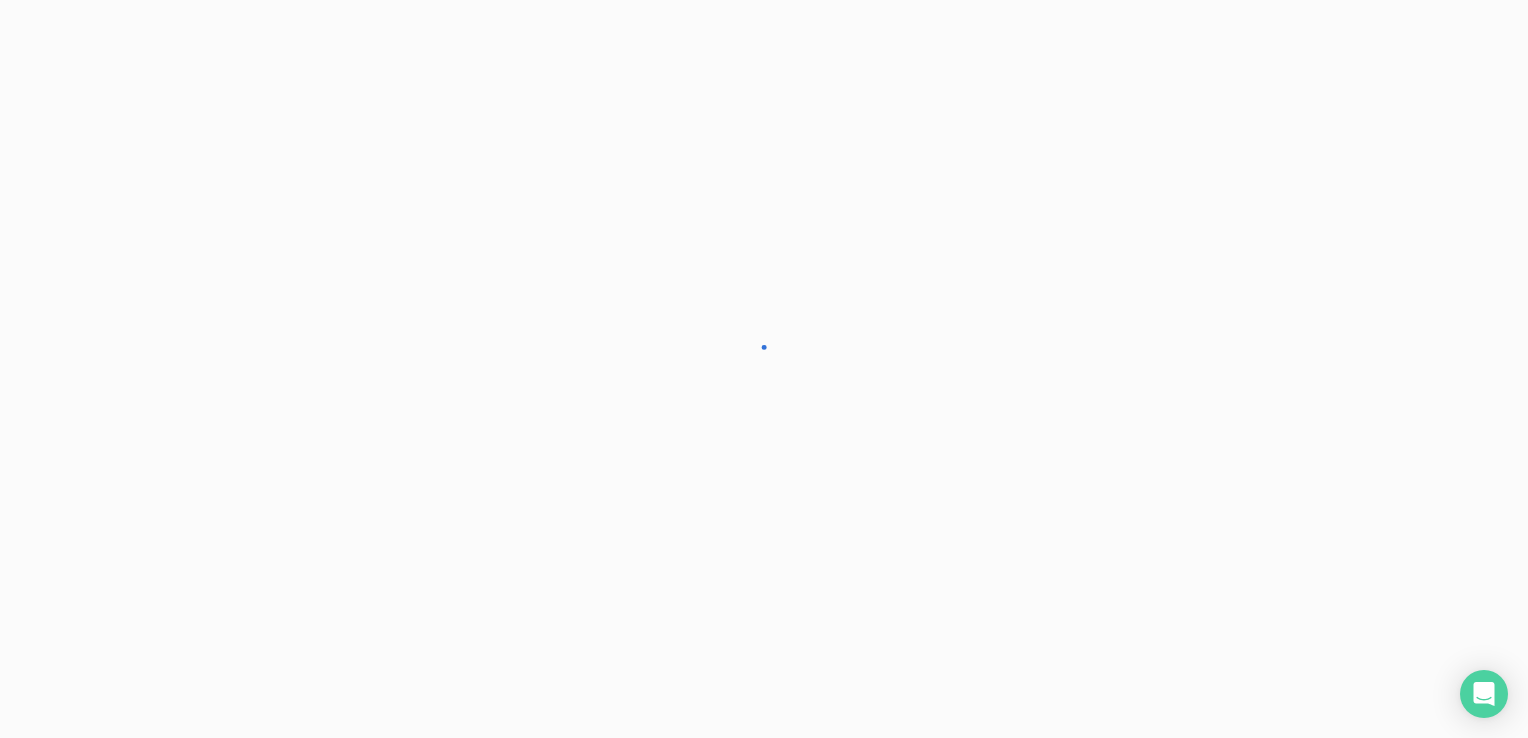 scroll, scrollTop: 600, scrollLeft: 0, axis: vertical 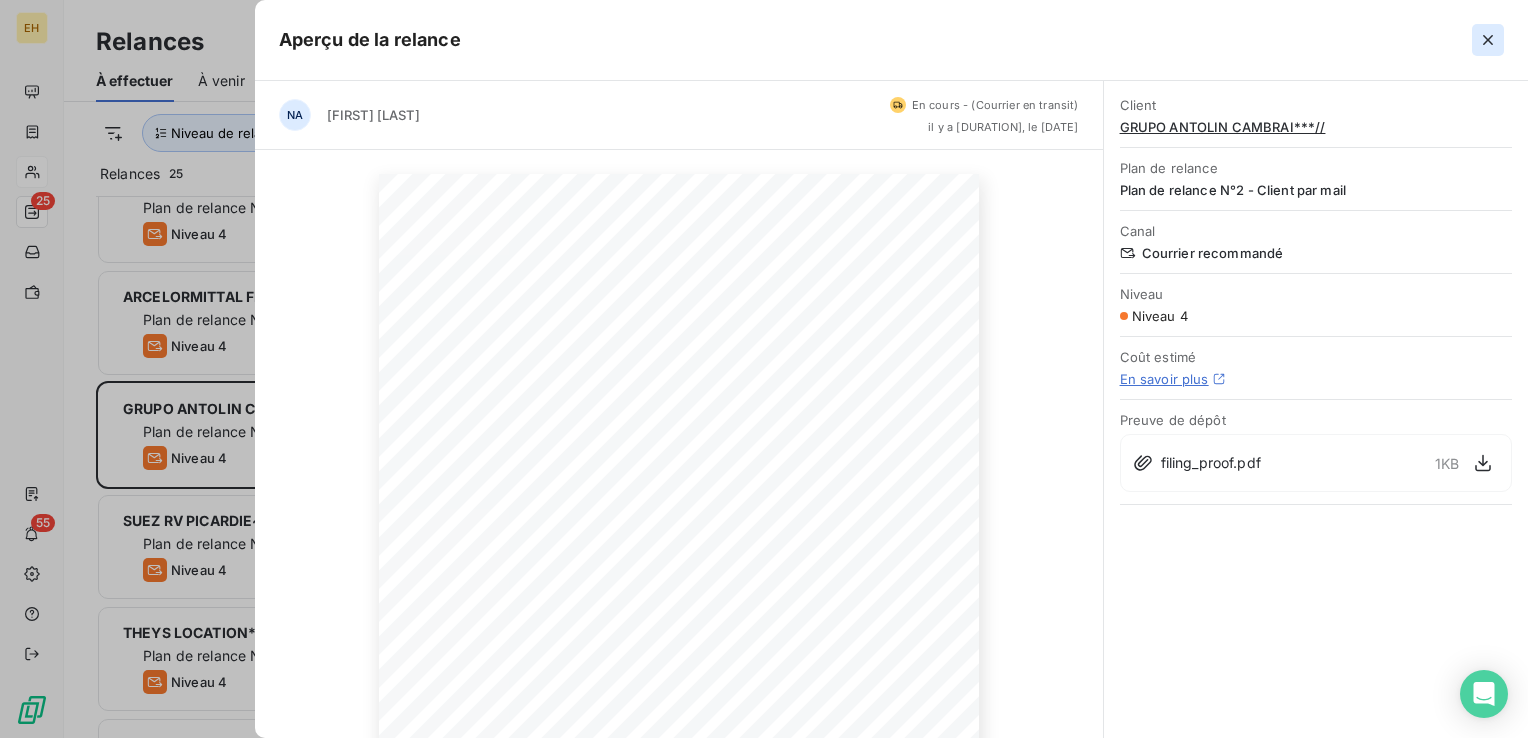click 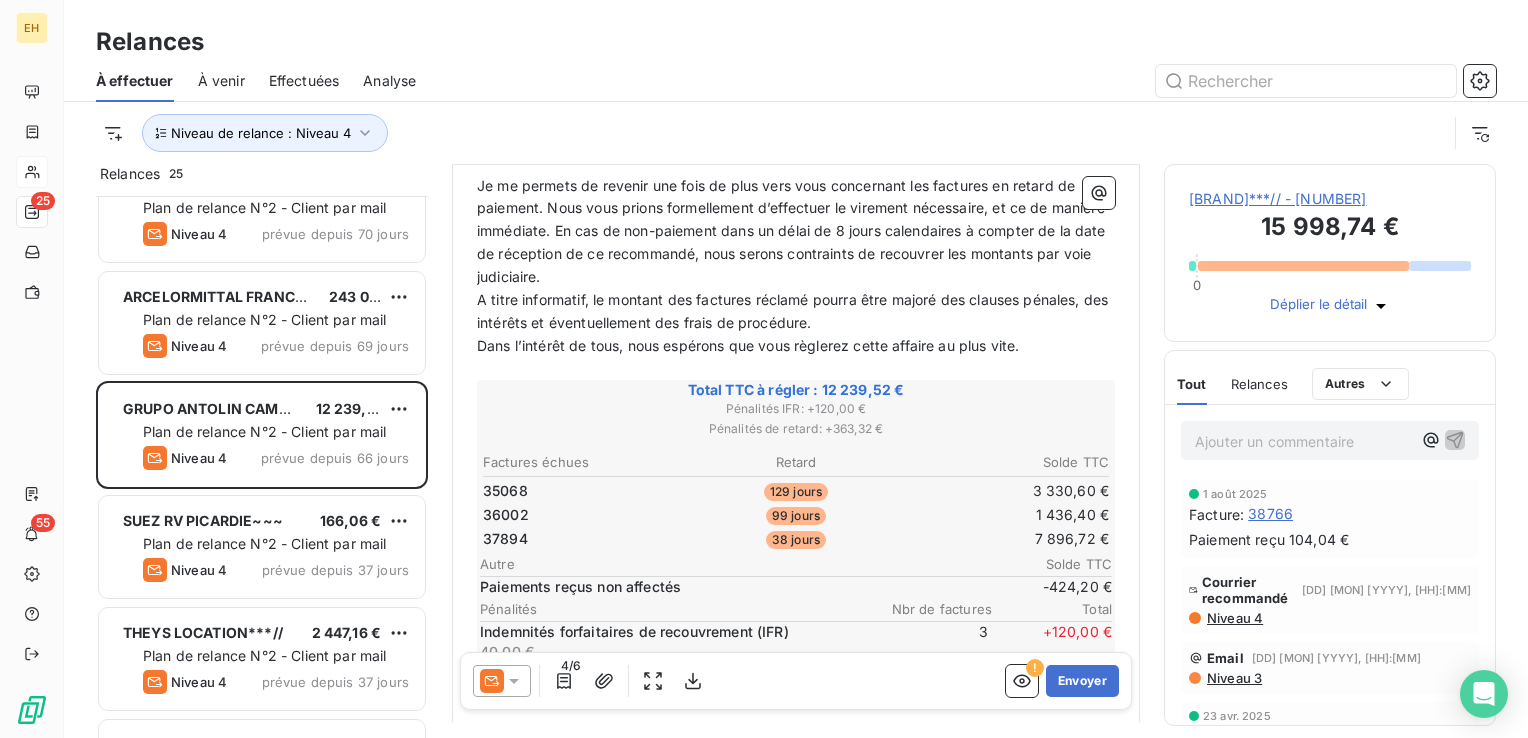click on "Total" at bounding box center [1052, 609] 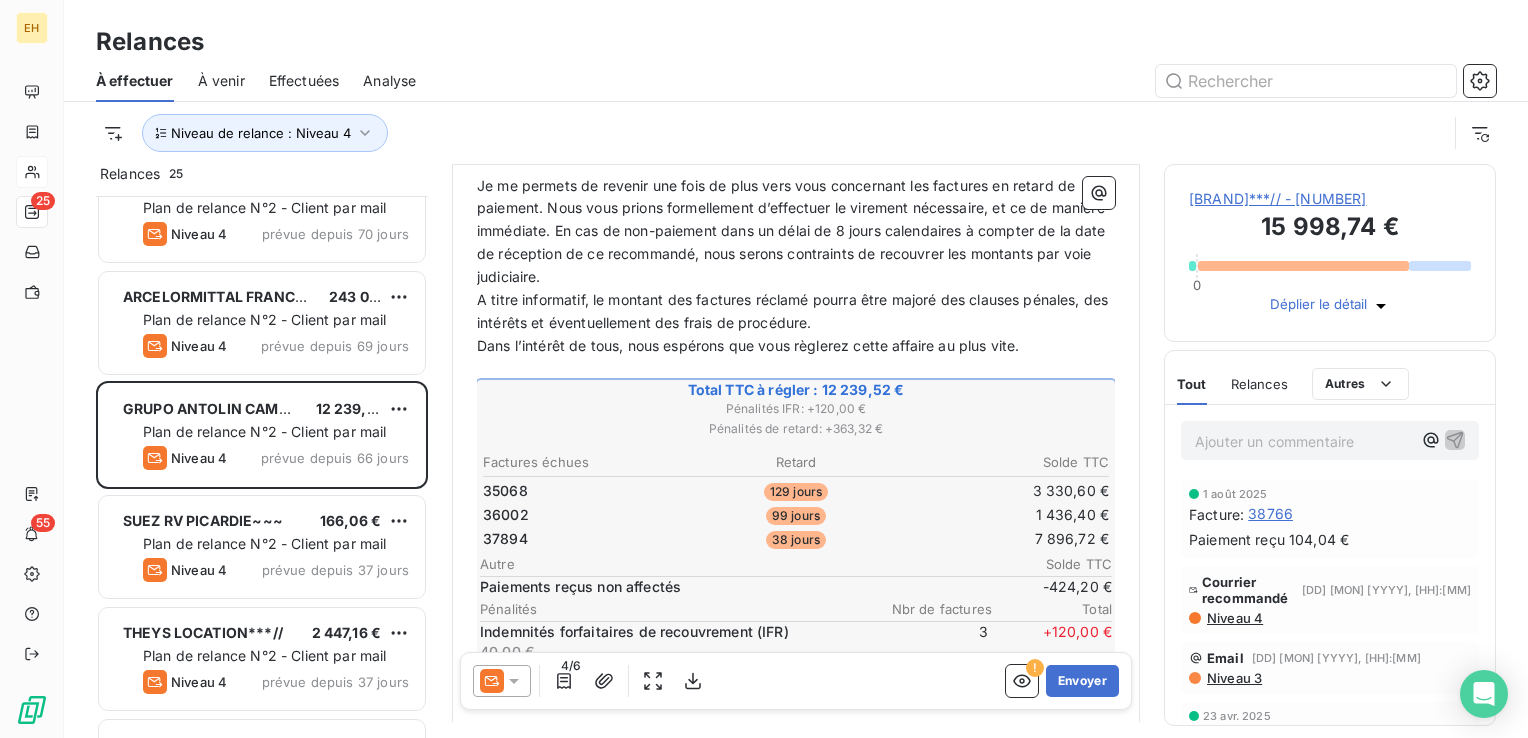 click on "[BRAND]***// - [NUMBER]" at bounding box center (1330, 199) 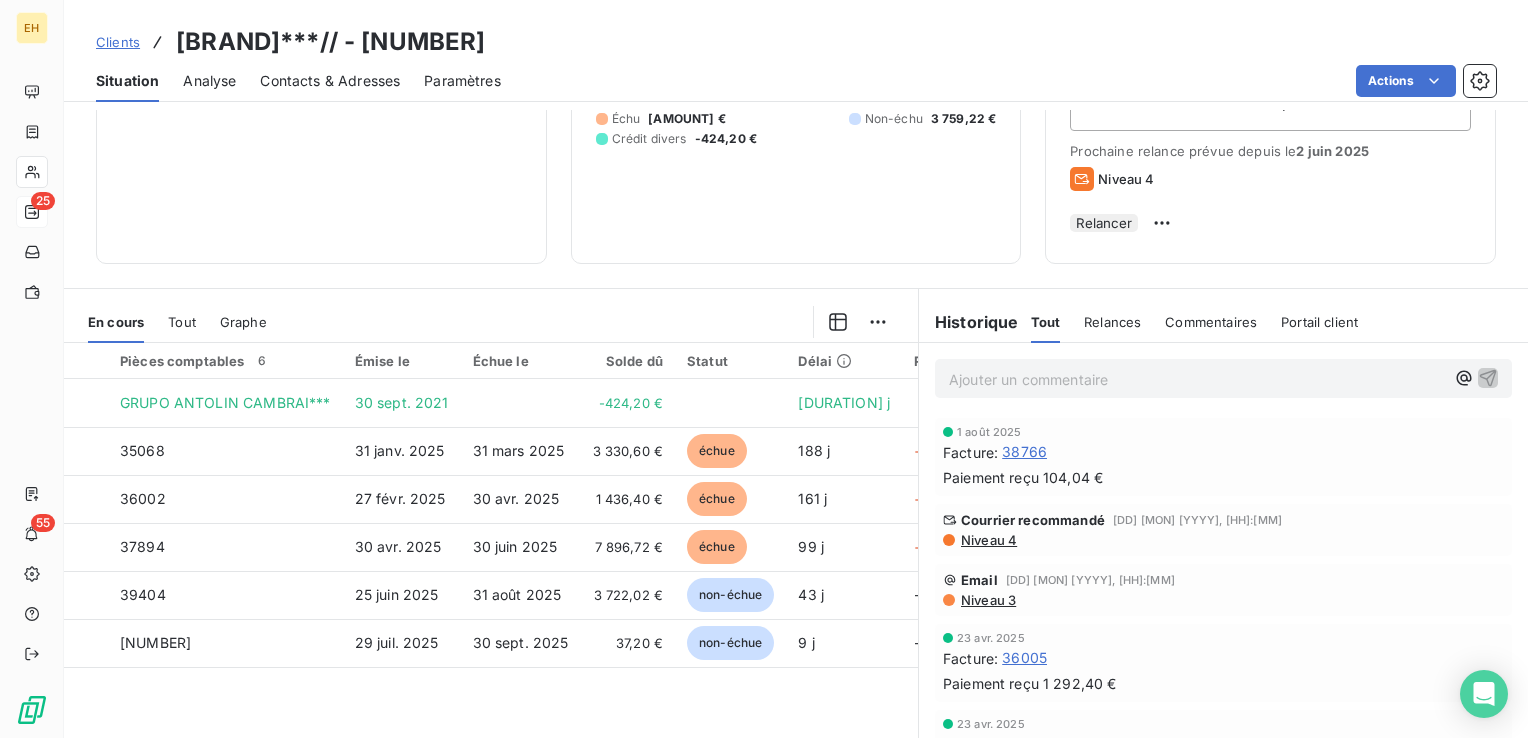 scroll, scrollTop: 300, scrollLeft: 0, axis: vertical 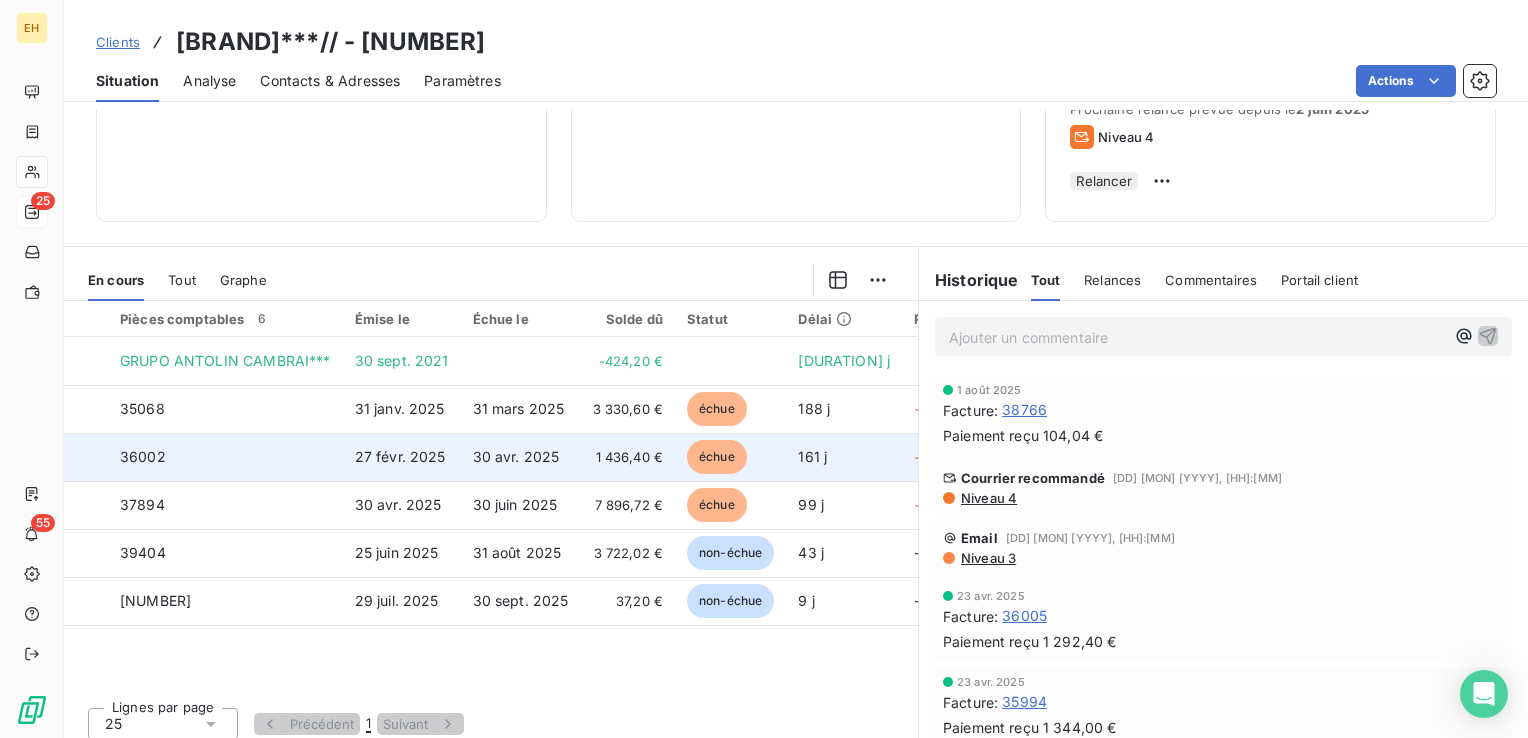click on "27 févr. 2025" at bounding box center (402, 457) 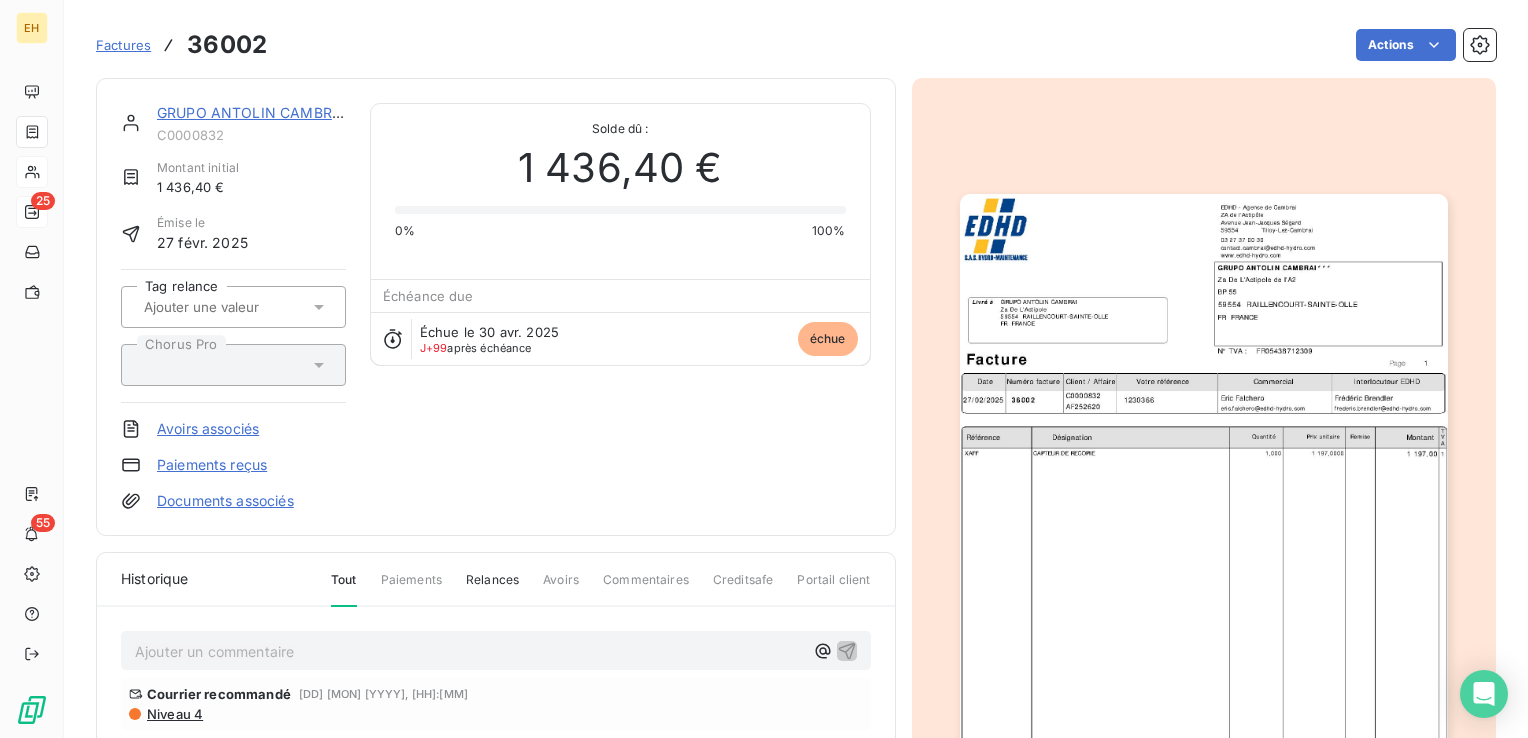 click at bounding box center [1204, 538] 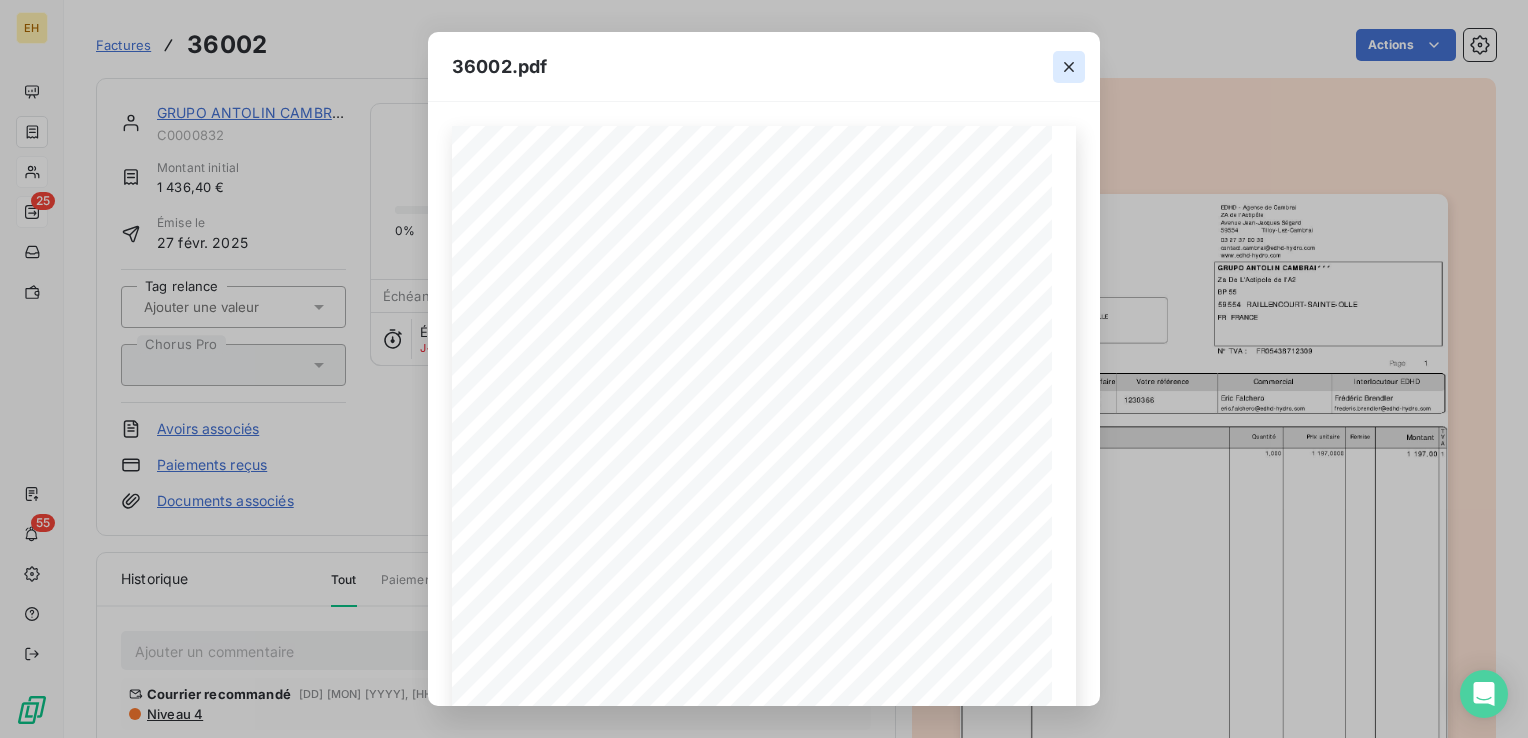 click 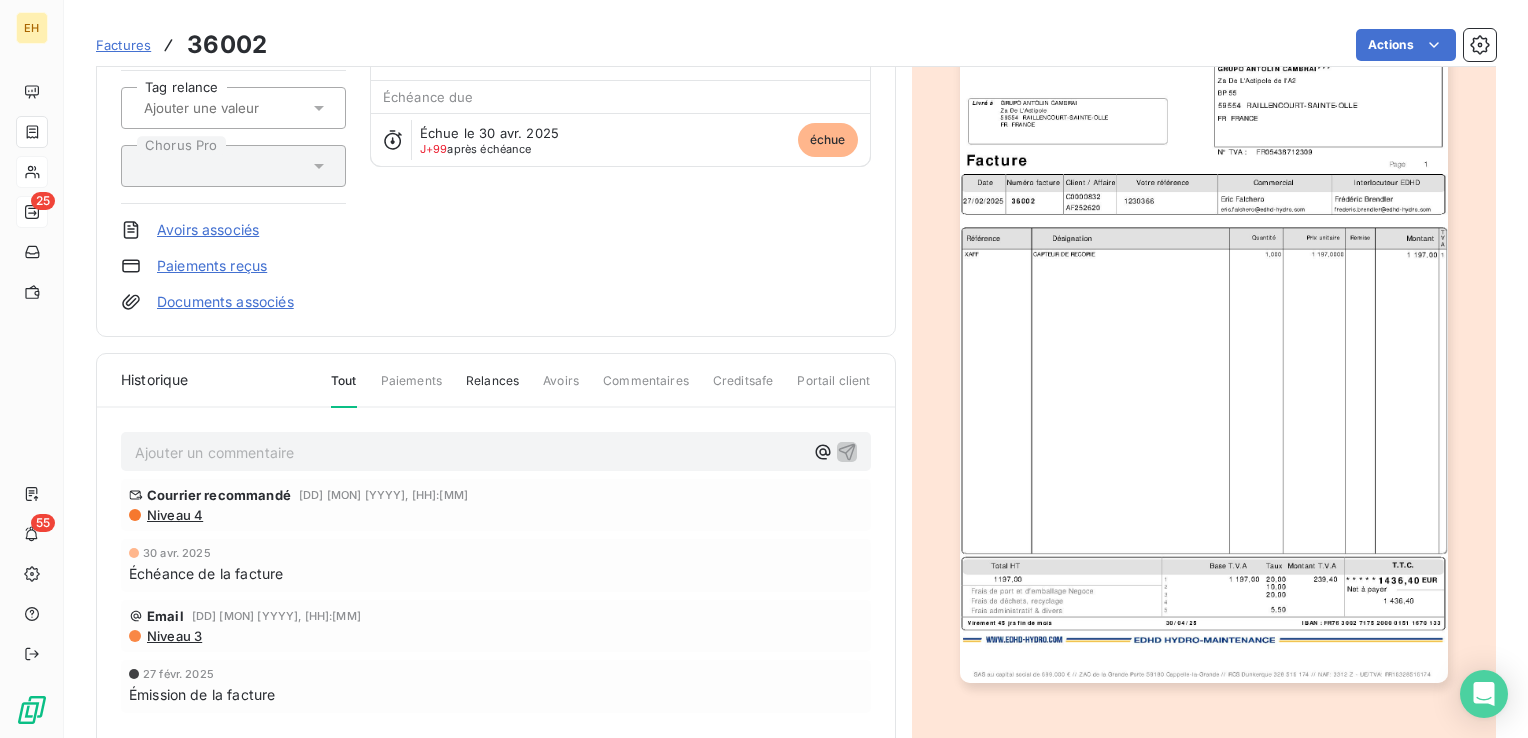 scroll, scrollTop: 200, scrollLeft: 0, axis: vertical 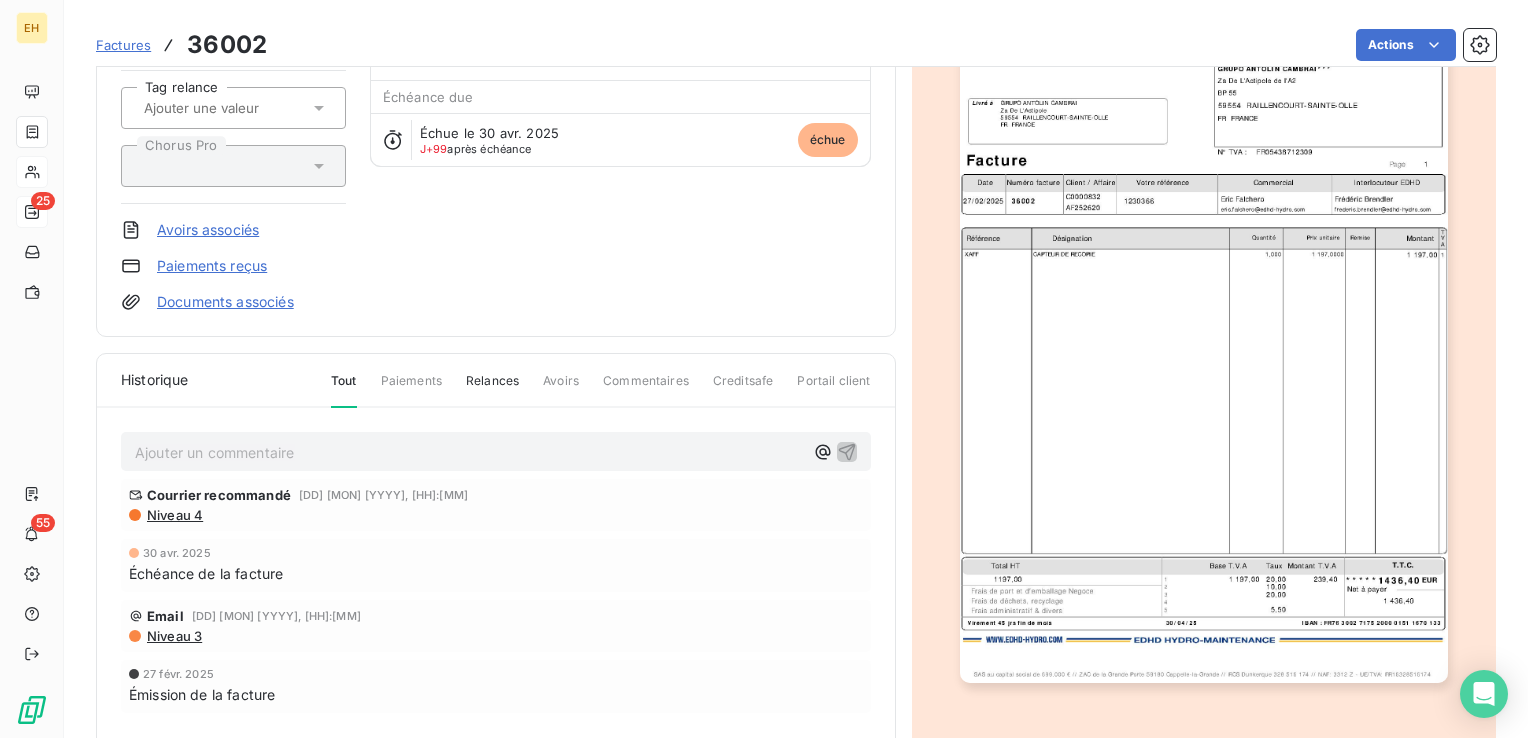 click on "Niveau 3" at bounding box center (173, 636) 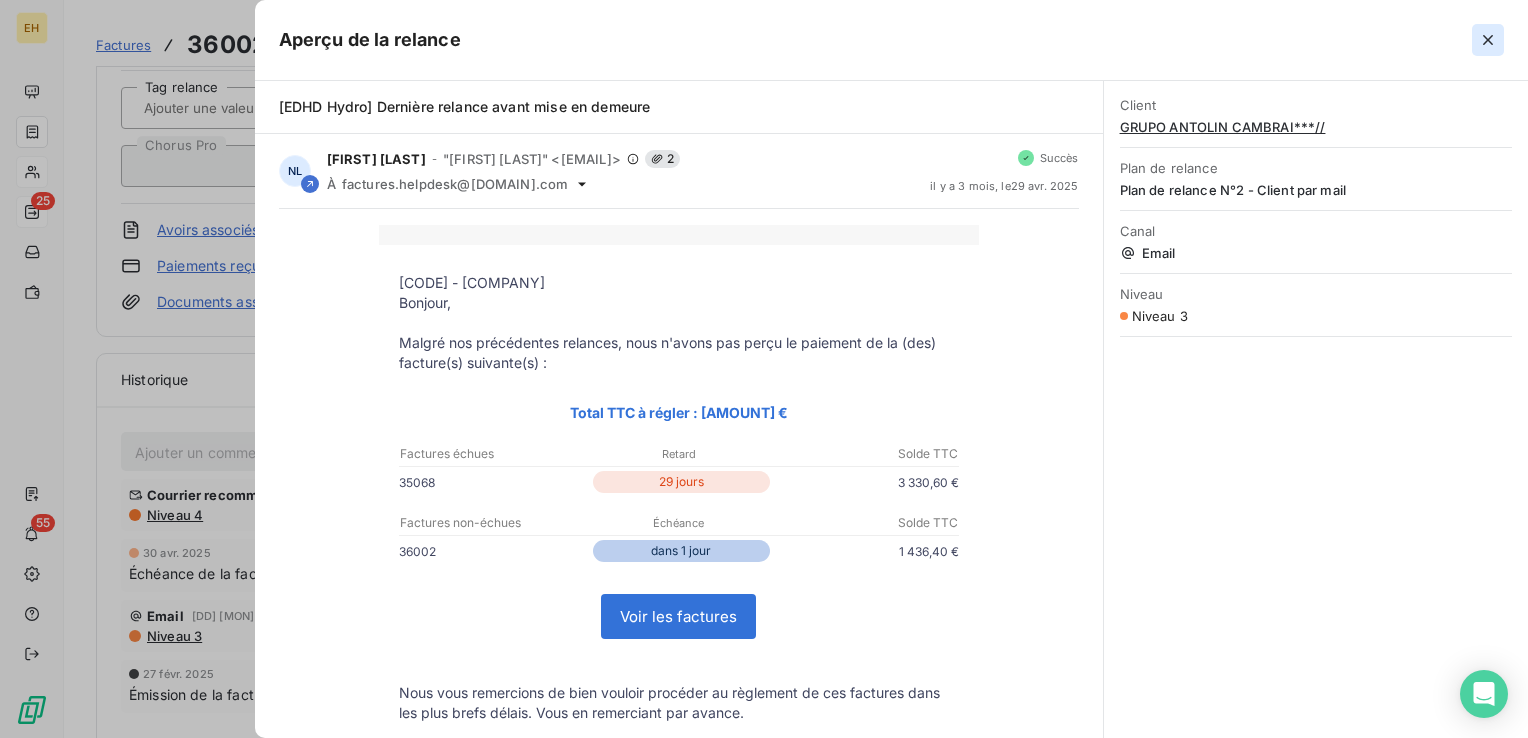 click 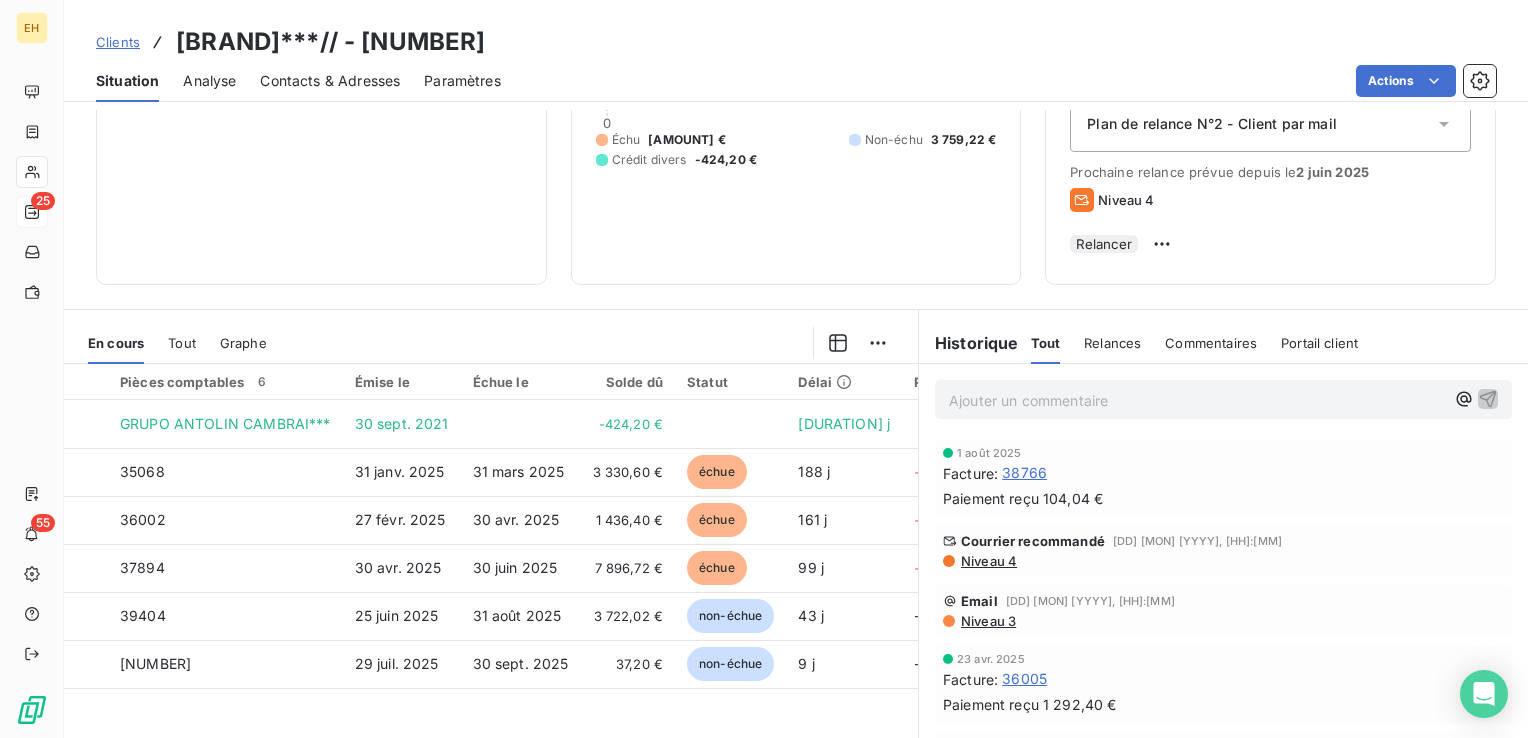 scroll, scrollTop: 300, scrollLeft: 0, axis: vertical 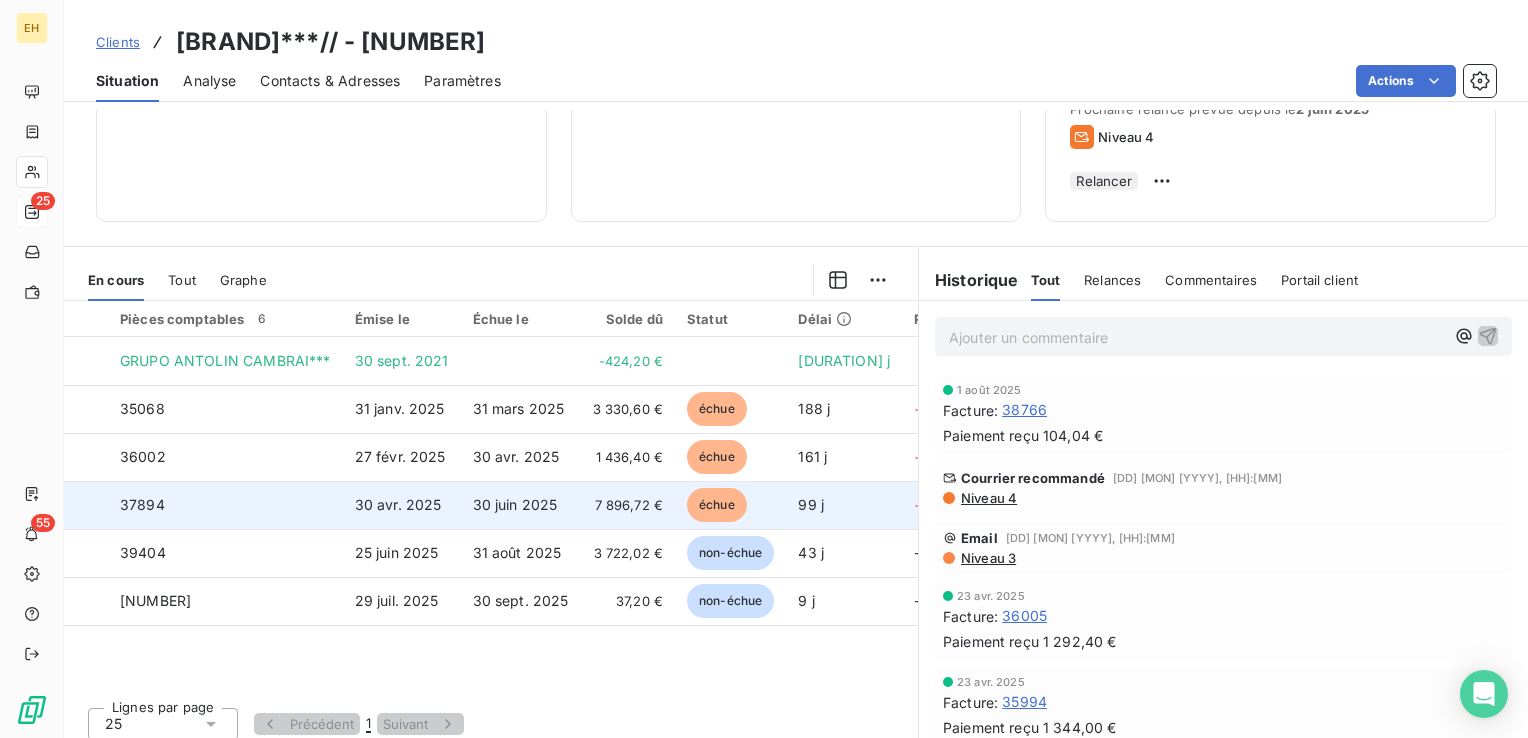 click on "30 avr. 2025" at bounding box center (402, 505) 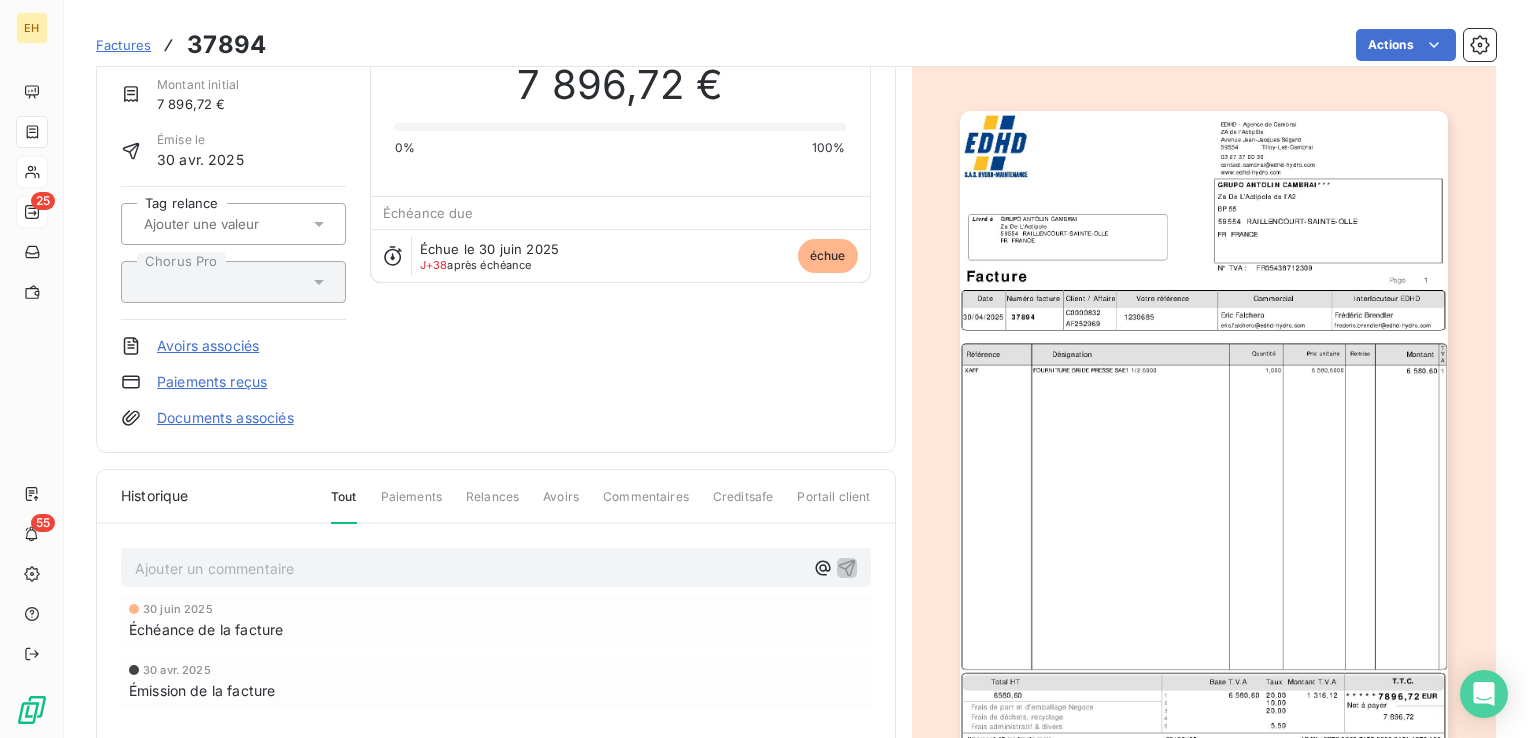 scroll, scrollTop: 200, scrollLeft: 0, axis: vertical 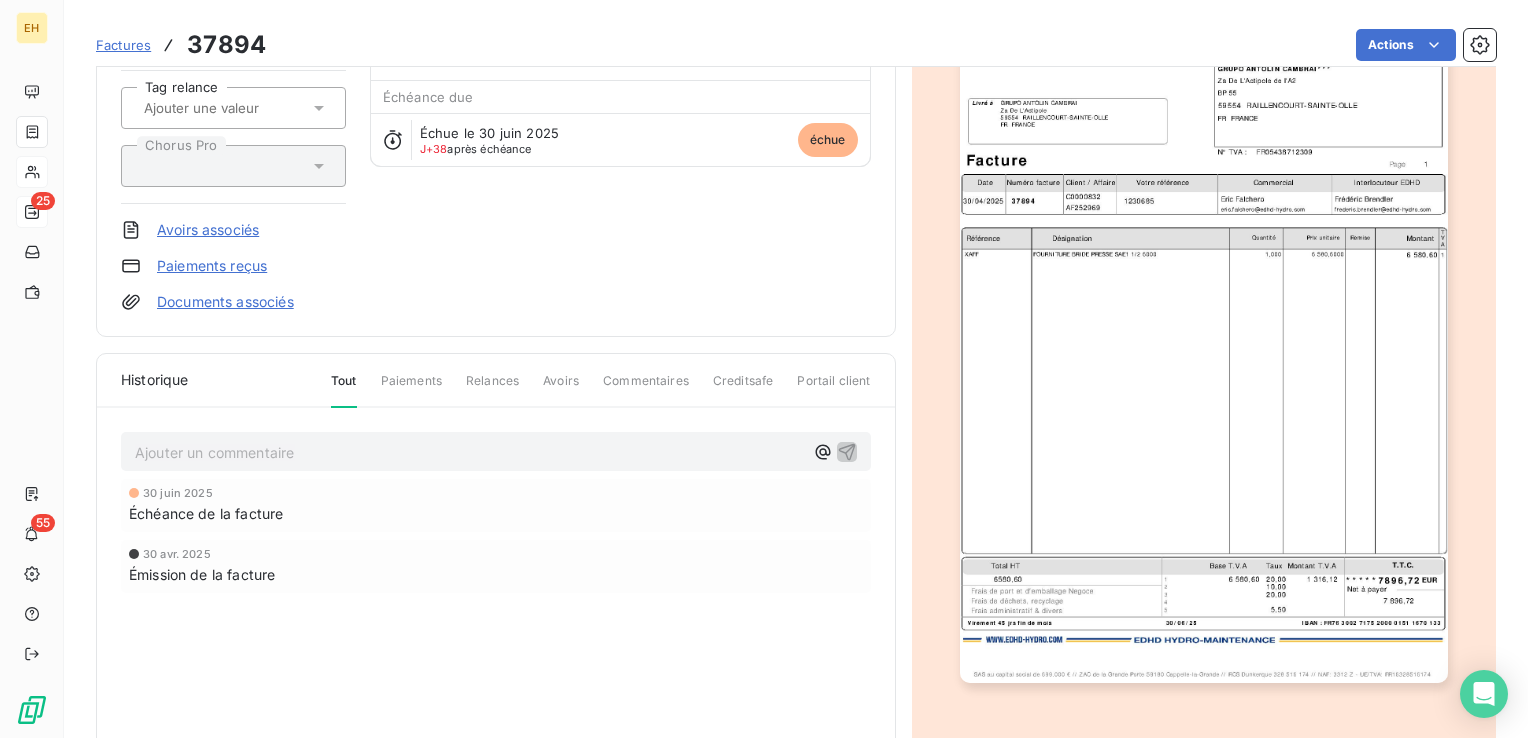 click at bounding box center (1204, 339) 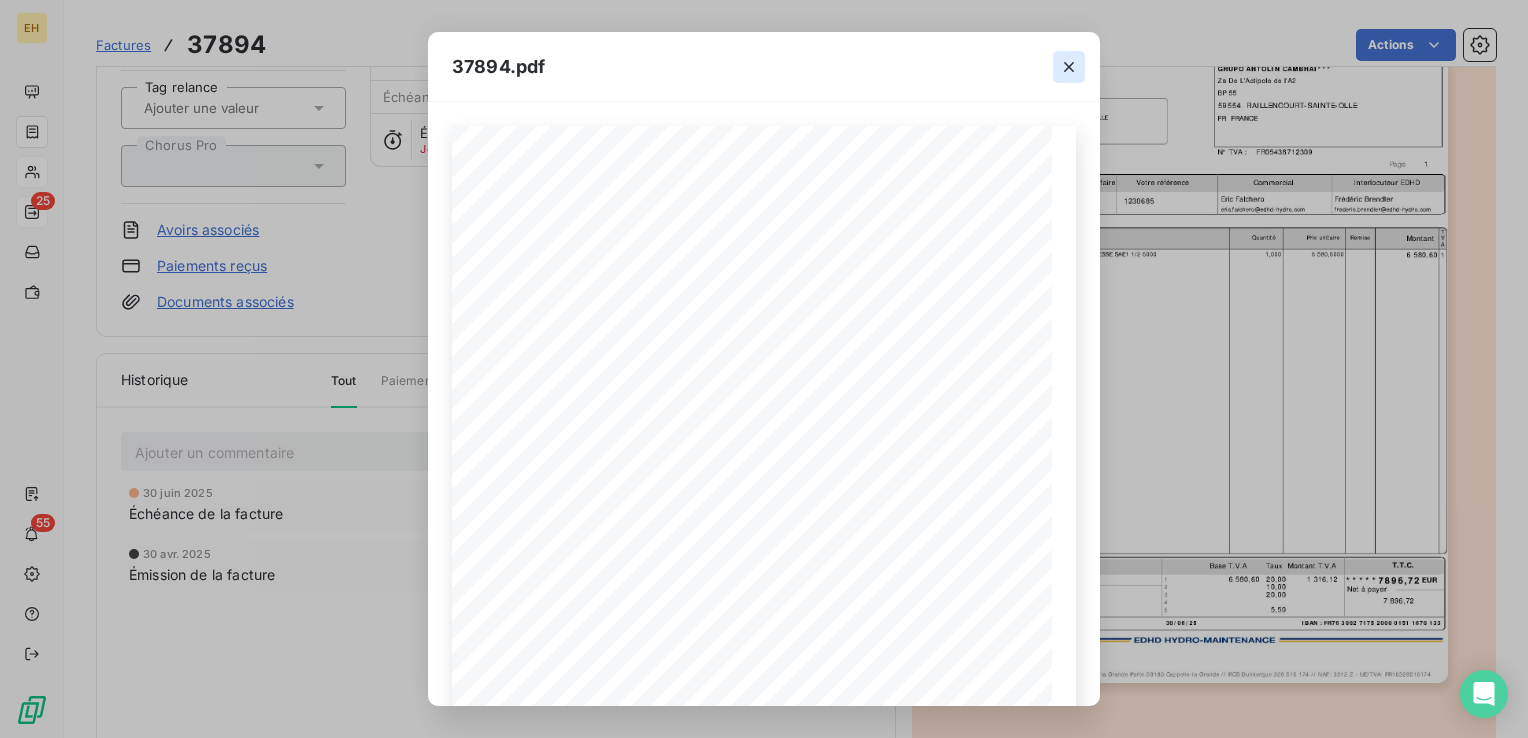 click 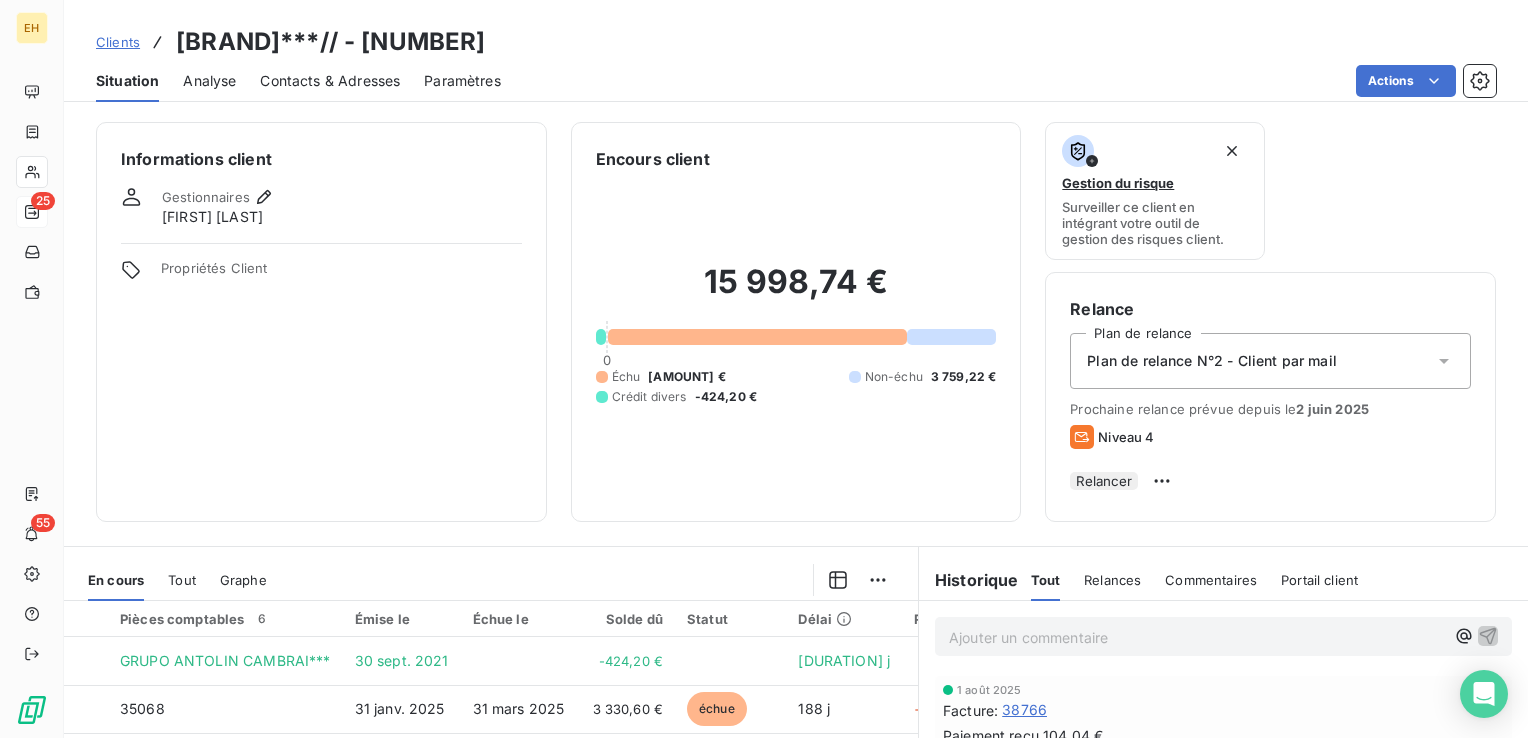 scroll, scrollTop: 200, scrollLeft: 0, axis: vertical 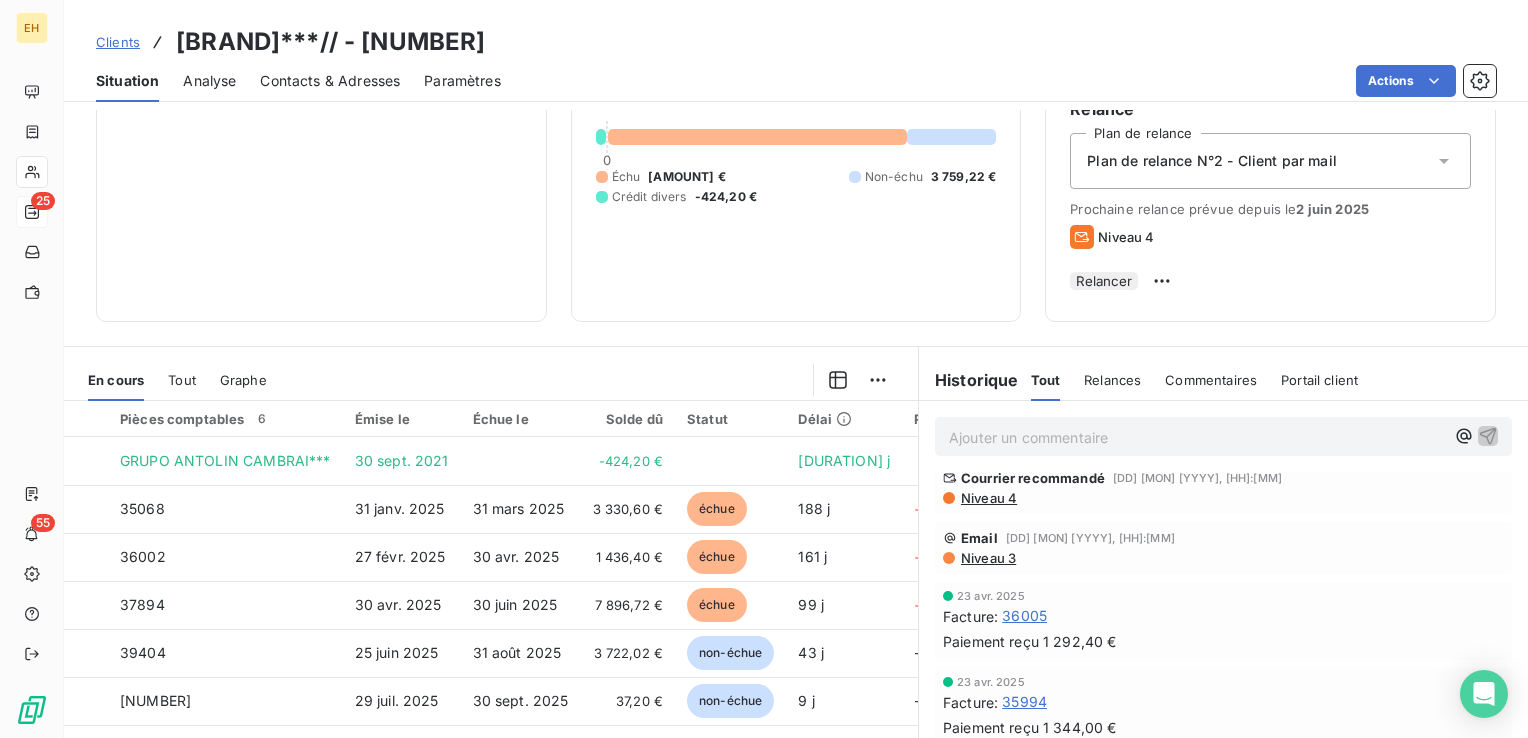 click on "Niveau 3" at bounding box center (987, 558) 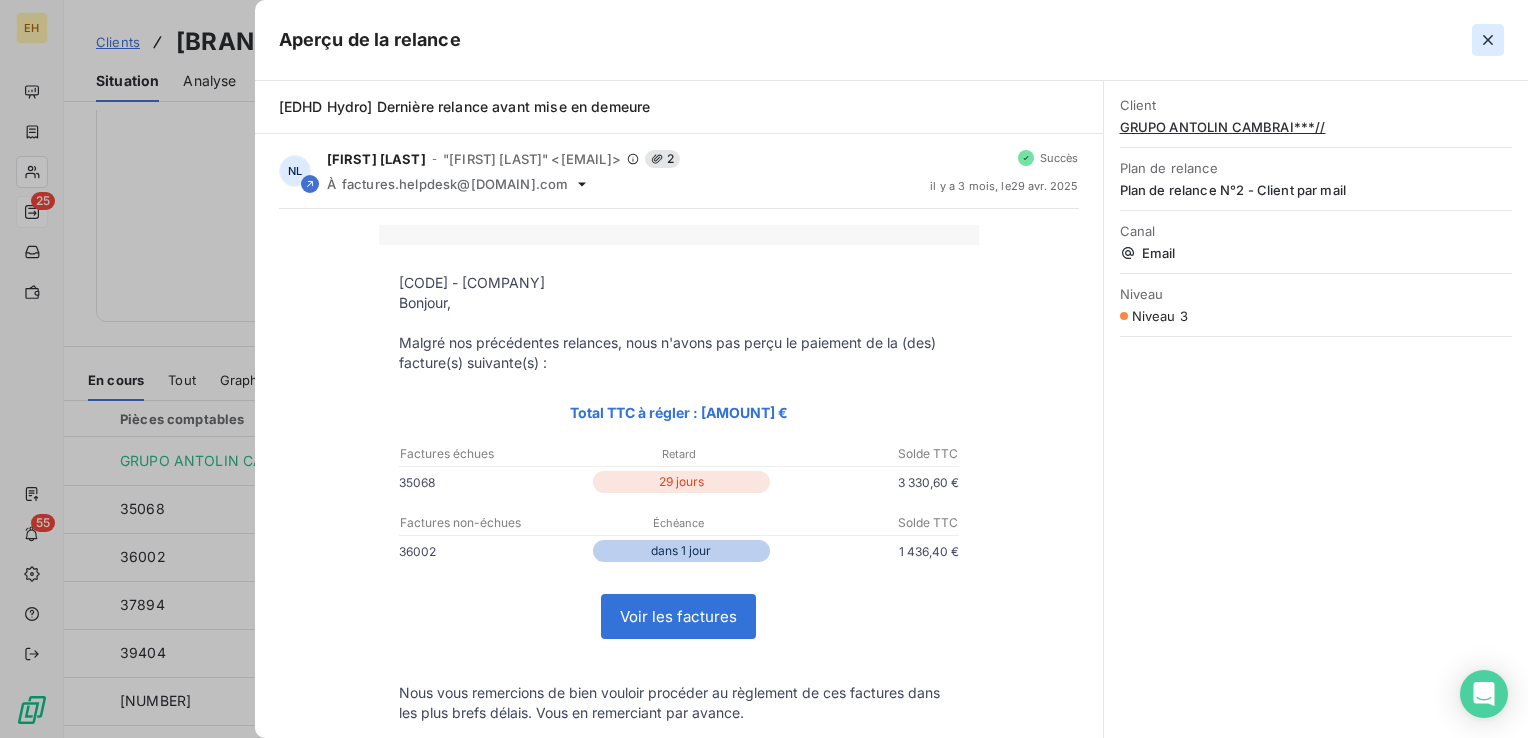 click 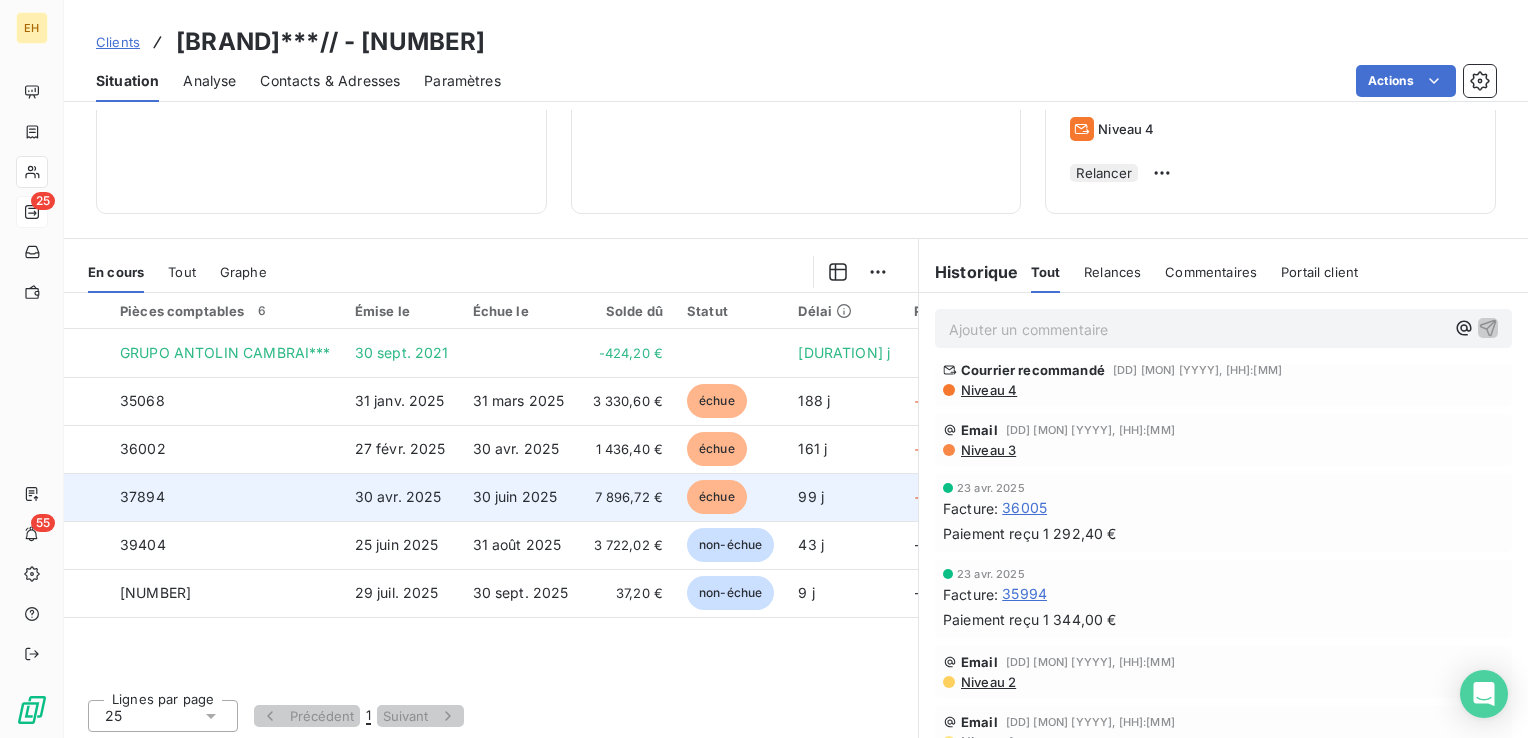 scroll, scrollTop: 316, scrollLeft: 0, axis: vertical 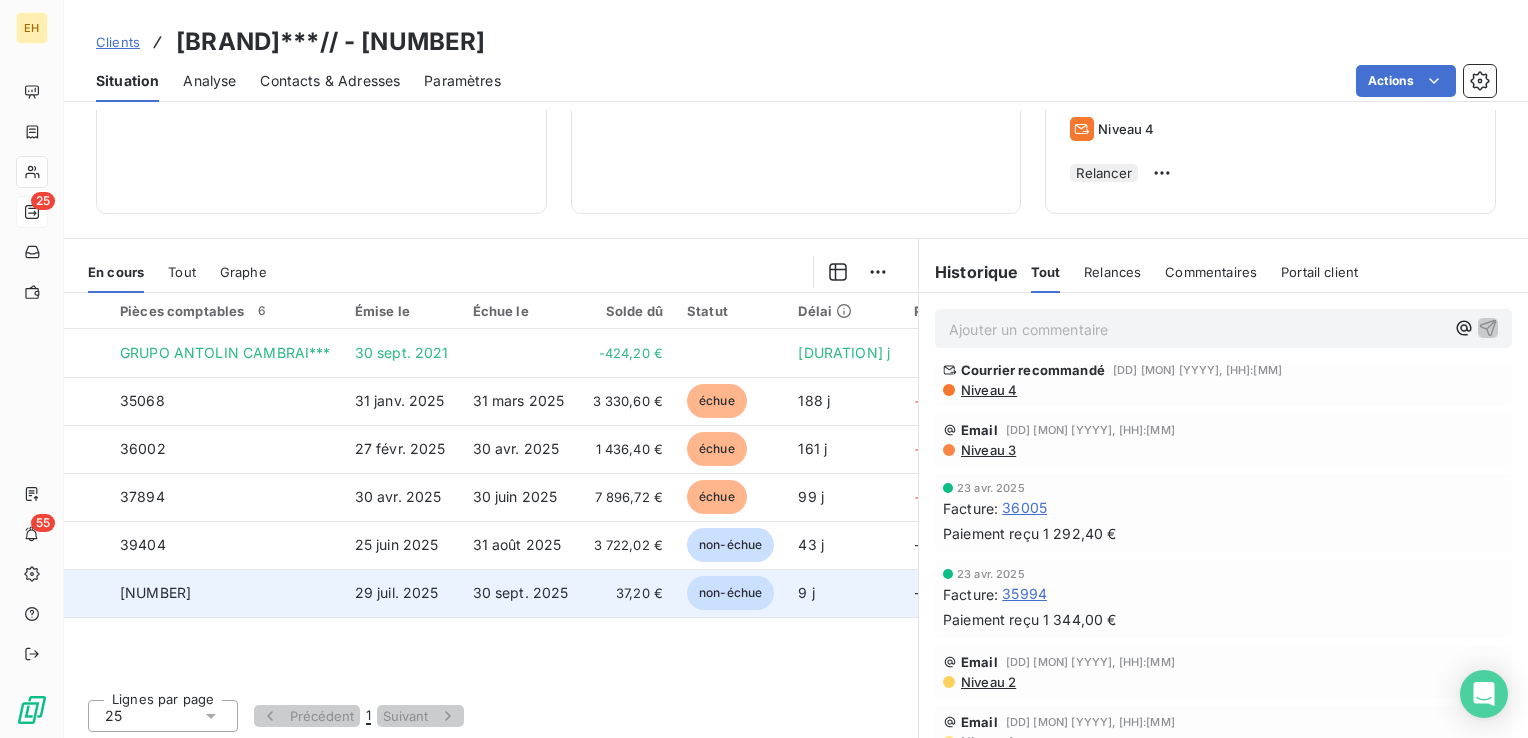 click on "29 juil. 2025" at bounding box center [397, 592] 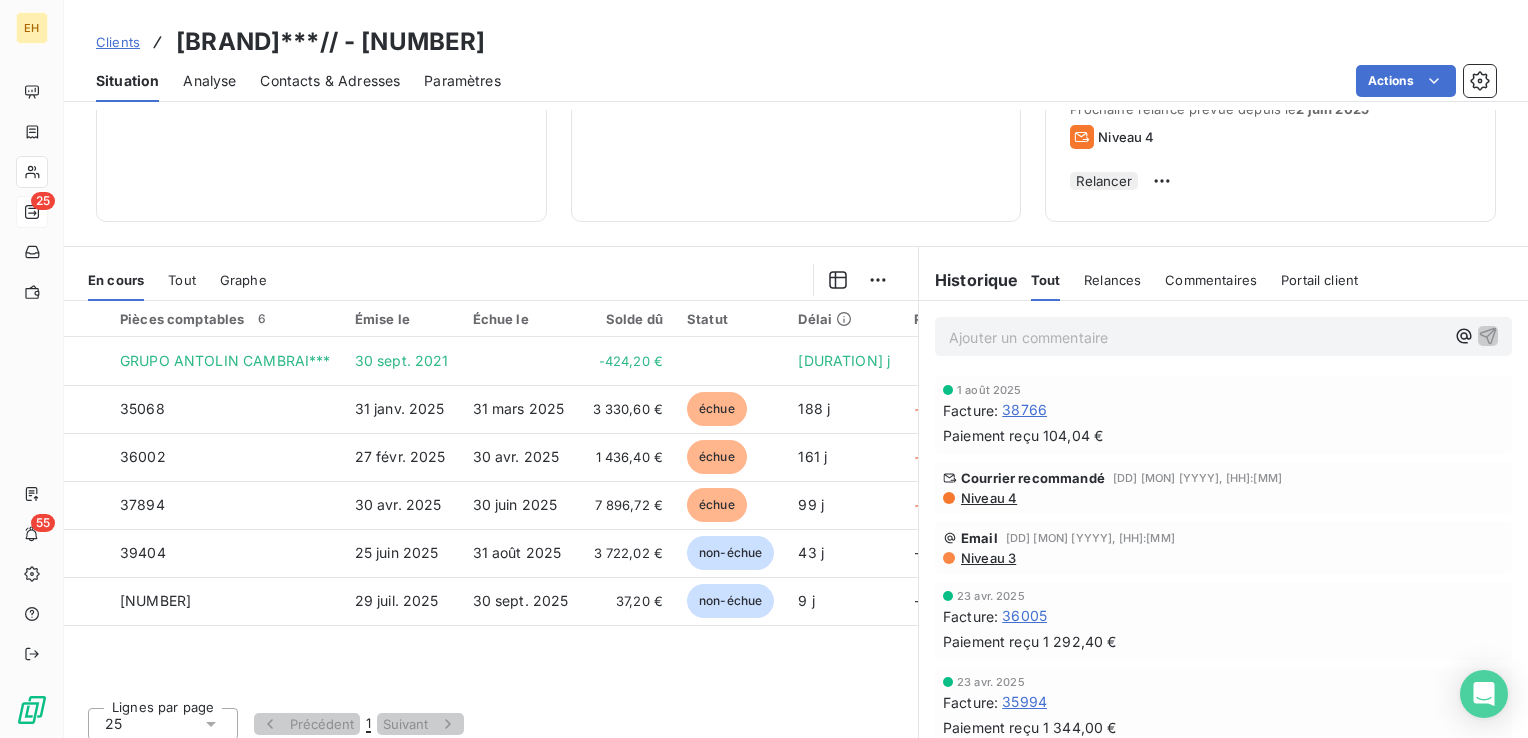 scroll, scrollTop: 316, scrollLeft: 0, axis: vertical 